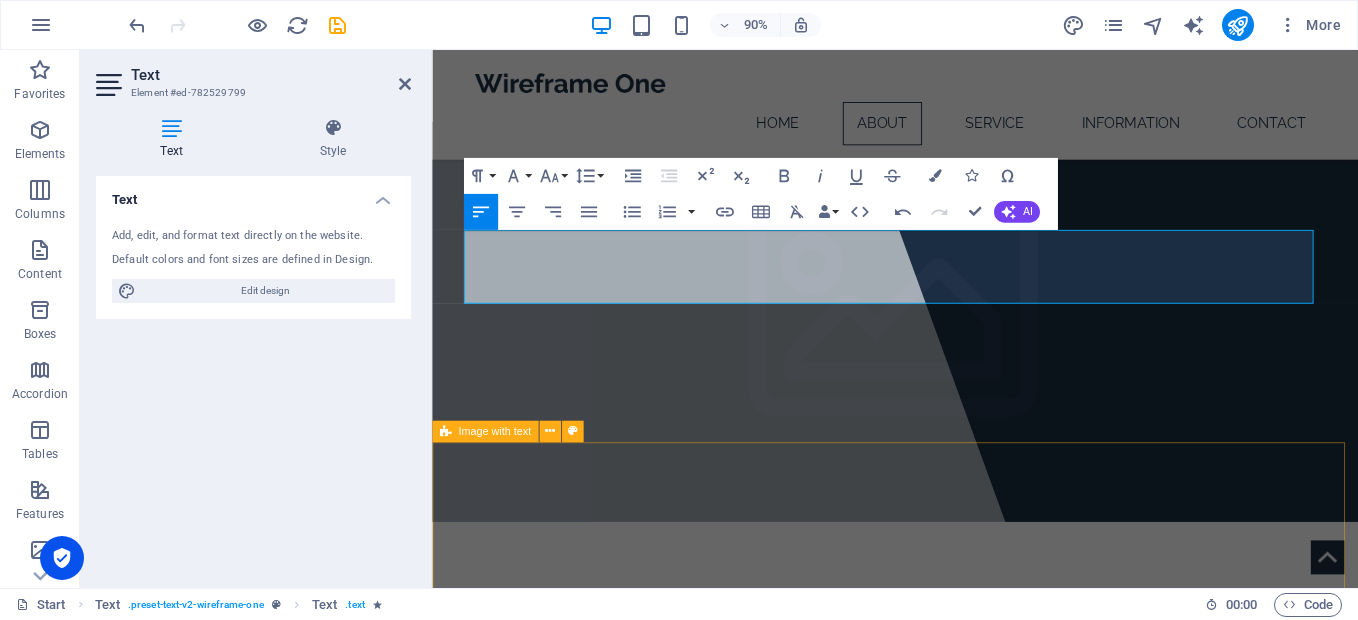 scroll, scrollTop: 400, scrollLeft: 0, axis: vertical 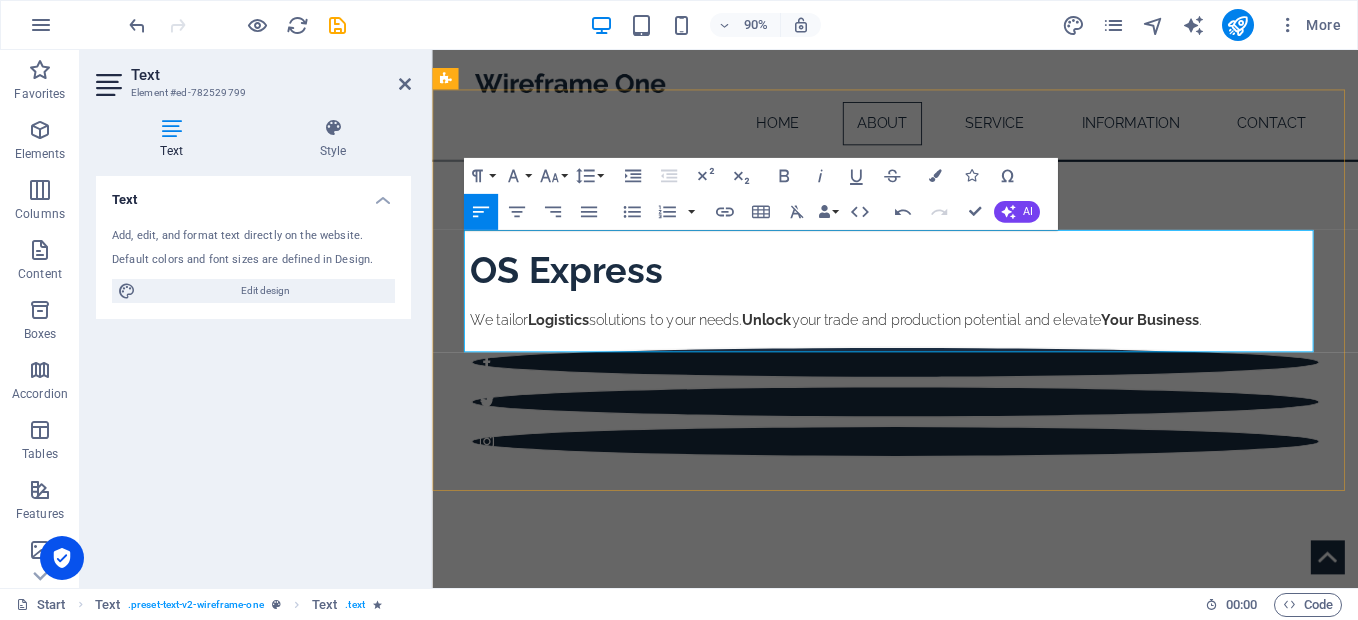 type 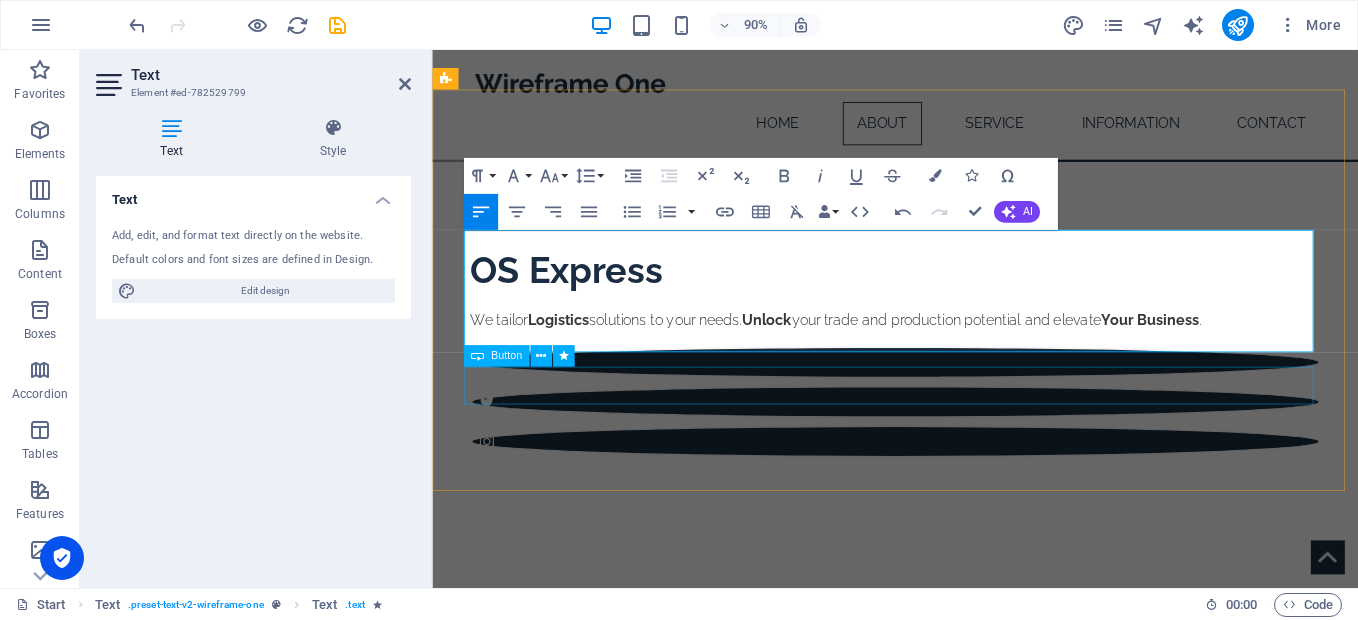 click on "LEARN MORE" at bounding box center (947, 928) 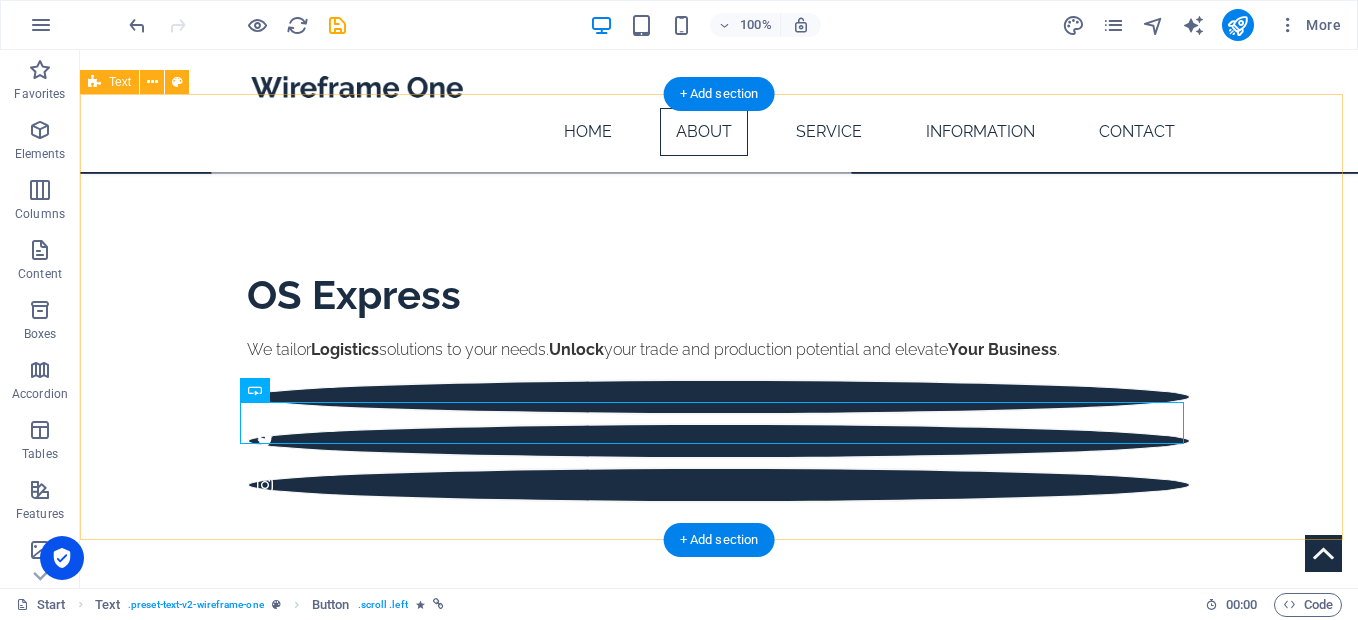 click on "About OS Express SIA (LLC) is a small team of logistical specialists lead by professional. Company established to resolve complex logistics tasks for transporting project shipments, OOG & heavy cargo, luxury items, vintage pieces, and personal effects. You can also rely on us for standard shipments by road, rail, sea, and air — whether cargo size and is it general, perishable, or classified as dangerous goods.  LEARN MORE" at bounding box center [719, 822] 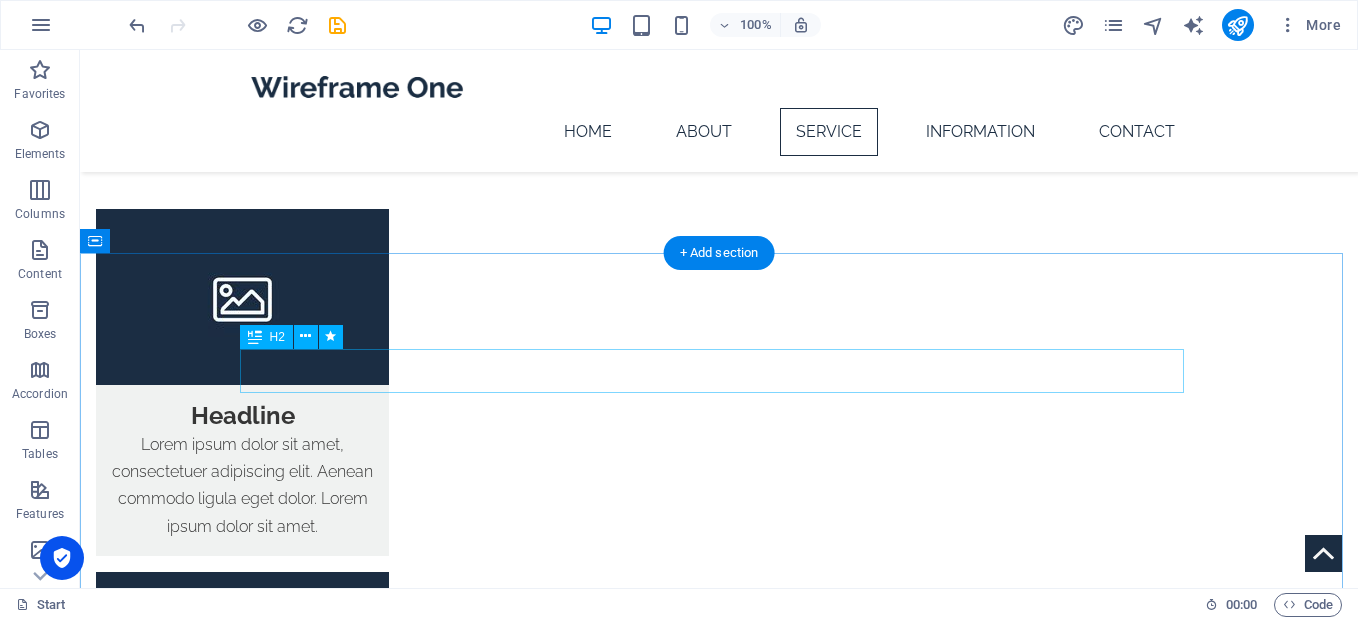 scroll, scrollTop: 2400, scrollLeft: 0, axis: vertical 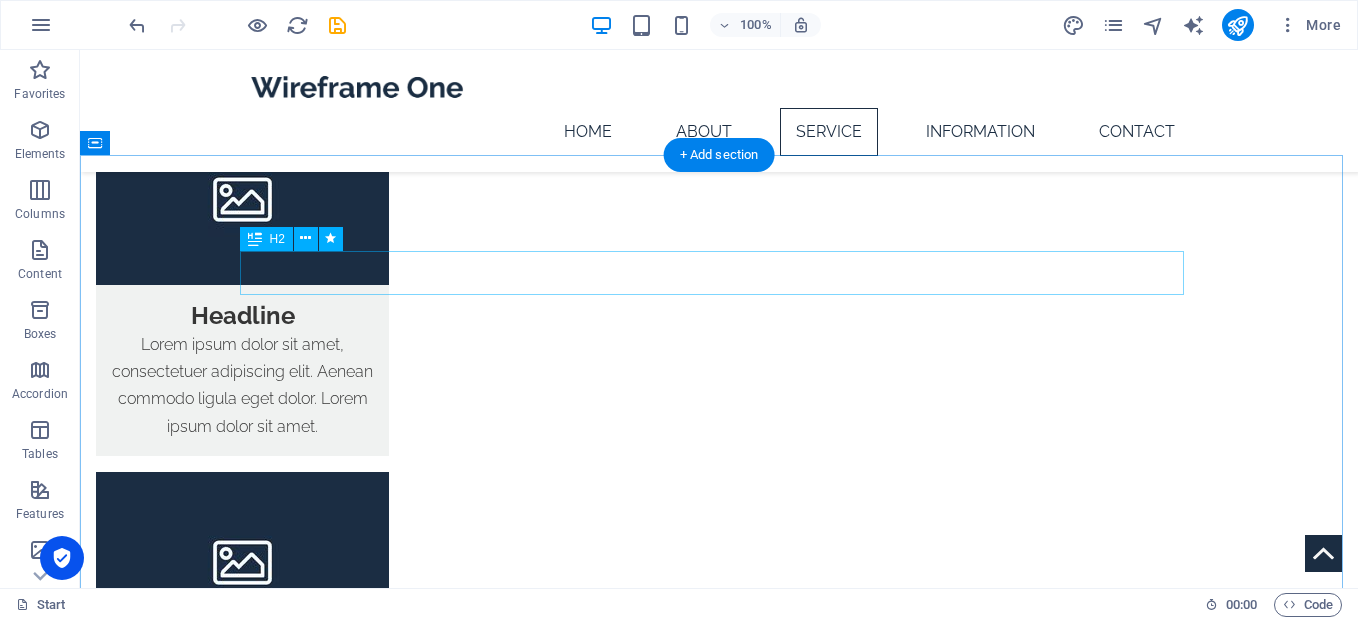 click on "Service" at bounding box center (719, 3105) 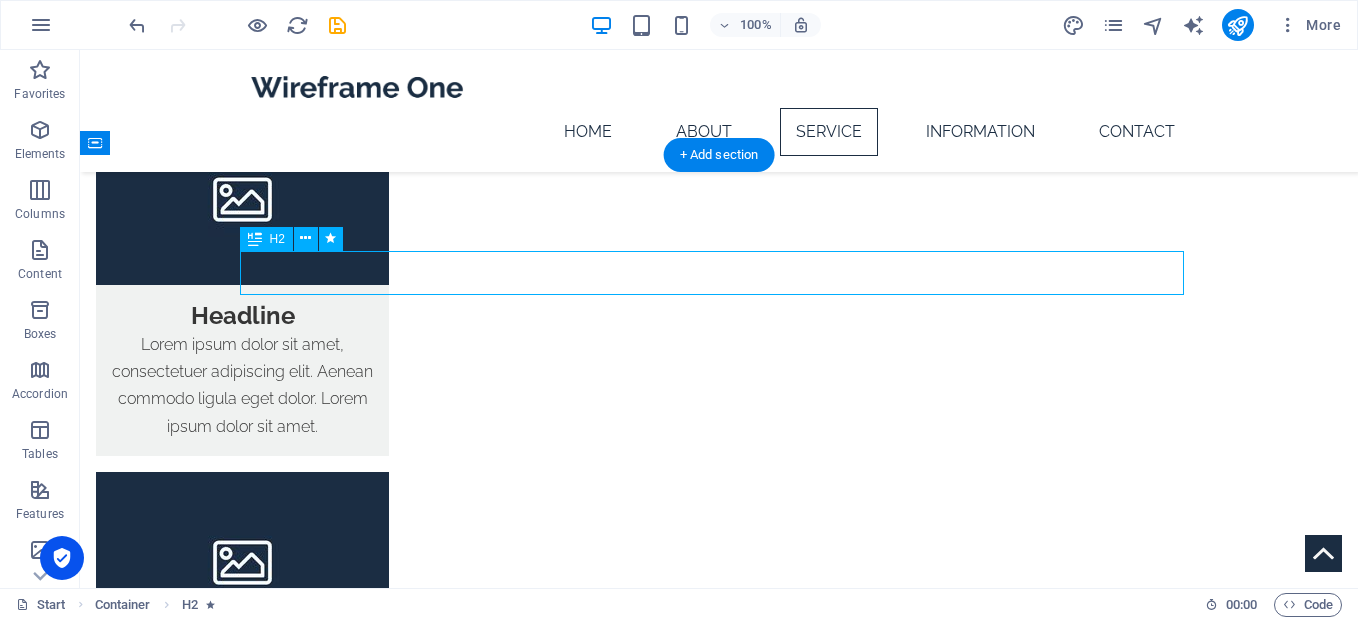 click on "Service" at bounding box center [719, 3105] 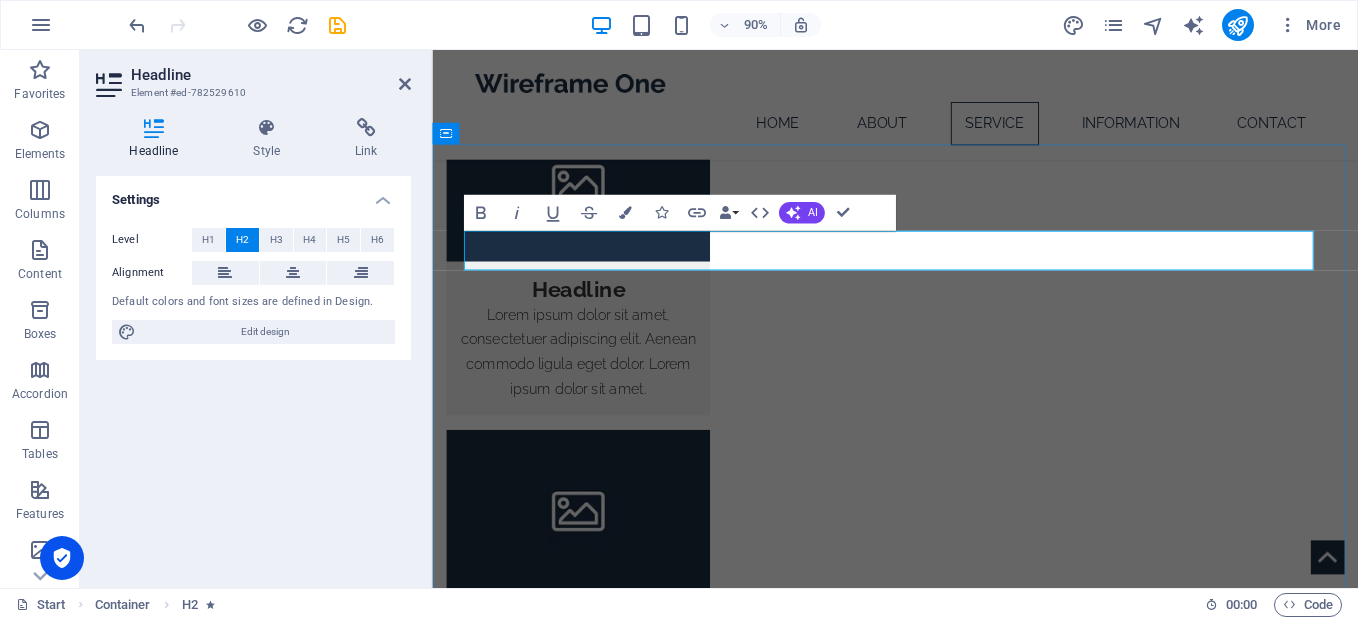 type 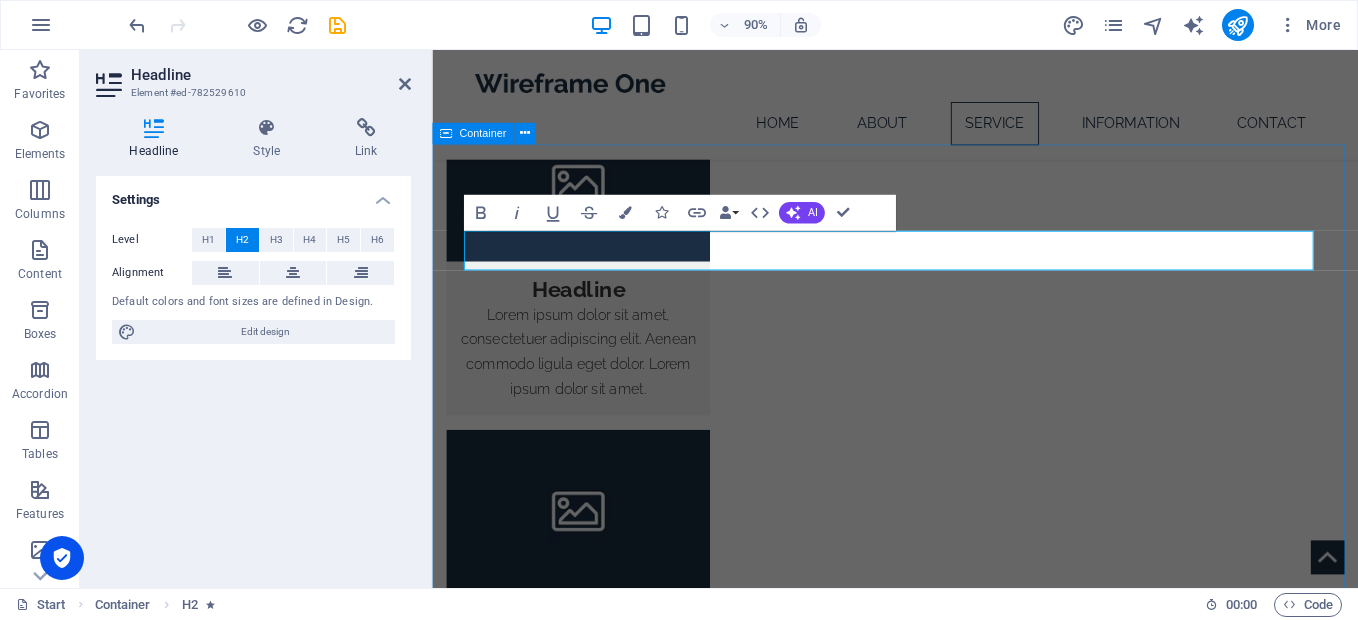 click on "Advantages Headline Lorem ipsum dolor sit amet, consectetuer adipiscing elit. Aenean commodo ligula eget dolor. Lorem ipsum dolor sit amet, consectetuer adipiscing elit leget dolor. Headline Lorem ipsum dolor sit amet, consectetuer adipiscing elit. Aenean commodo ligula eget dolor. Lorem ipsum dolor sit amet, consectetuer adipiscing elit leget dolor. Headline Lorem ipsum dolor sit amet, consectetuer adipiscing elit. Aenean commodo ligula eget dolor. Lorem ipsum dolor sit amet, consectetuer adipiscing elit leget dolor. Headline Lorem ipsum dolor sit amet, consectetuer adipiscing elit. Aenean commodo ligula eget dolor. Lorem ipsum dolor sit amet, consectetuer adipiscing elit leget dolor." at bounding box center (946, 3588) 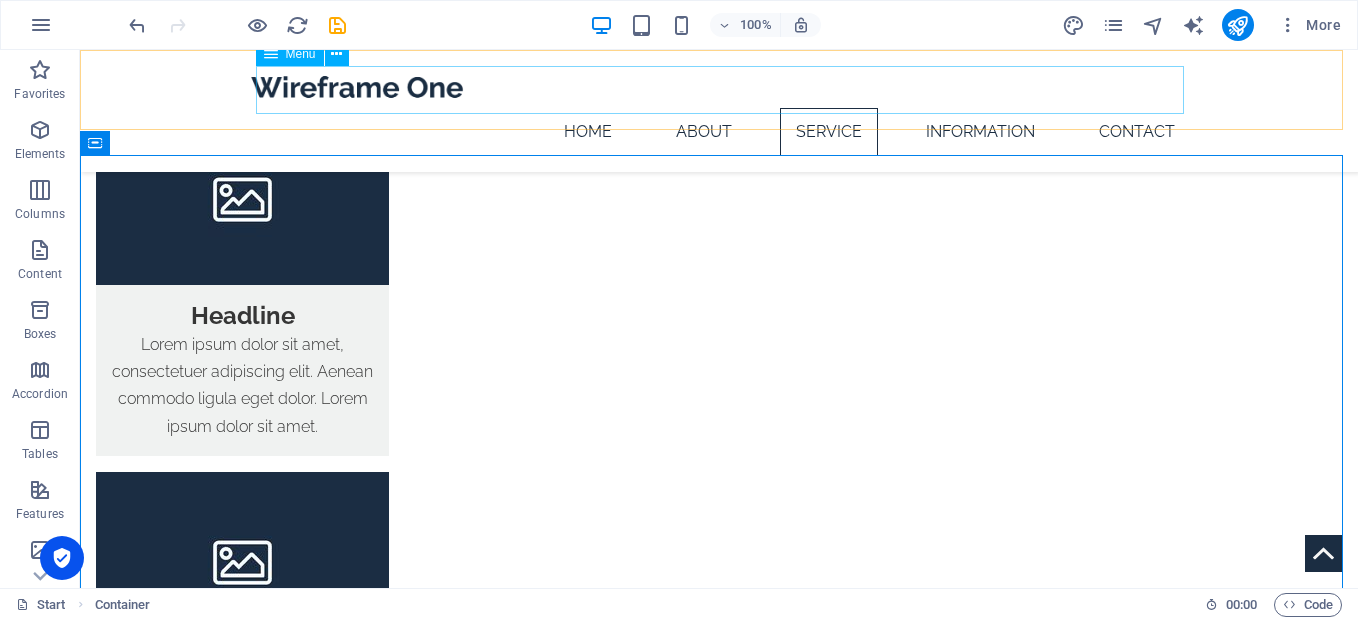 click on "Home About Service Information Contact" at bounding box center (719, 132) 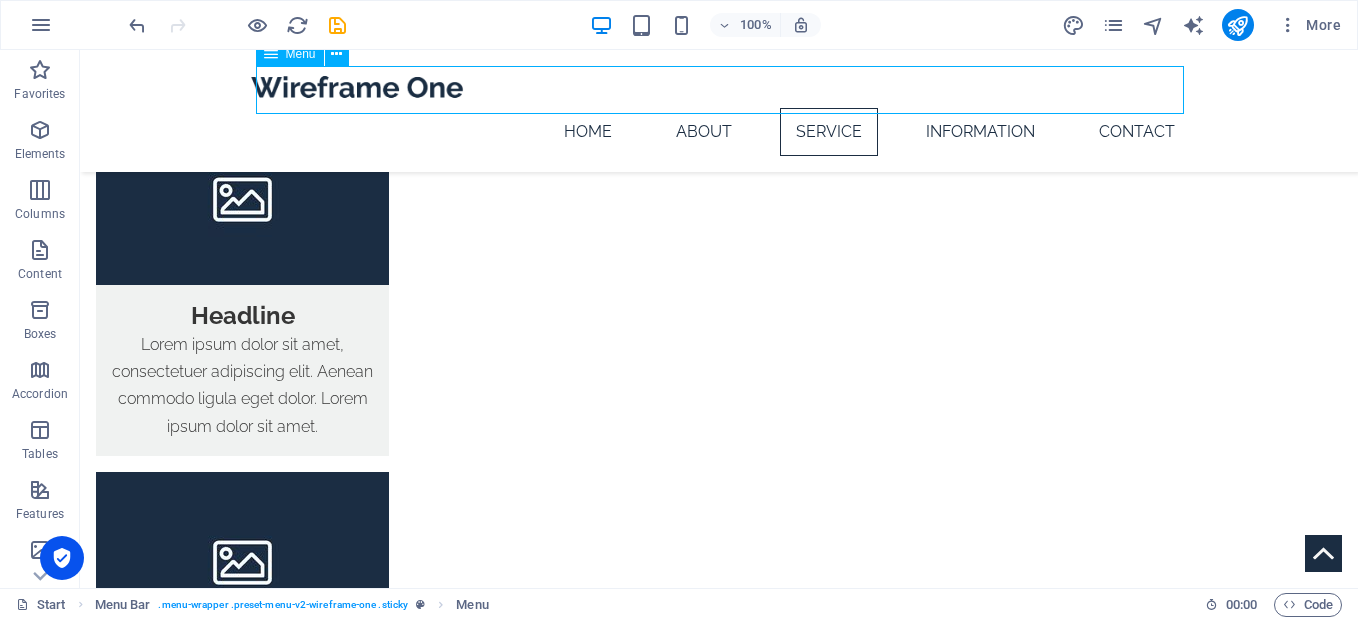 click on "Home About Service Information Contact" at bounding box center [719, 132] 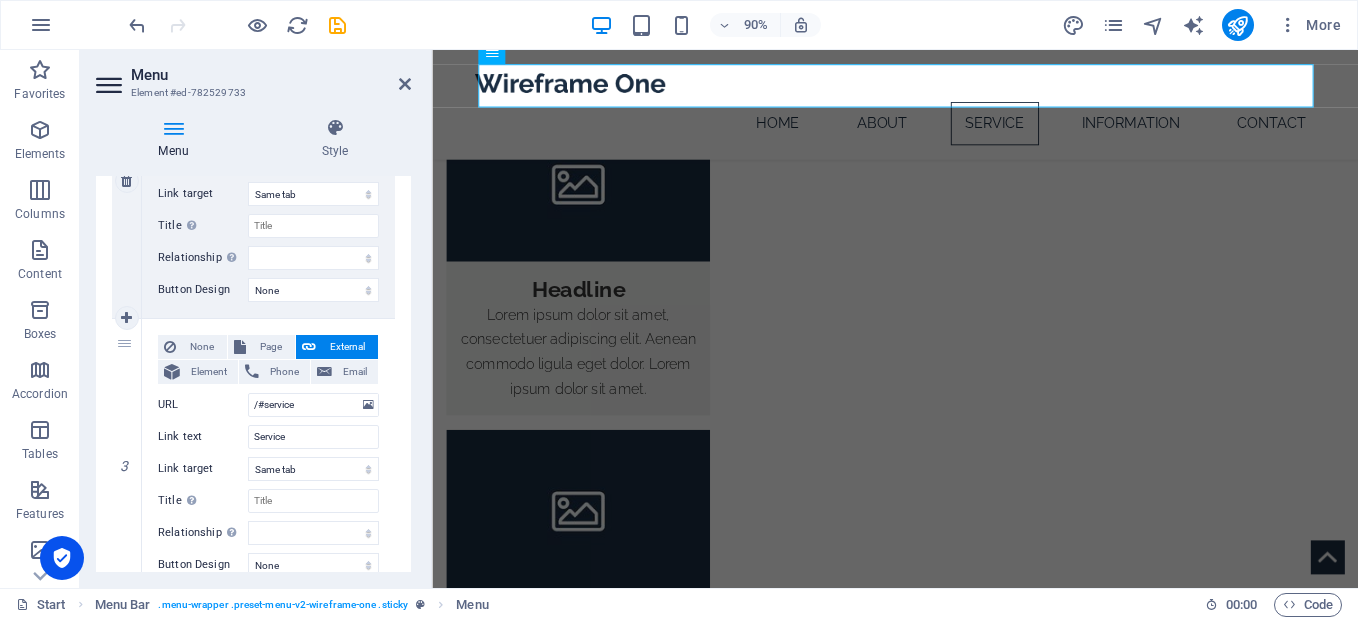 scroll, scrollTop: 600, scrollLeft: 0, axis: vertical 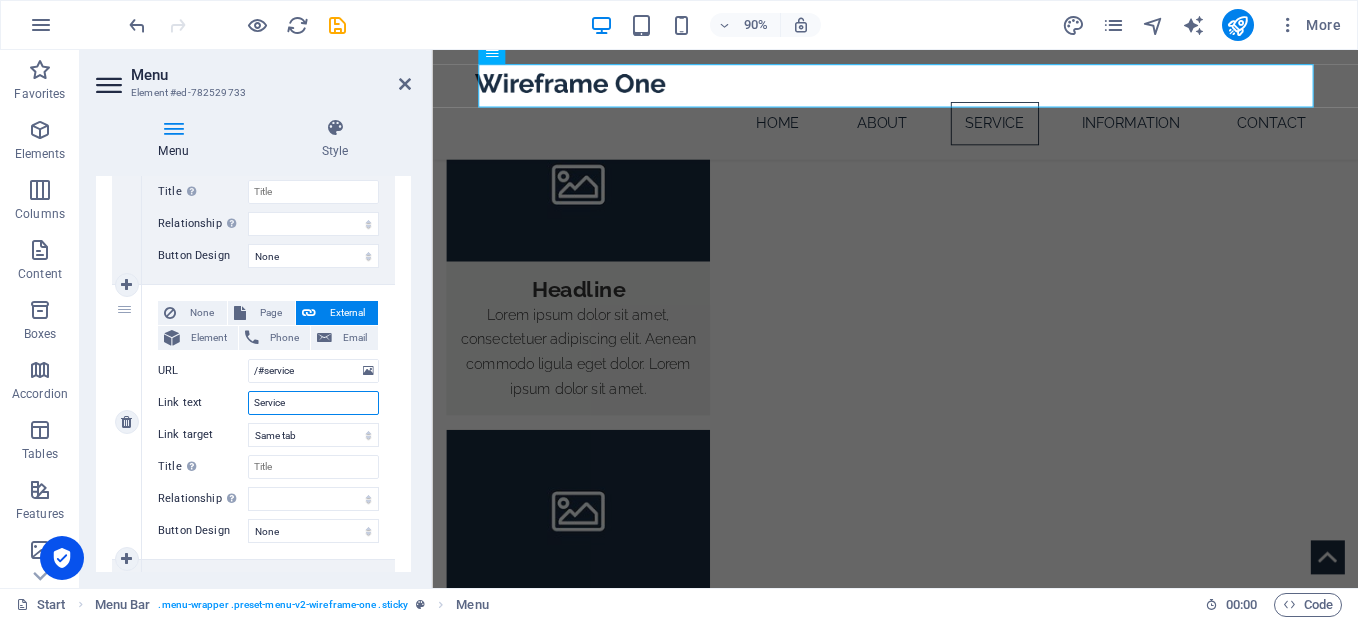 click on "Service" at bounding box center (313, 403) 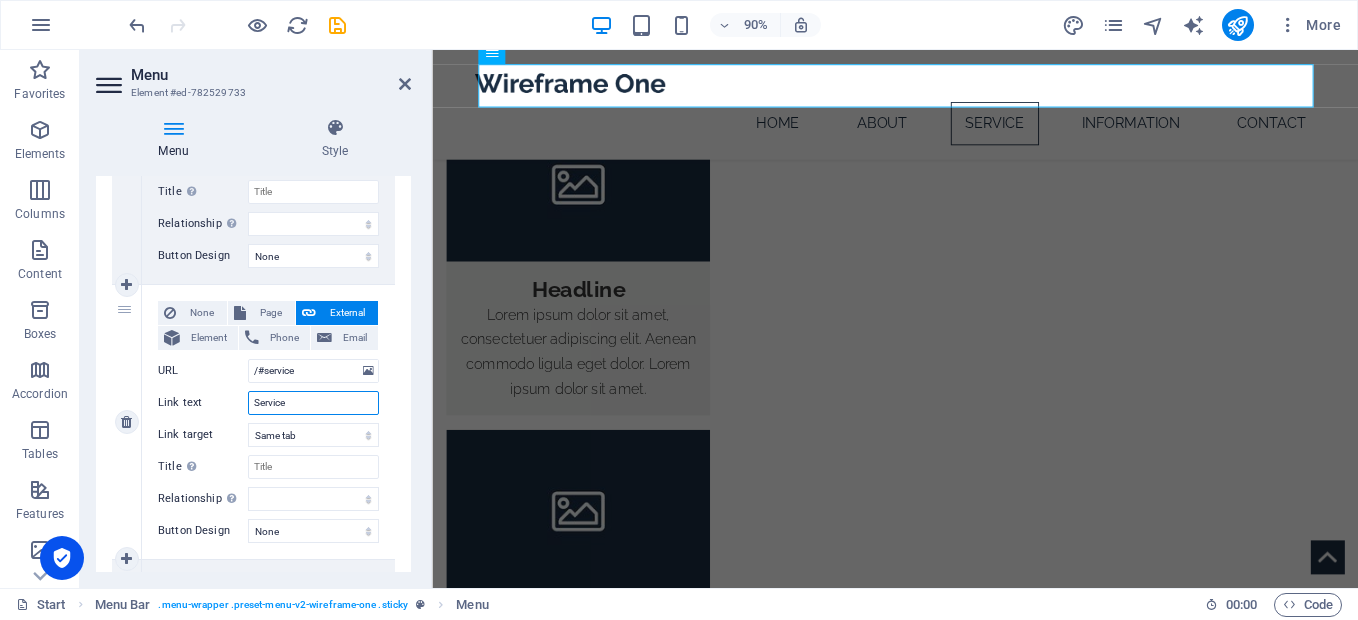 type on "A" 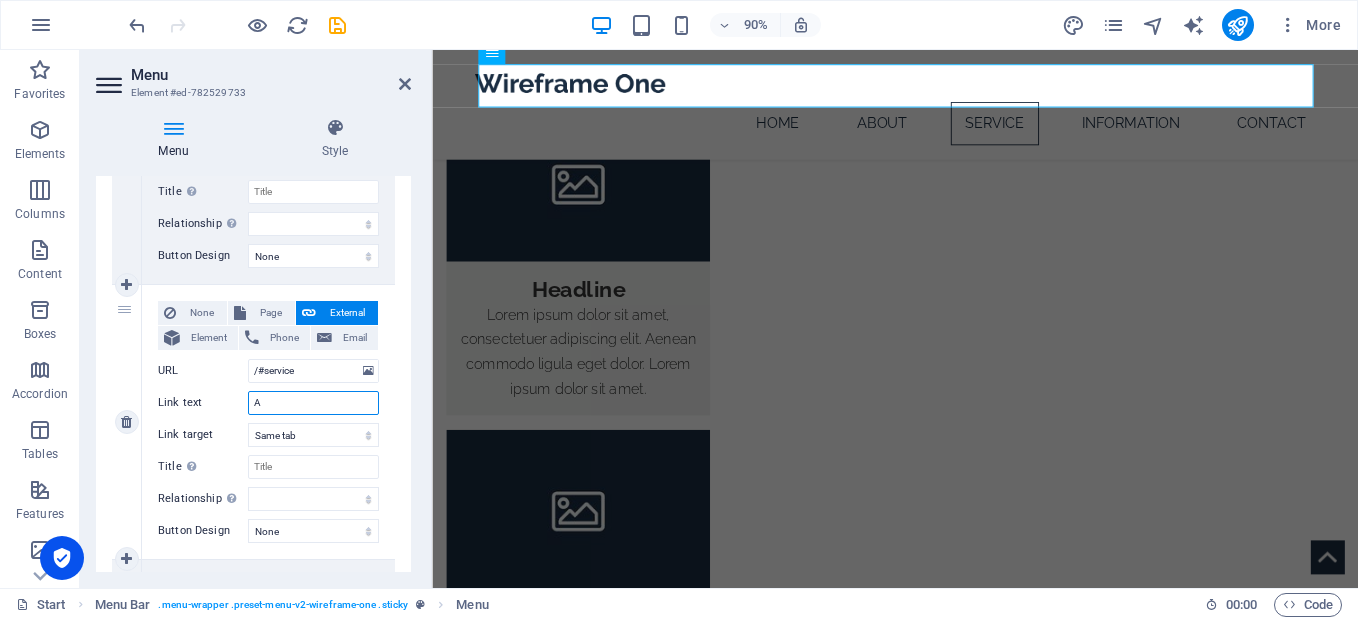 select 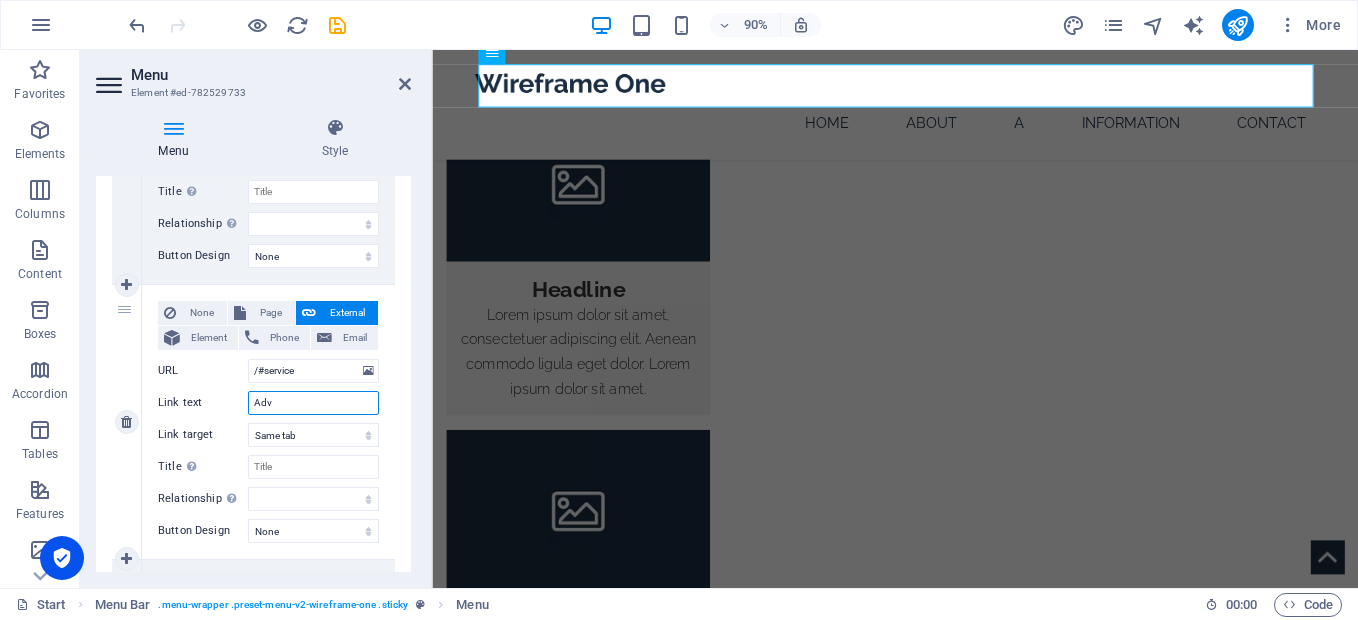 type on "Adva" 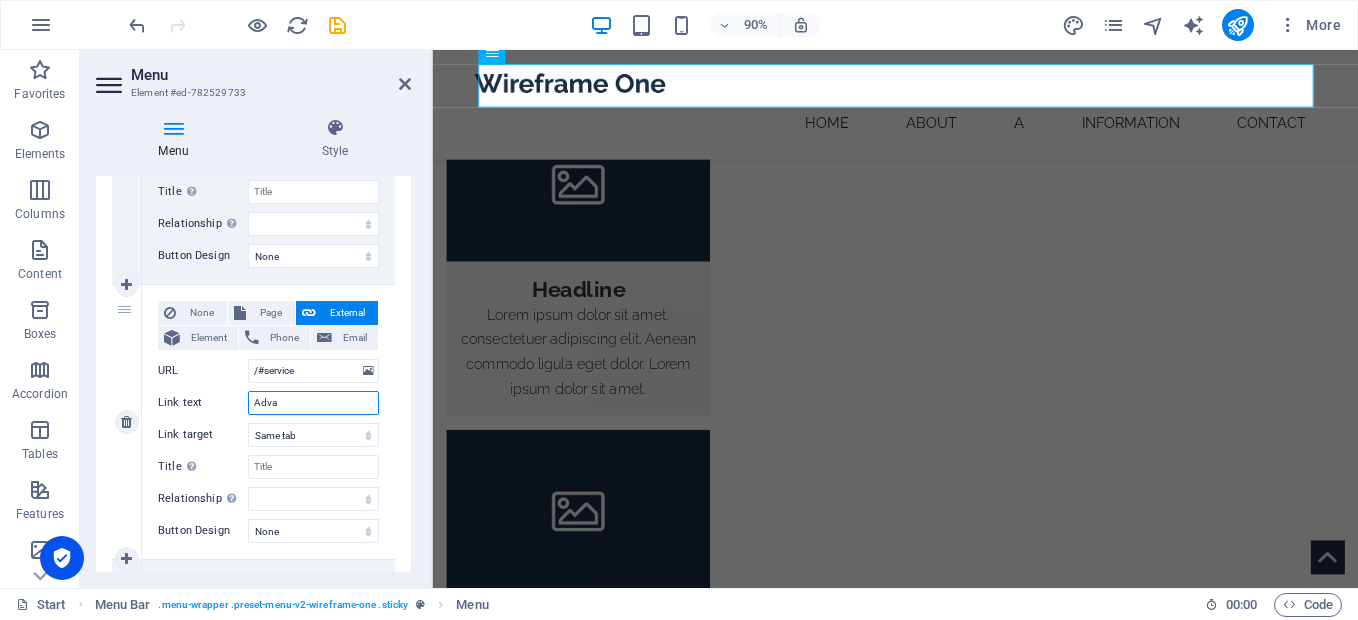 select 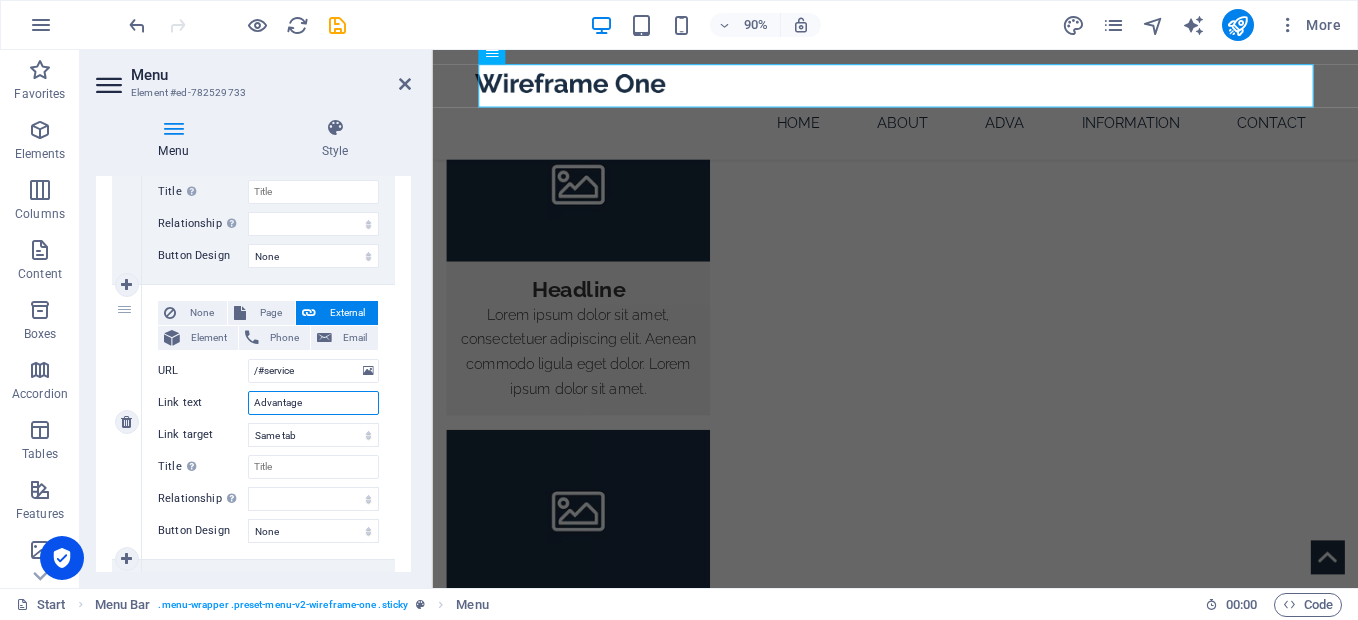 type on "Advantages" 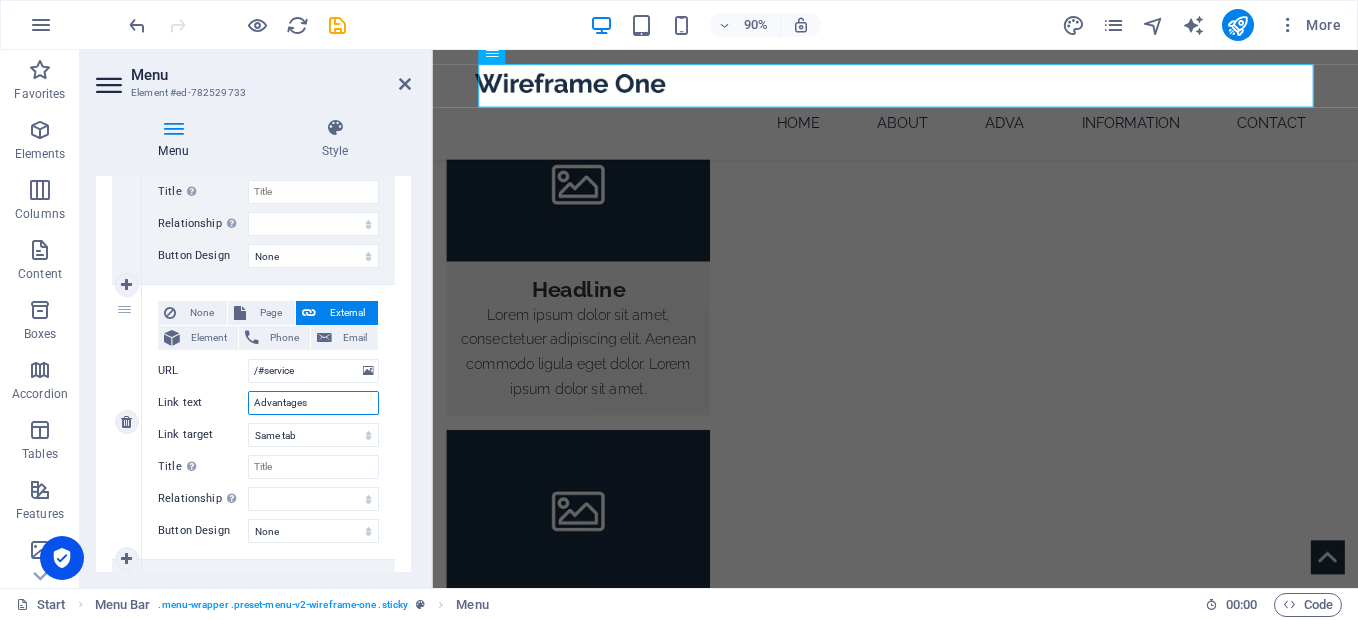 select 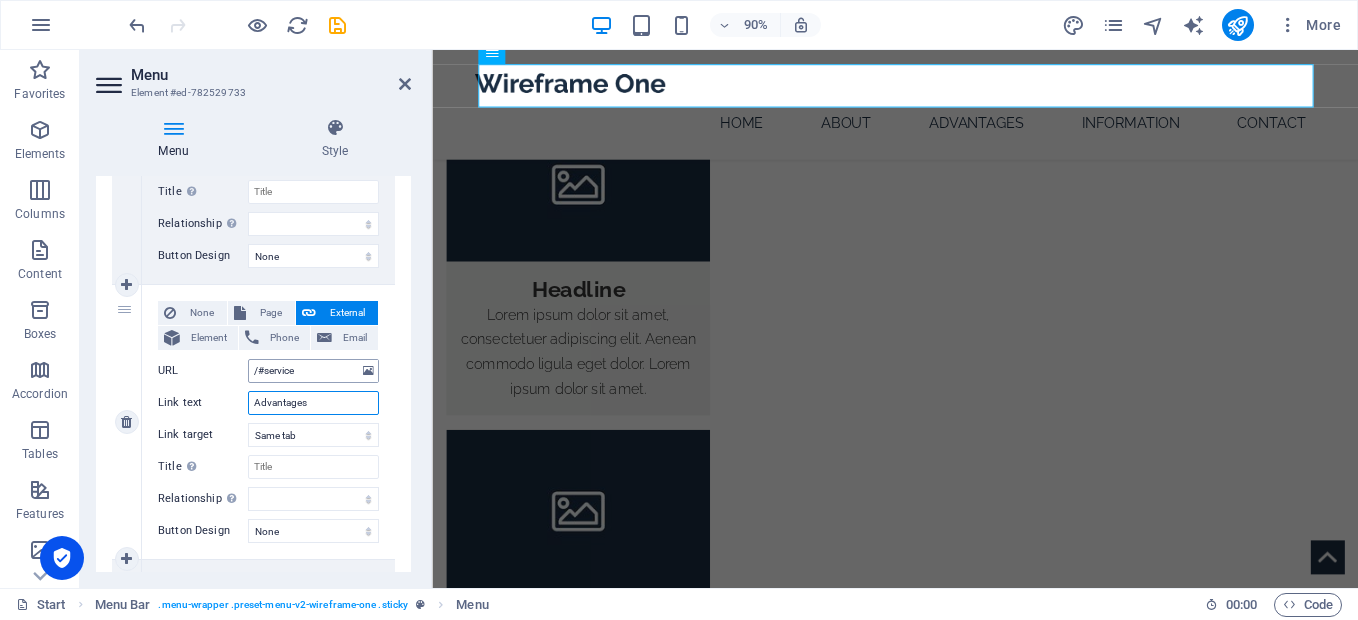 type on "Advantages" 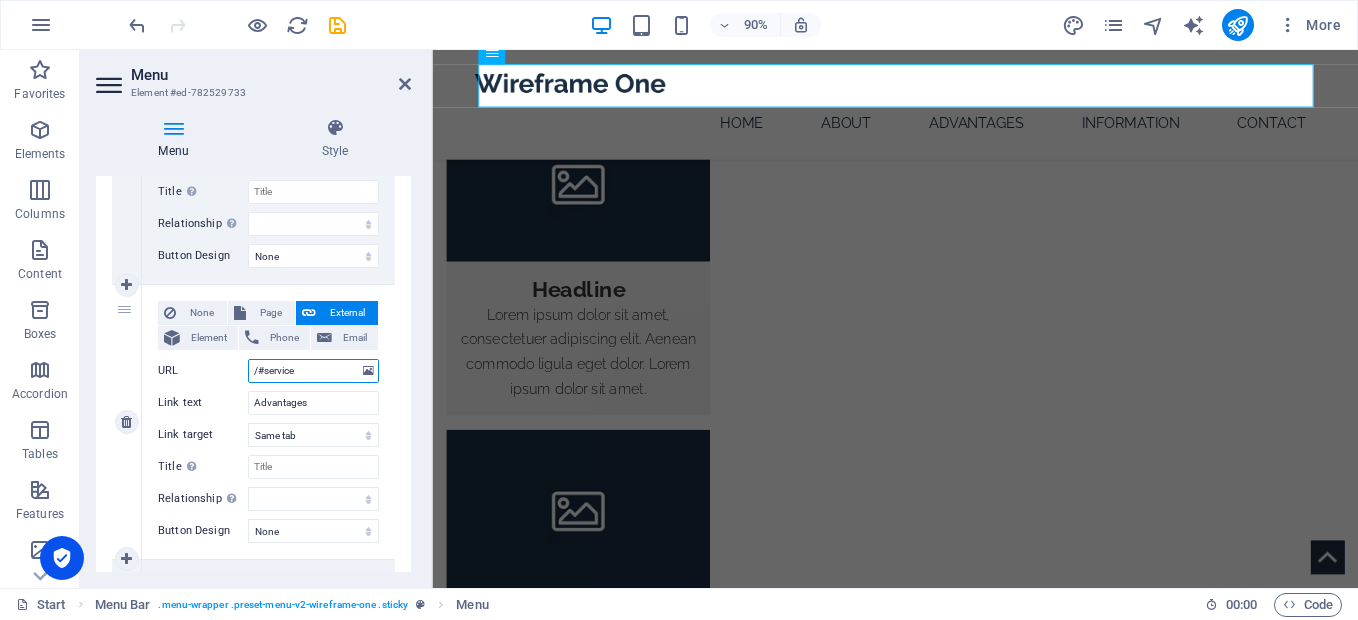click on "/#service" at bounding box center [313, 371] 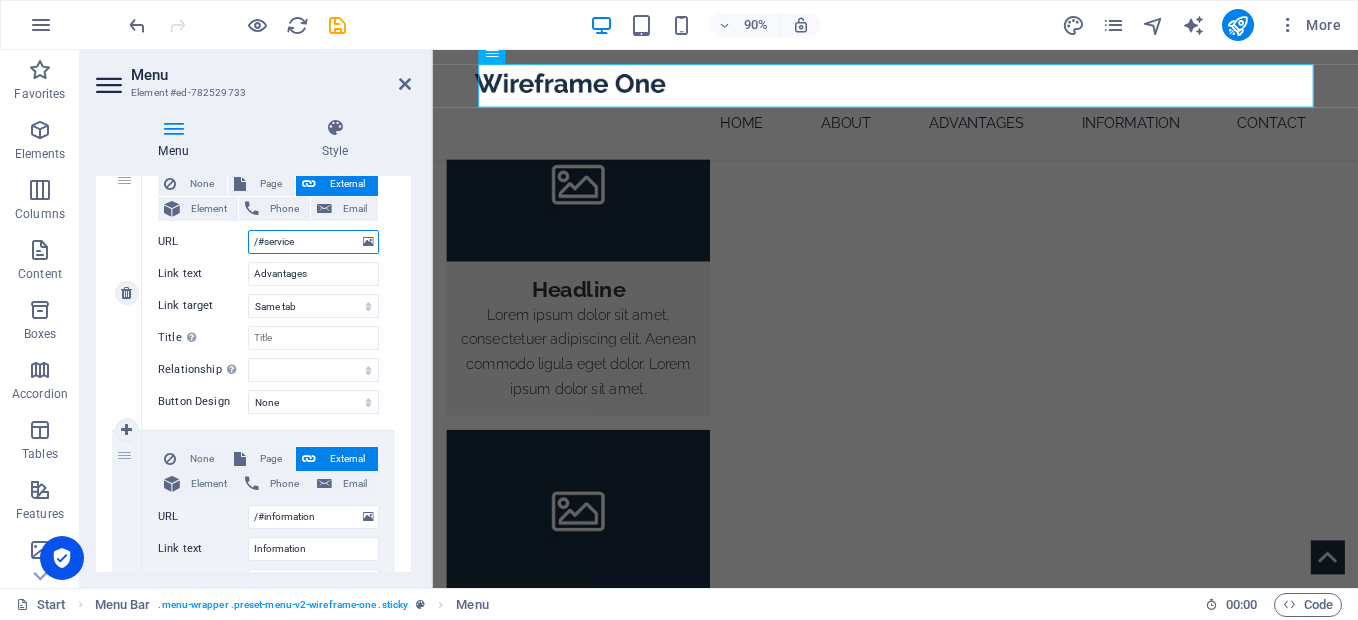 scroll, scrollTop: 800, scrollLeft: 0, axis: vertical 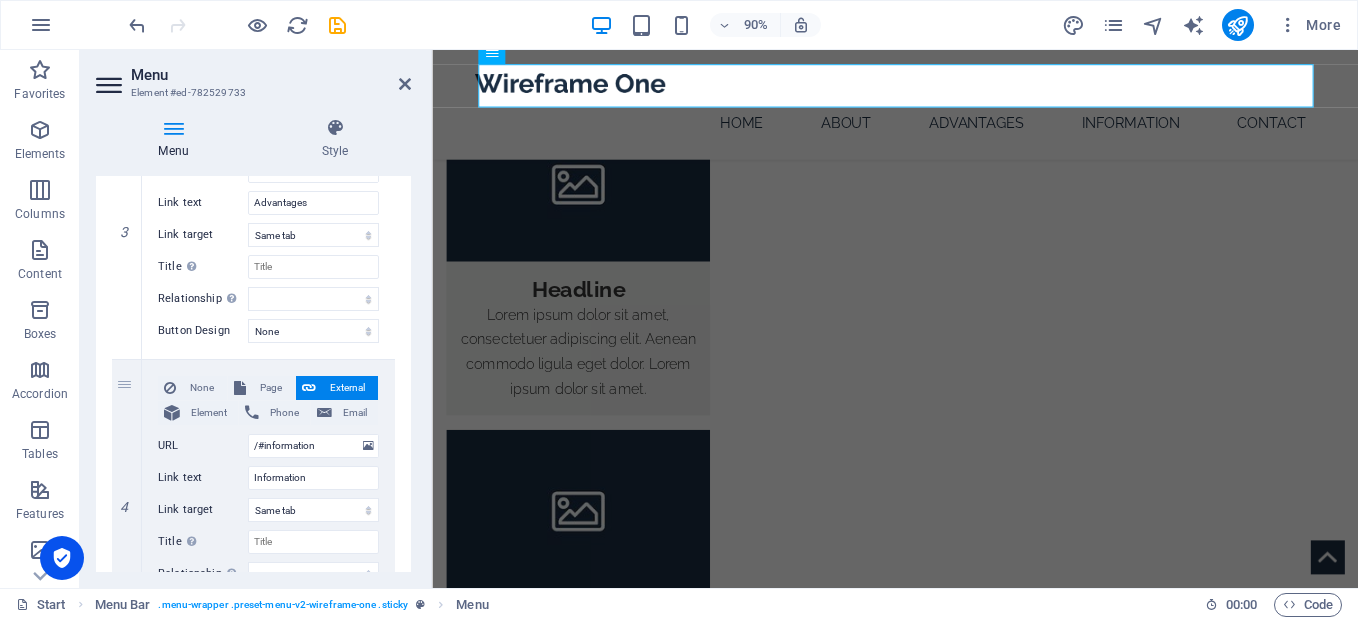 click on "1 None Page External Element Phone Email Page Start Subpage Legal Notice Privacy Element #ed-782529751
URL Phone Email Link text Home Link target New tab Same tab Overlay Title Additional link description, should not be the same as the link text. The title is most often shown as a tooltip text when the mouse moves over the element. Leave empty if uncertain. Relationship Sets the  relationship of this link to the link target . For example, the value "nofollow" instructs search engines not to follow the link. Can be left empty. alternate author bookmark external help license next nofollow noreferrer noopener prev search tag Button Design None Default Primary Secondary 2 None Page External Element Phone Email Page Start Subpage Legal Notice Privacy Element
URL /#about Phone Email Link text About Link target New tab Same tab Overlay Title Relationship Sets the  relationship of this link to the link target alternate author bookmark external help license next nofollow" at bounding box center (253, 237) 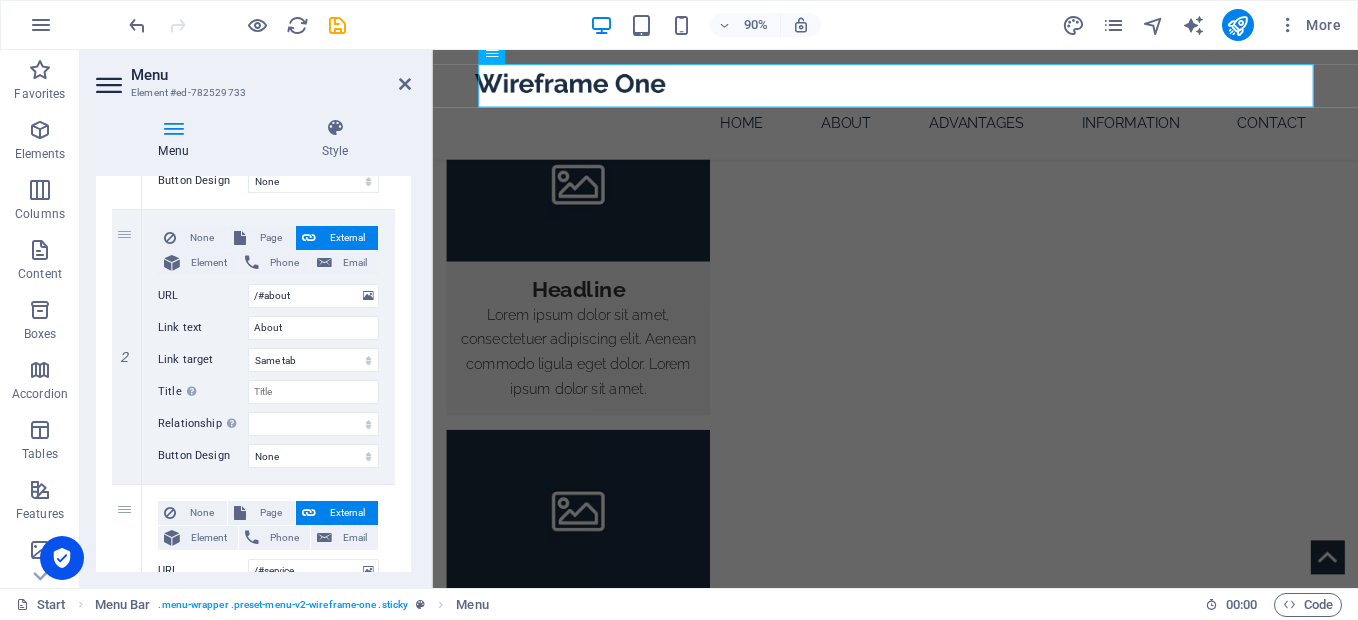 scroll, scrollTop: 0, scrollLeft: 0, axis: both 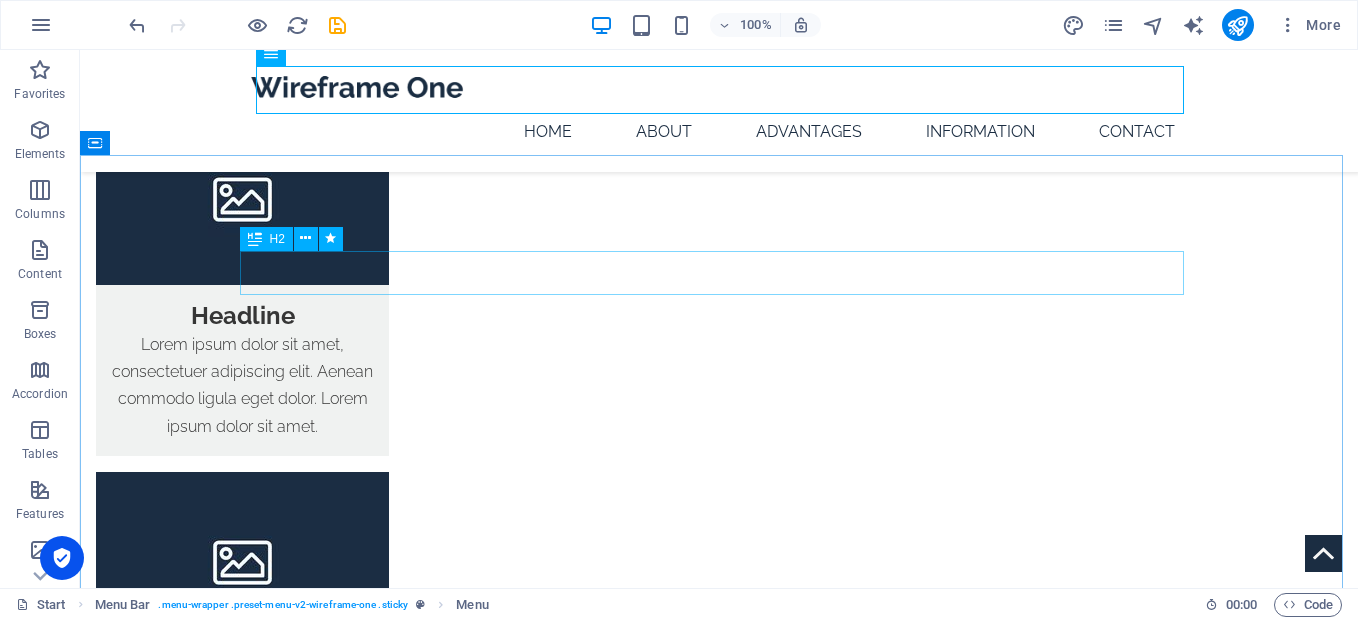 click on "H2" at bounding box center (277, 239) 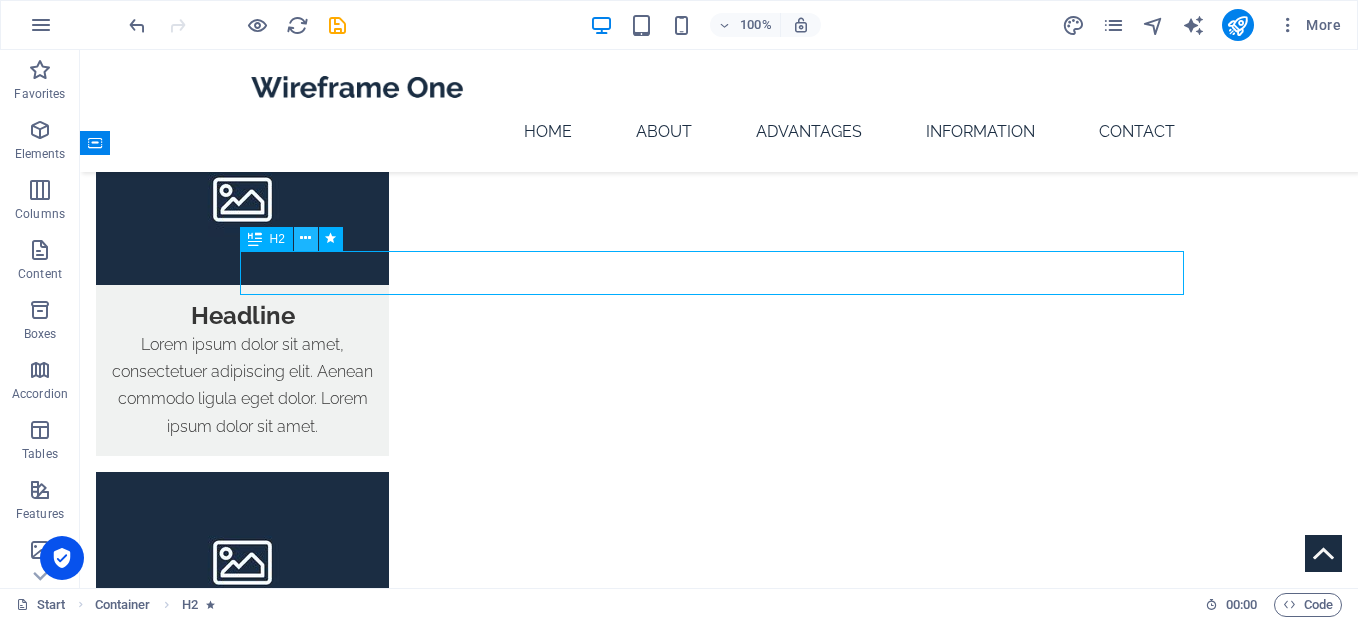 click at bounding box center [306, 239] 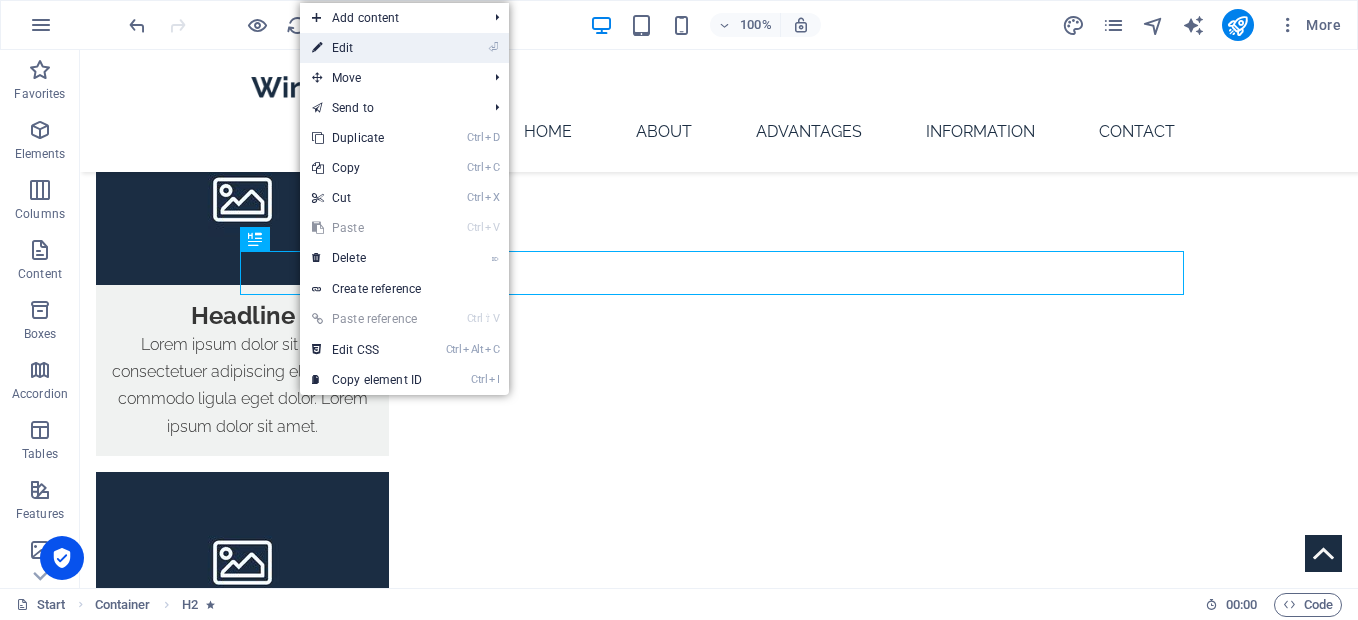 click on "⏎  Edit" at bounding box center (367, 48) 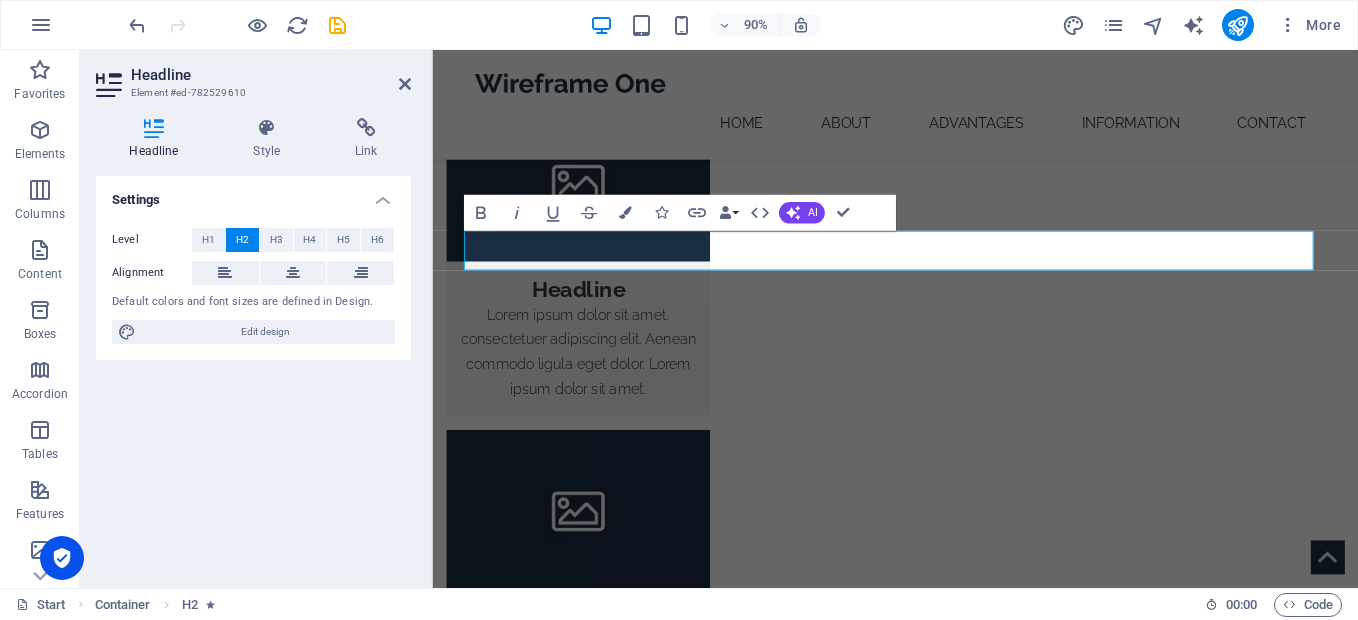 click on "Element #ed-782529610" at bounding box center [251, 93] 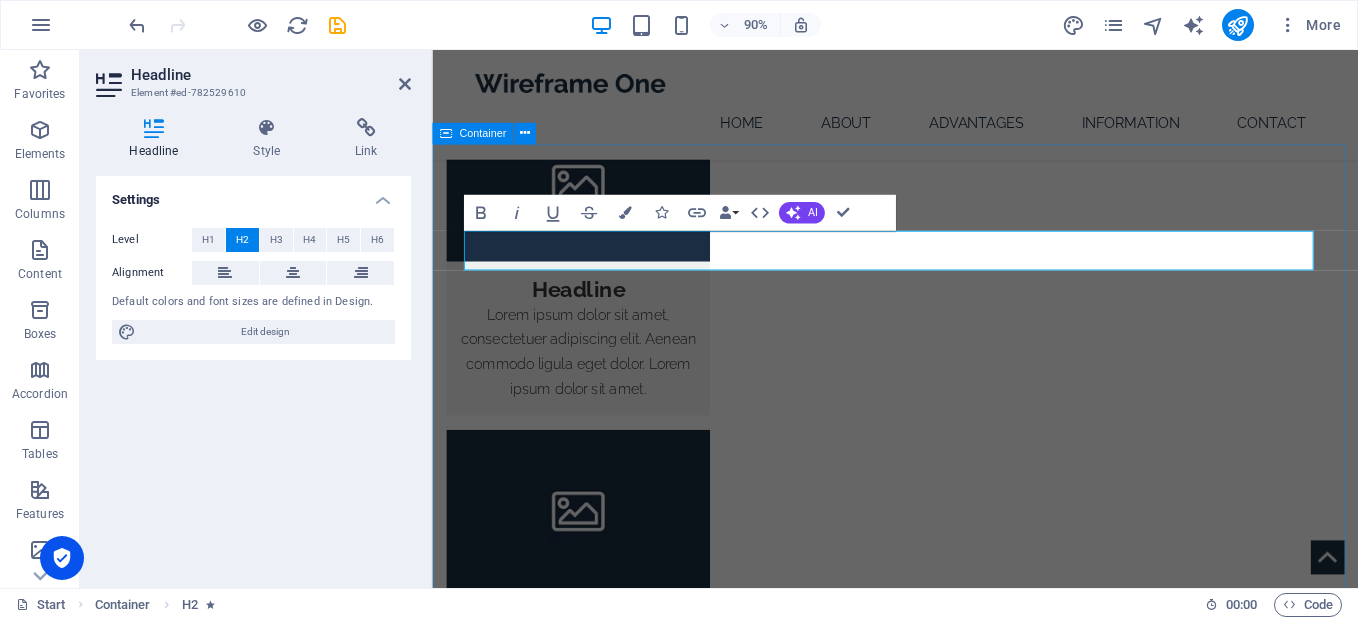 click on "Advantages Headline Lorem ipsum dolor sit amet, consectetuer adipiscing elit. Aenean commodo ligula eget dolor. Lorem ipsum dolor sit amet, consectetuer adipiscing elit leget dolor. Headline Lorem ipsum dolor sit amet, consectetuer adipiscing elit. Aenean commodo ligula eget dolor. Lorem ipsum dolor sit amet, consectetuer adipiscing elit leget dolor. Headline Lorem ipsum dolor sit amet, consectetuer adipiscing elit. Aenean commodo ligula eget dolor. Lorem ipsum dolor sit amet, consectetuer adipiscing elit leget dolor. Headline Lorem ipsum dolor sit amet, consectetuer adipiscing elit. Aenean commodo ligula eget dolor. Lorem ipsum dolor sit amet, consectetuer adipiscing elit leget dolor." at bounding box center (946, 3588) 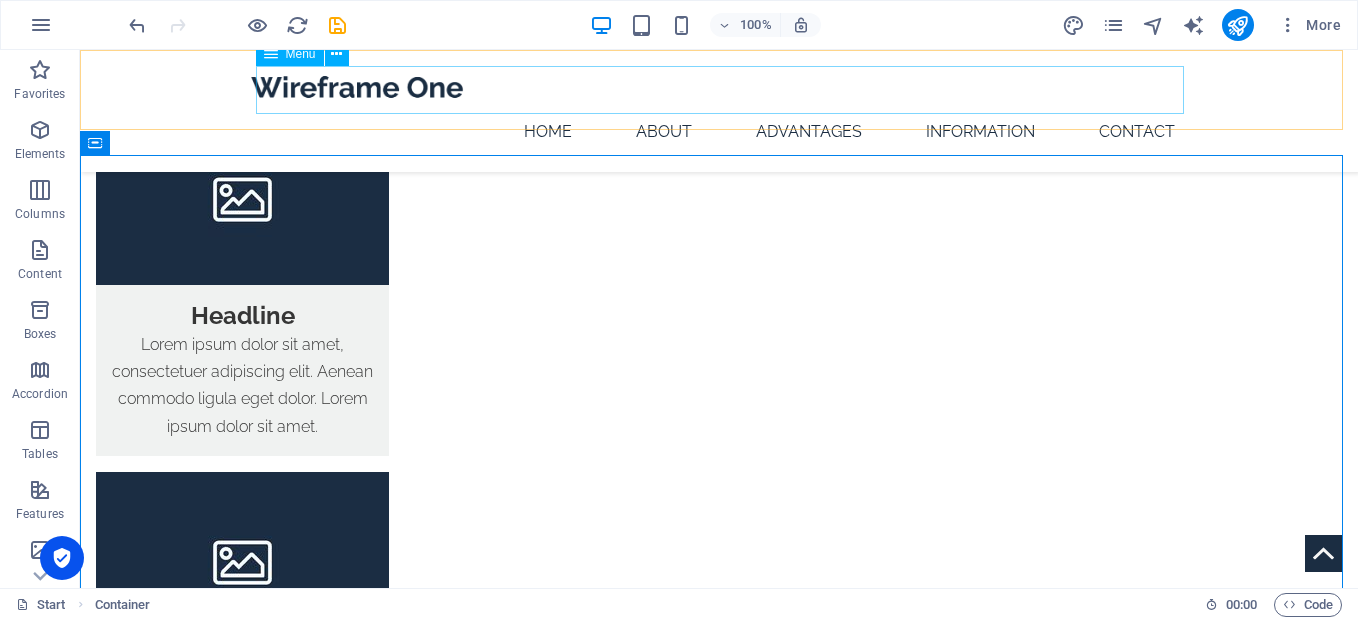 click on "Home About Advantages Information Contact" at bounding box center (719, 132) 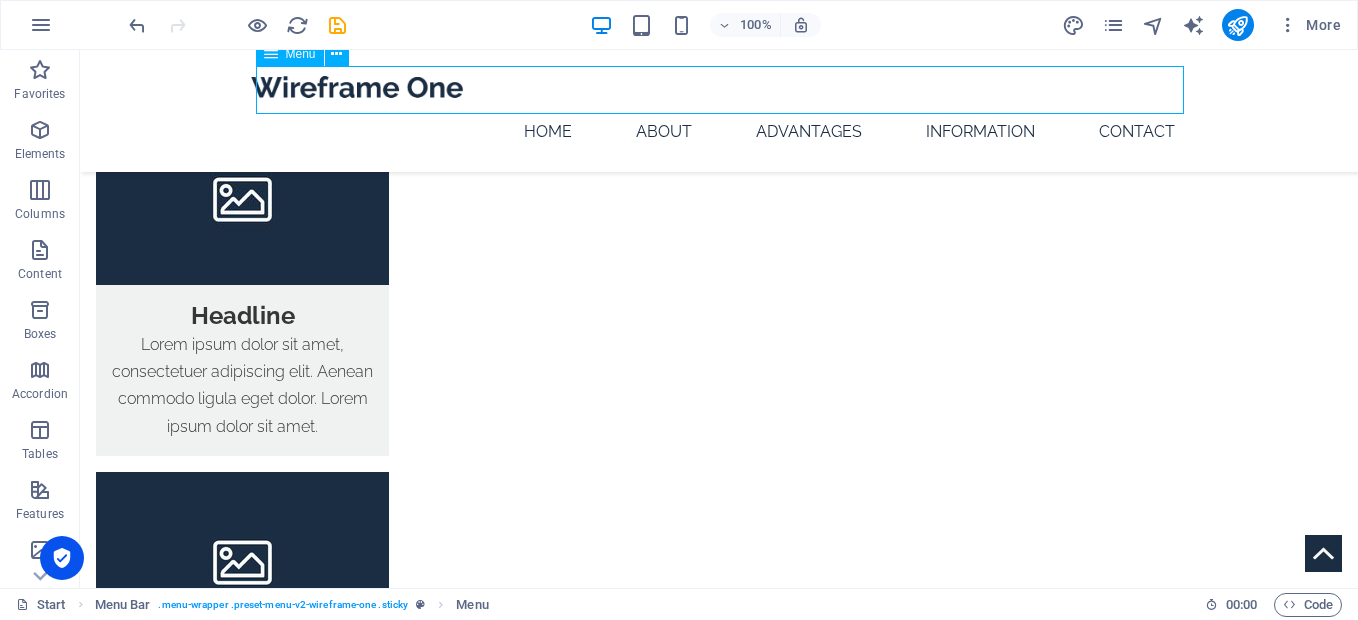 click on "Home About Advantages Information Contact" at bounding box center [719, 132] 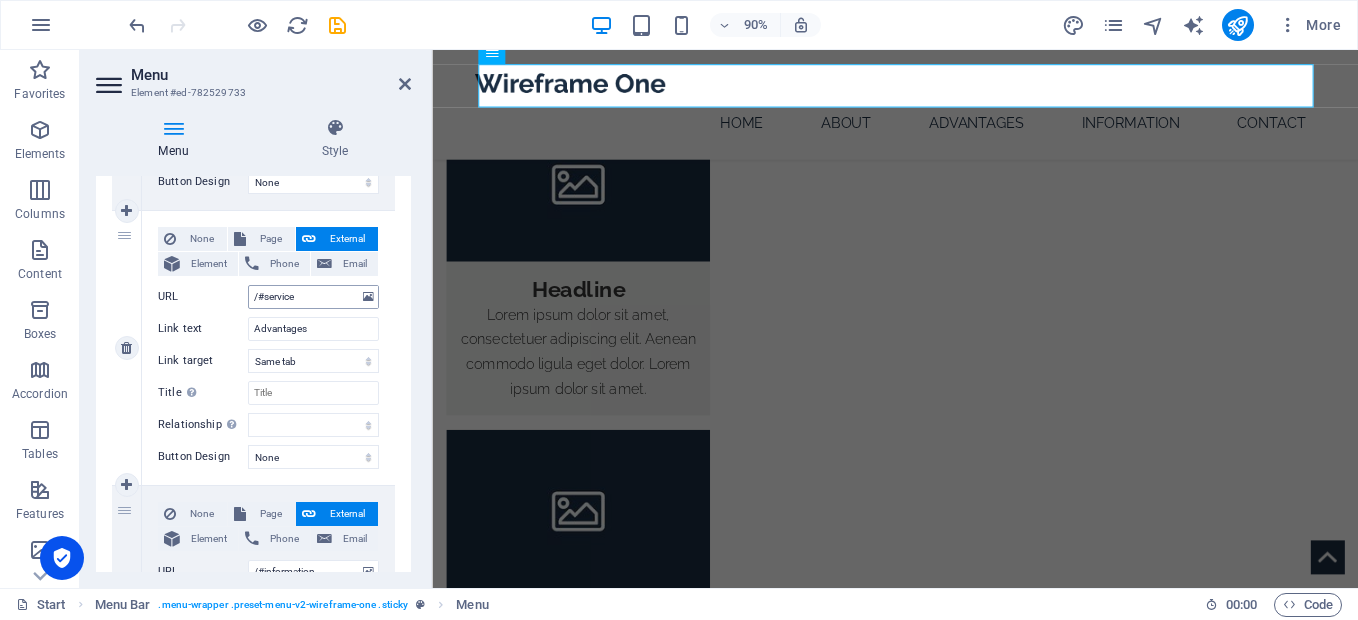 scroll, scrollTop: 700, scrollLeft: 0, axis: vertical 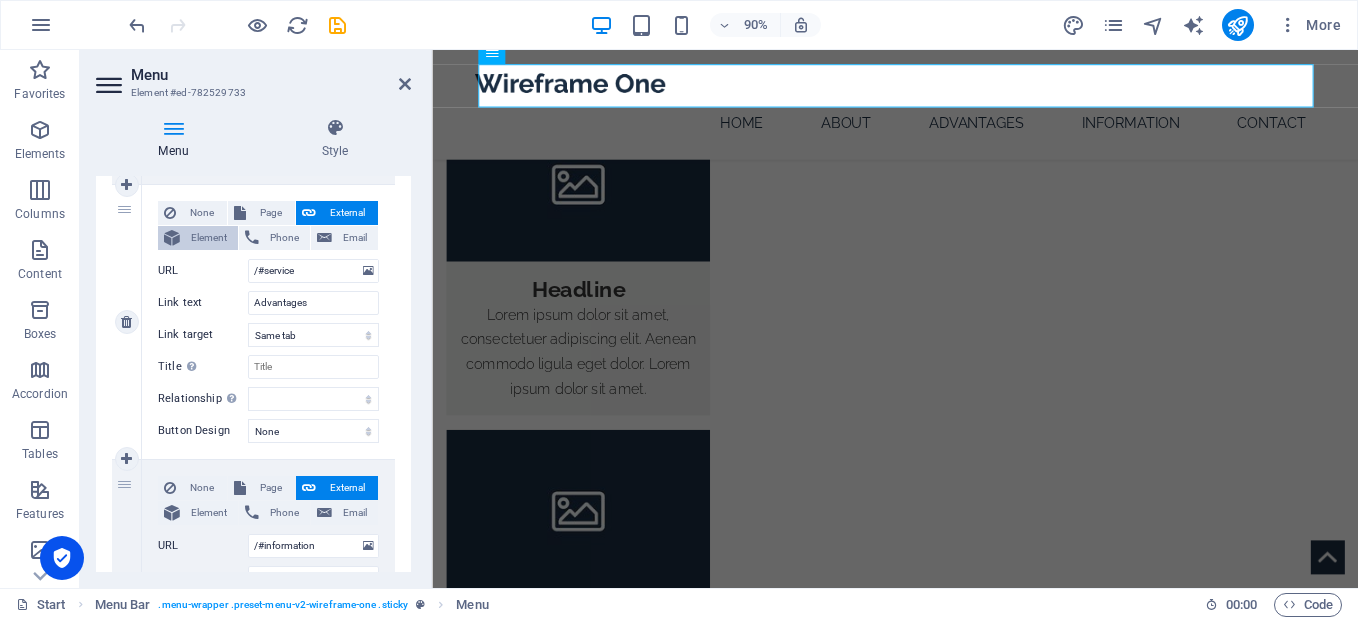 click on "Element" at bounding box center [209, 238] 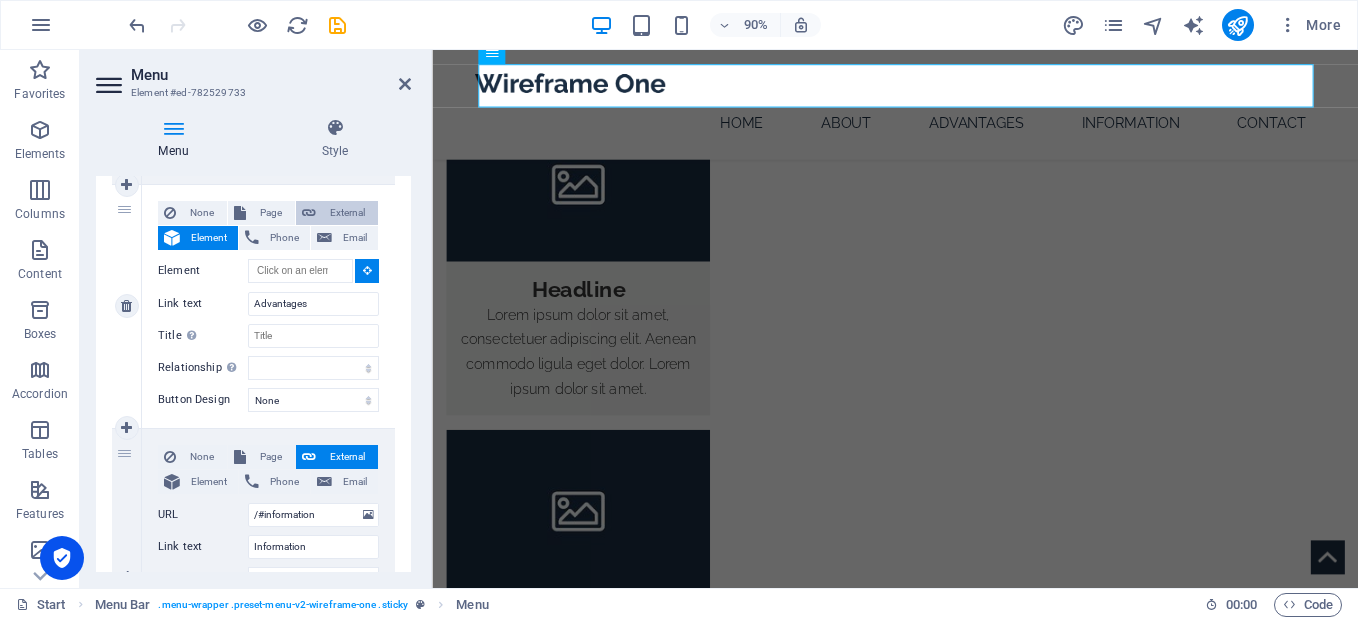 click on "External" at bounding box center (337, 213) 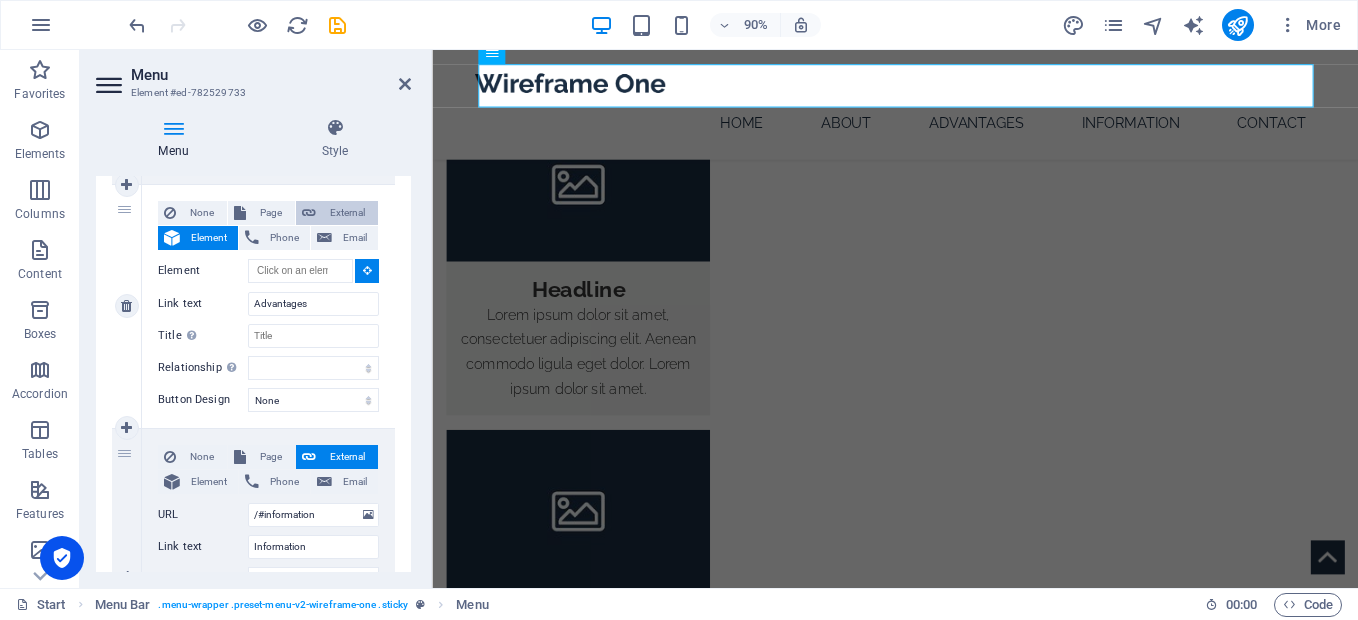 select 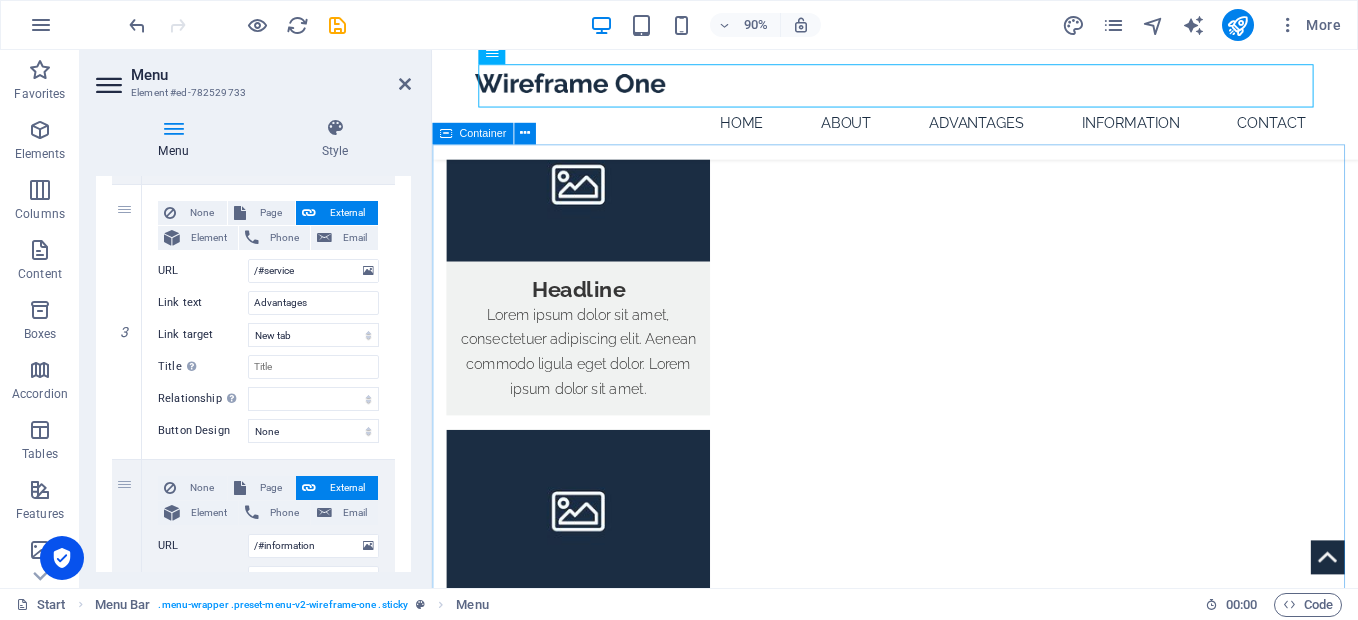 click on "Advantages Headline Lorem ipsum dolor sit amet, consectetuer adipiscing elit. Aenean commodo ligula eget dolor. Lorem ipsum dolor sit amet, consectetuer adipiscing elit leget dolor. Headline Lorem ipsum dolor sit amet, consectetuer adipiscing elit. Aenean commodo ligula eget dolor. Lorem ipsum dolor sit amet, consectetuer adipiscing elit leget dolor. Headline Lorem ipsum dolor sit amet, consectetuer adipiscing elit. Aenean commodo ligula eget dolor. Lorem ipsum dolor sit amet, consectetuer adipiscing elit leget dolor. Headline Lorem ipsum dolor sit amet, consectetuer adipiscing elit. Aenean commodo ligula eget dolor. Lorem ipsum dolor sit amet, consectetuer adipiscing elit leget dolor." at bounding box center (946, 3588) 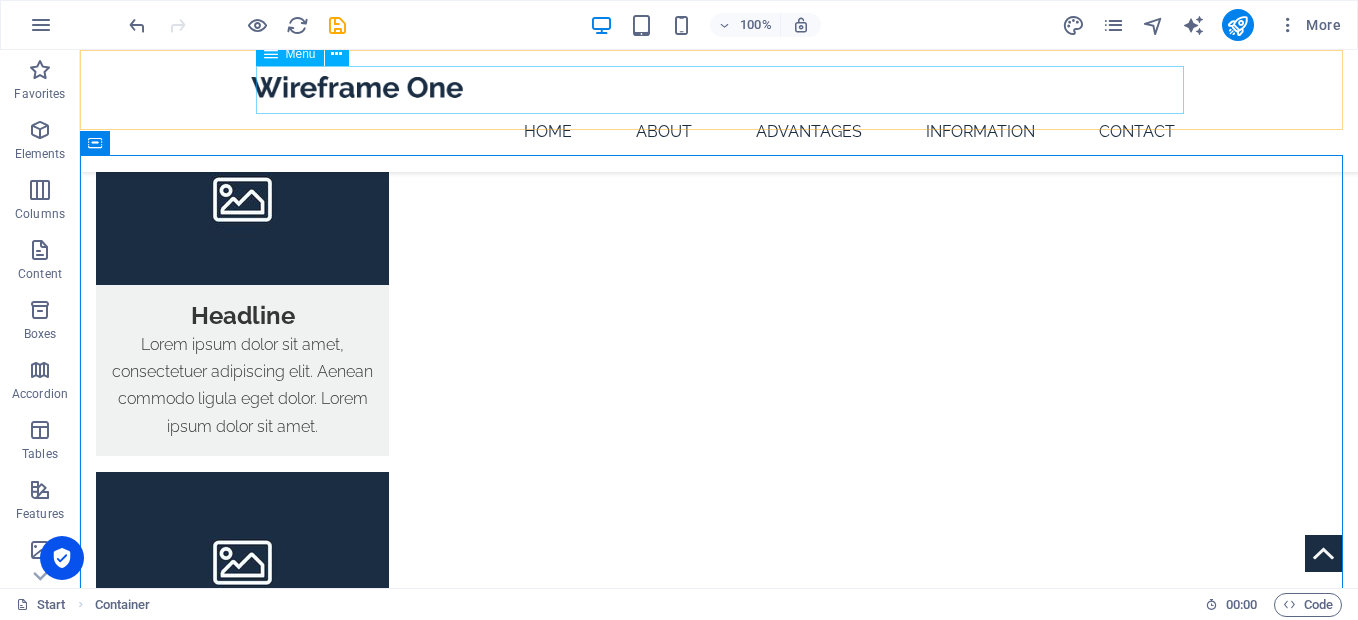 click on "Home About Advantages Information Contact" at bounding box center (719, 132) 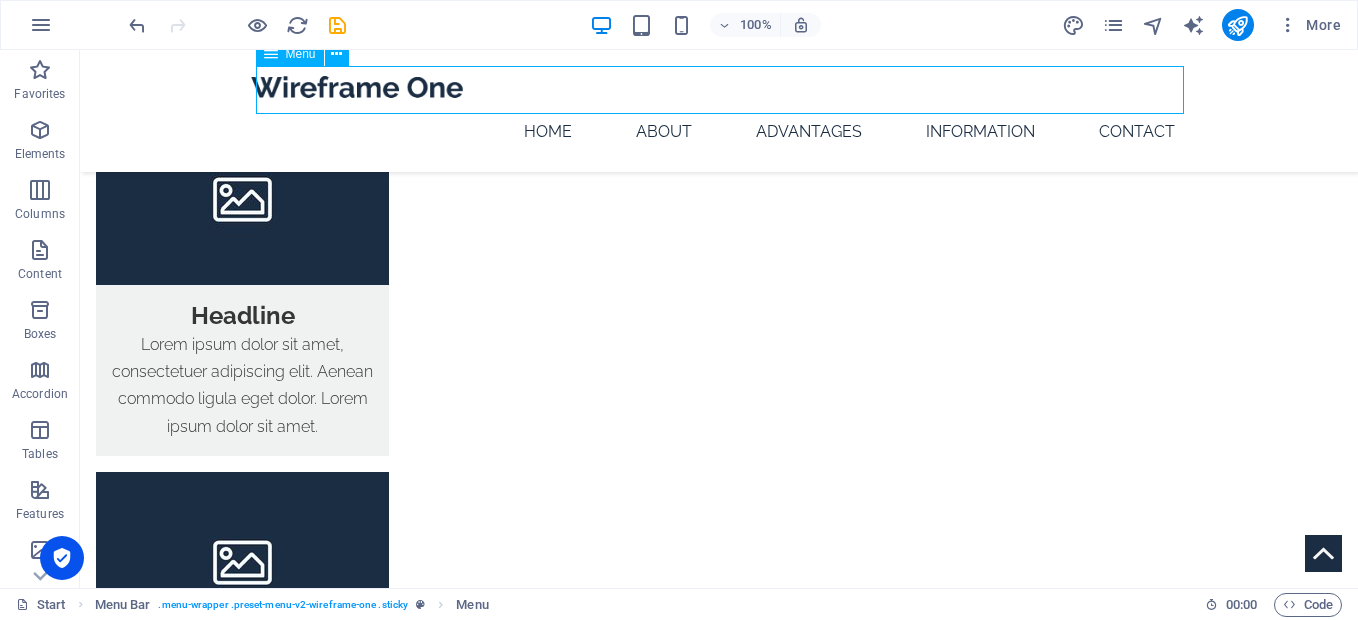 click on "Home About Advantages Information Contact" at bounding box center (719, 132) 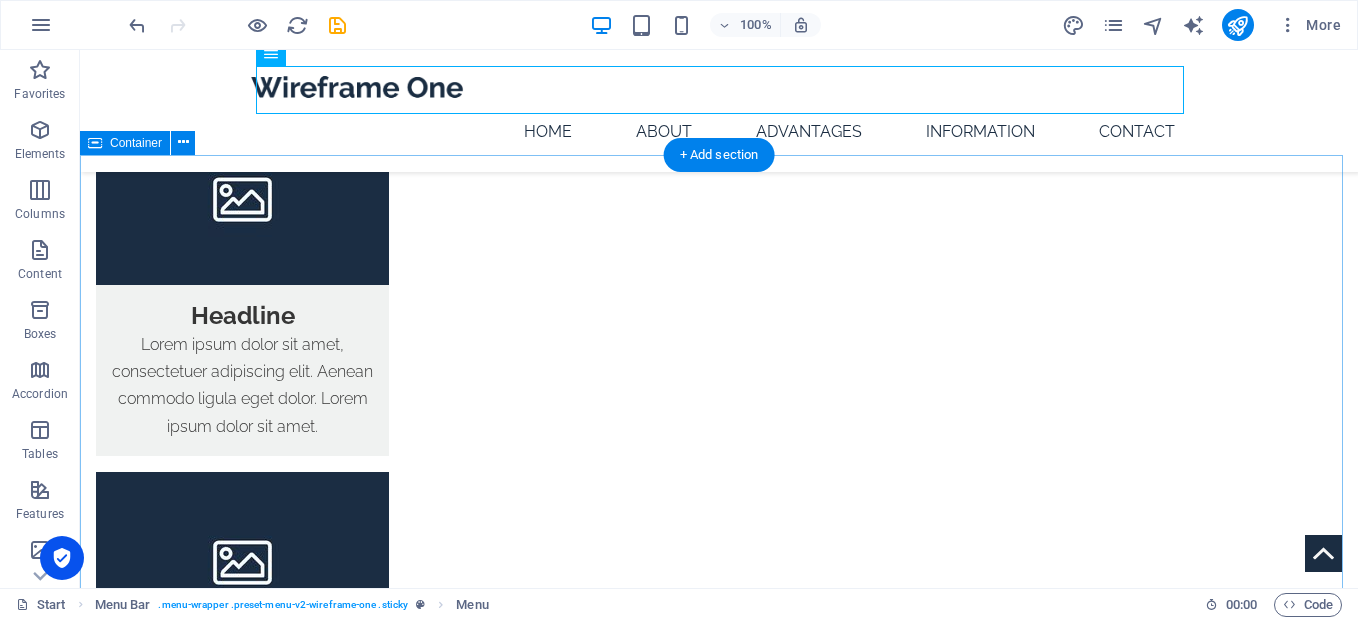 click on "Advantages Headline Lorem ipsum dolor sit amet, consectetuer adipiscing elit. Aenean commodo ligula eget dolor. Lorem ipsum dolor sit amet, consectetuer adipiscing elit leget dolor. Headline Lorem ipsum dolor sit amet, consectetuer adipiscing elit. Aenean commodo ligula eget dolor. Lorem ipsum dolor sit amet, consectetuer adipiscing elit leget dolor. Headline Lorem ipsum dolor sit amet, consectetuer adipiscing elit. Aenean commodo ligula eget dolor. Lorem ipsum dolor sit amet, consectetuer adipiscing elit leget dolor. Headline Lorem ipsum dolor sit amet, consectetuer adipiscing elit. Aenean commodo ligula eget dolor. Lorem ipsum dolor sit amet, consectetuer adipiscing elit leget dolor." at bounding box center (719, 3588) 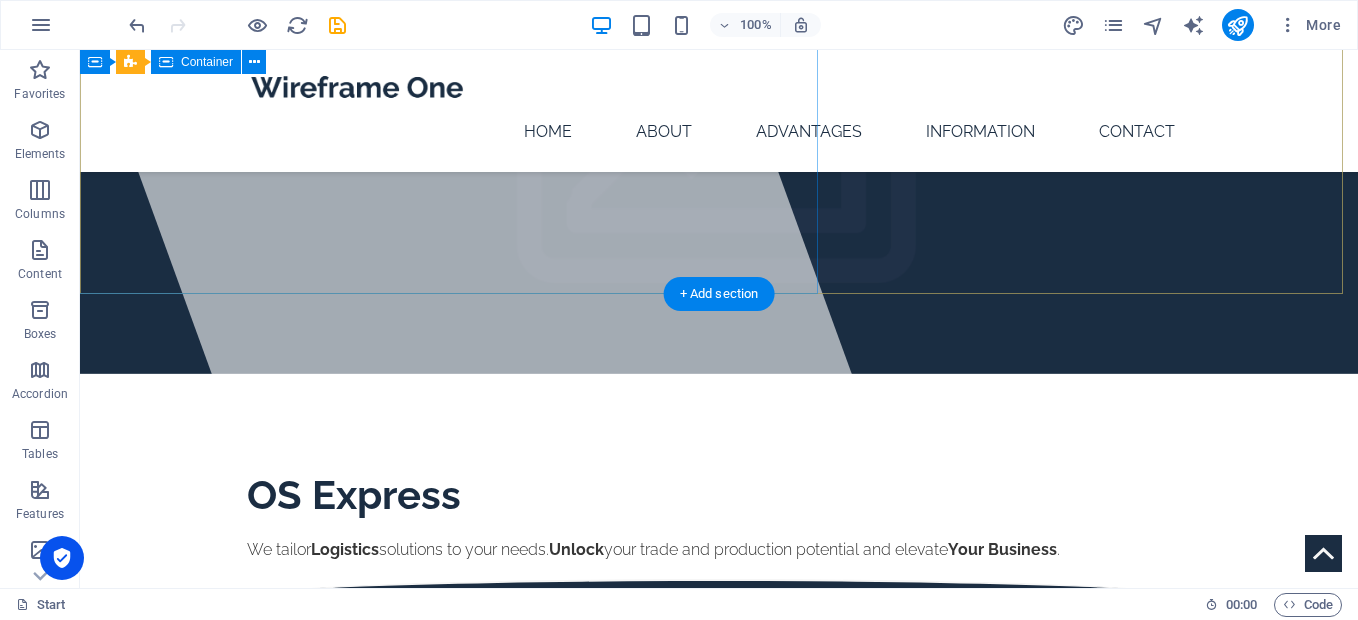 scroll, scrollTop: 0, scrollLeft: 0, axis: both 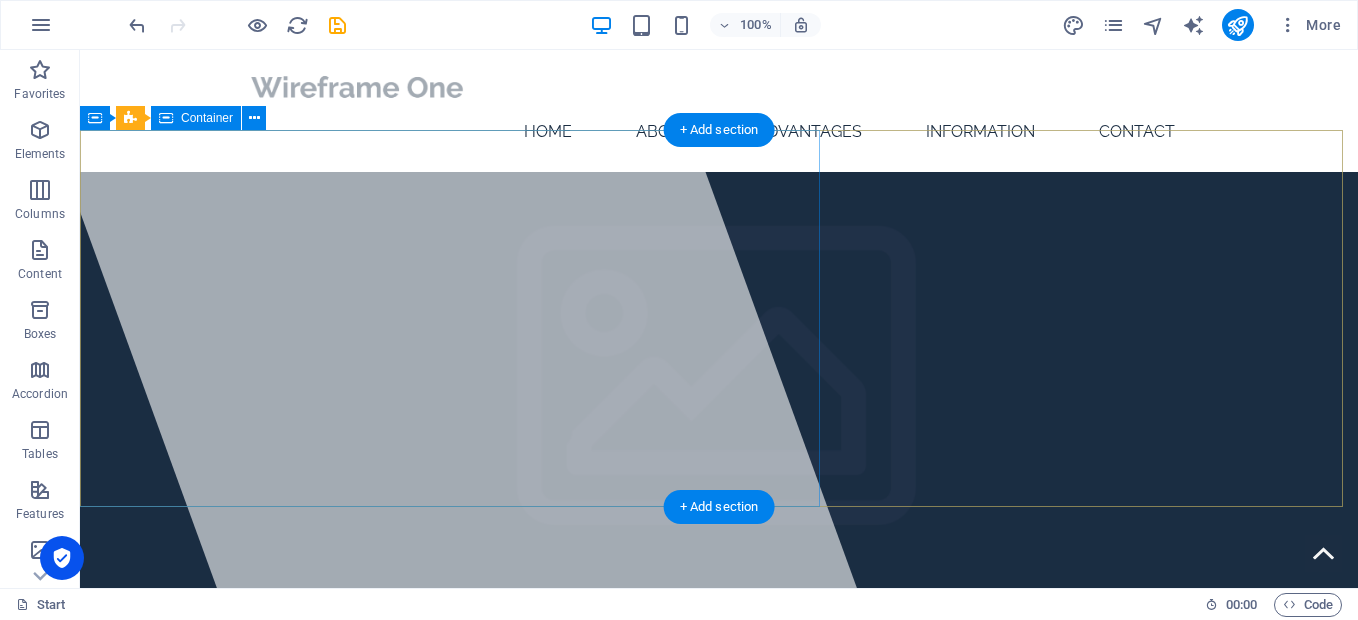 click at bounding box center [439, 319] 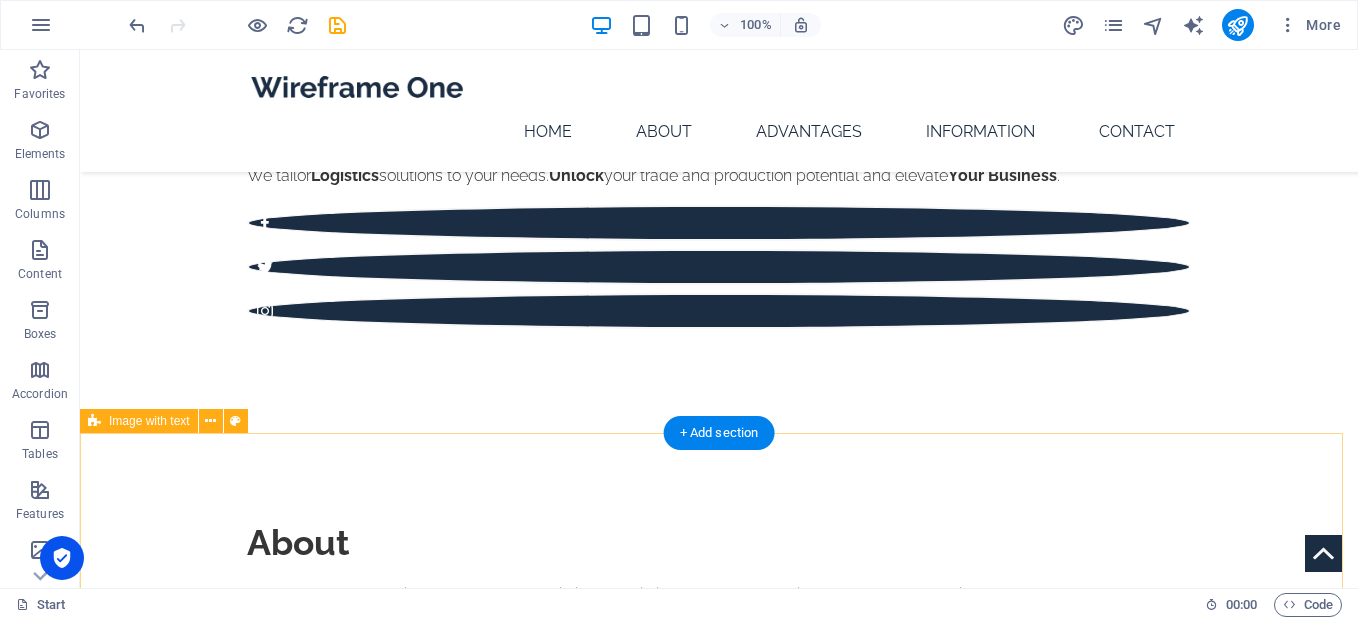 scroll, scrollTop: 600, scrollLeft: 0, axis: vertical 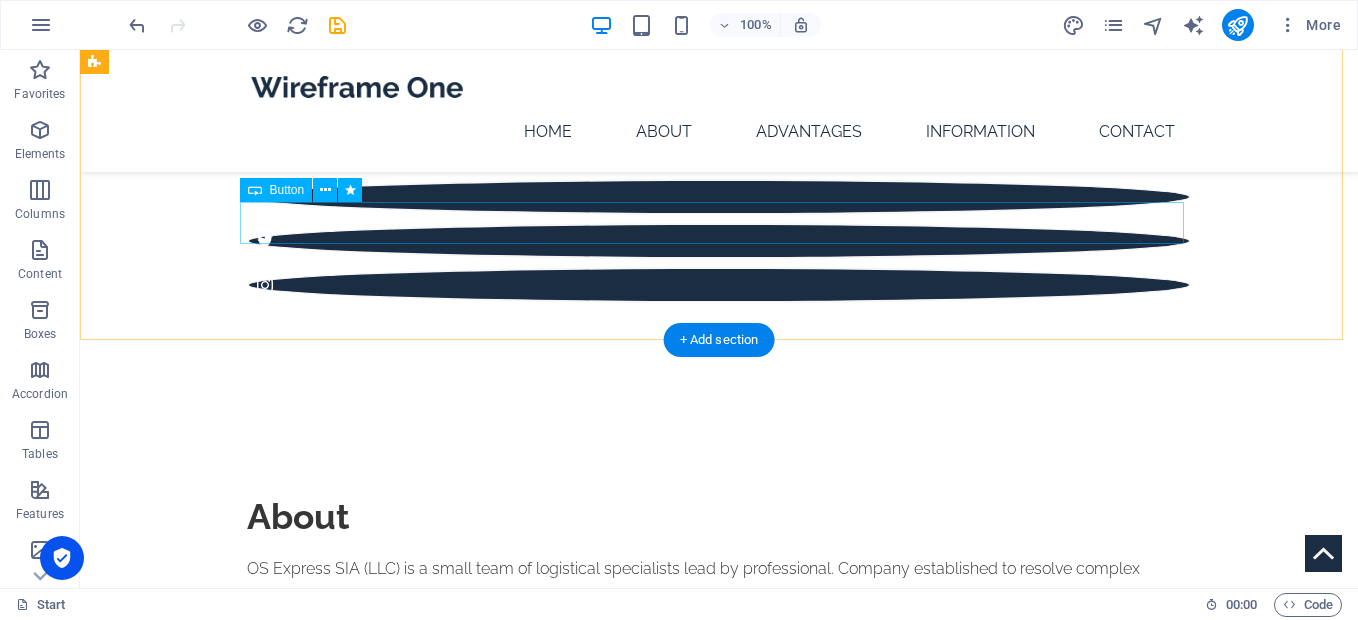 click on "LEARN MORE" at bounding box center [719, 728] 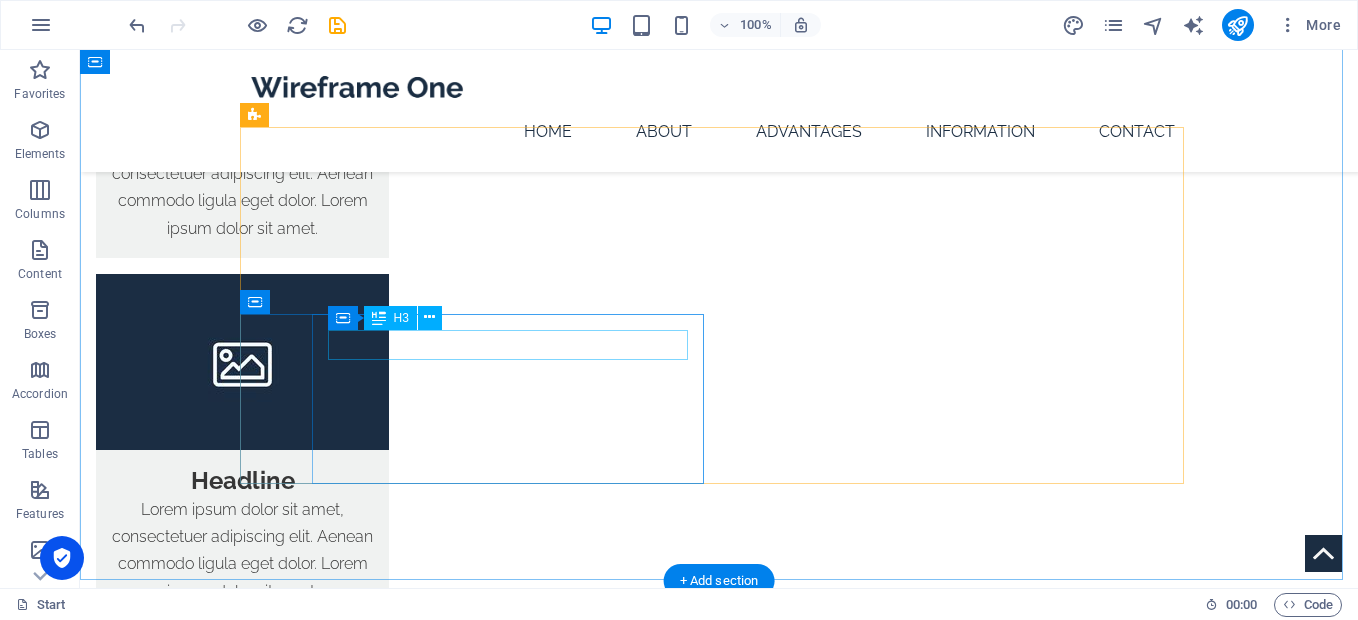scroll, scrollTop: 2600, scrollLeft: 0, axis: vertical 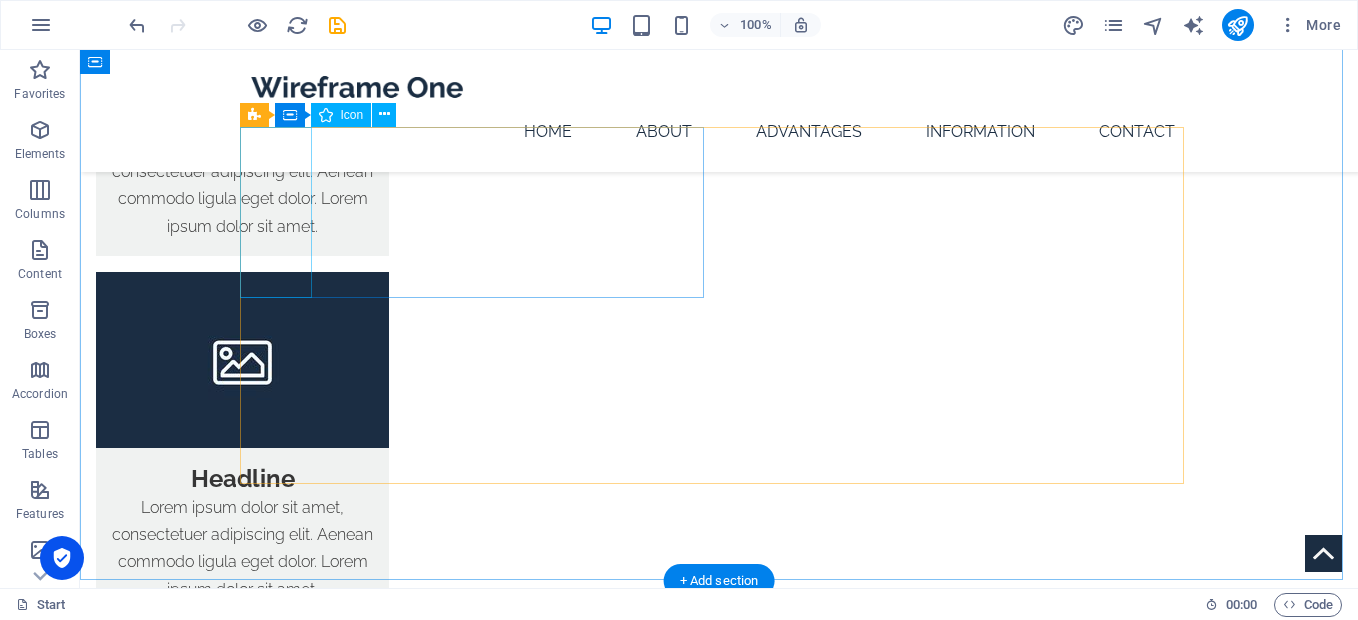 click at bounding box center [479, 2995] 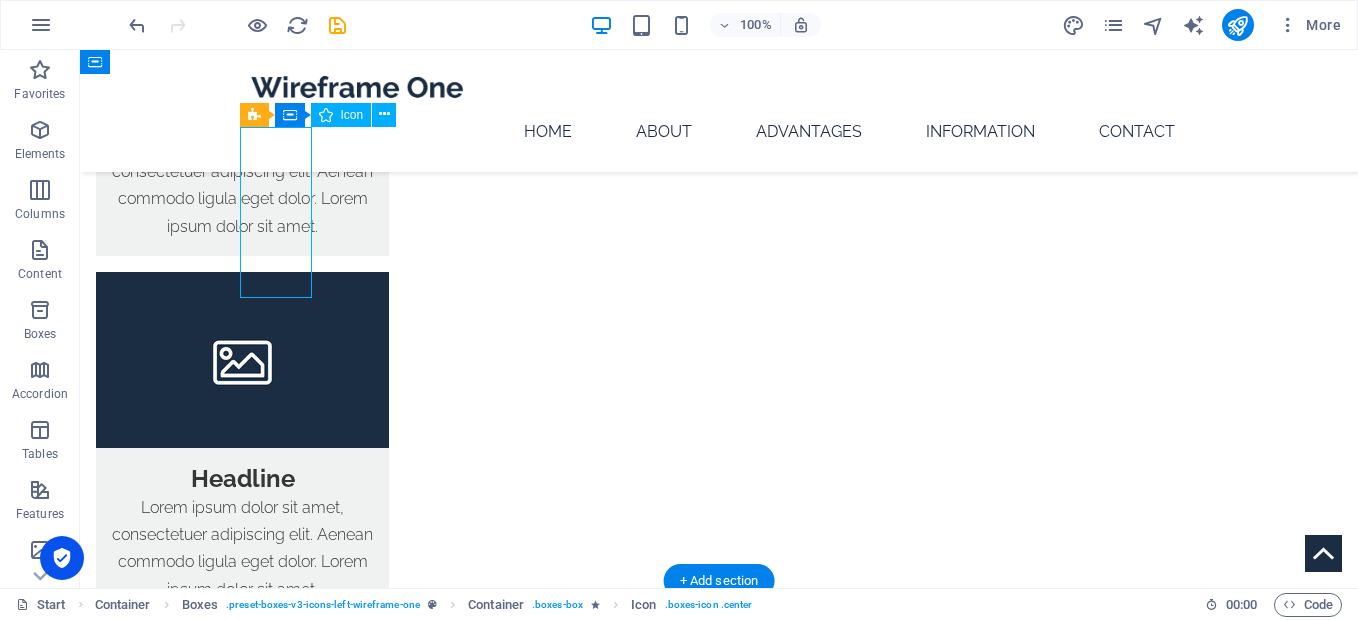 click at bounding box center [479, 2995] 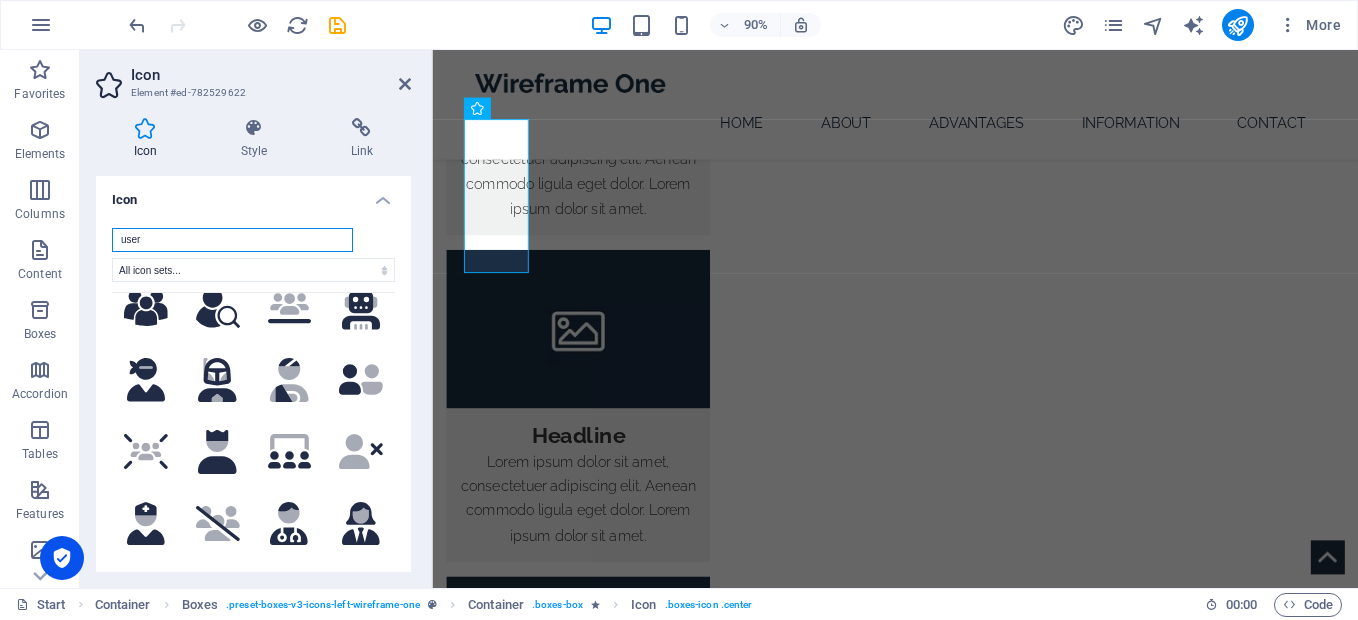 scroll, scrollTop: 400, scrollLeft: 0, axis: vertical 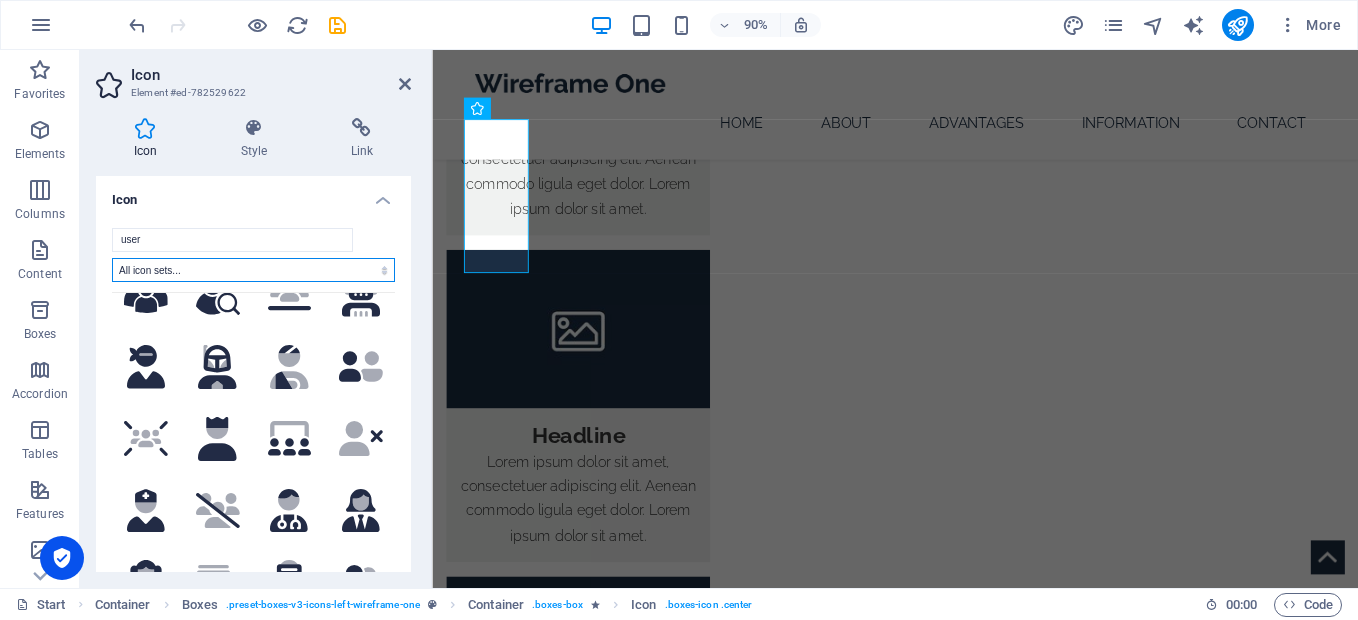 click on "All icon sets... IcoFont Ionicons FontAwesome Brands FontAwesome Duotone FontAwesome Solid FontAwesome Regular FontAwesome Light FontAwesome Thin FontAwesome Sharp Solid FontAwesome Sharp Regular FontAwesome Sharp Light FontAwesome Sharp Thin" at bounding box center (253, 270) 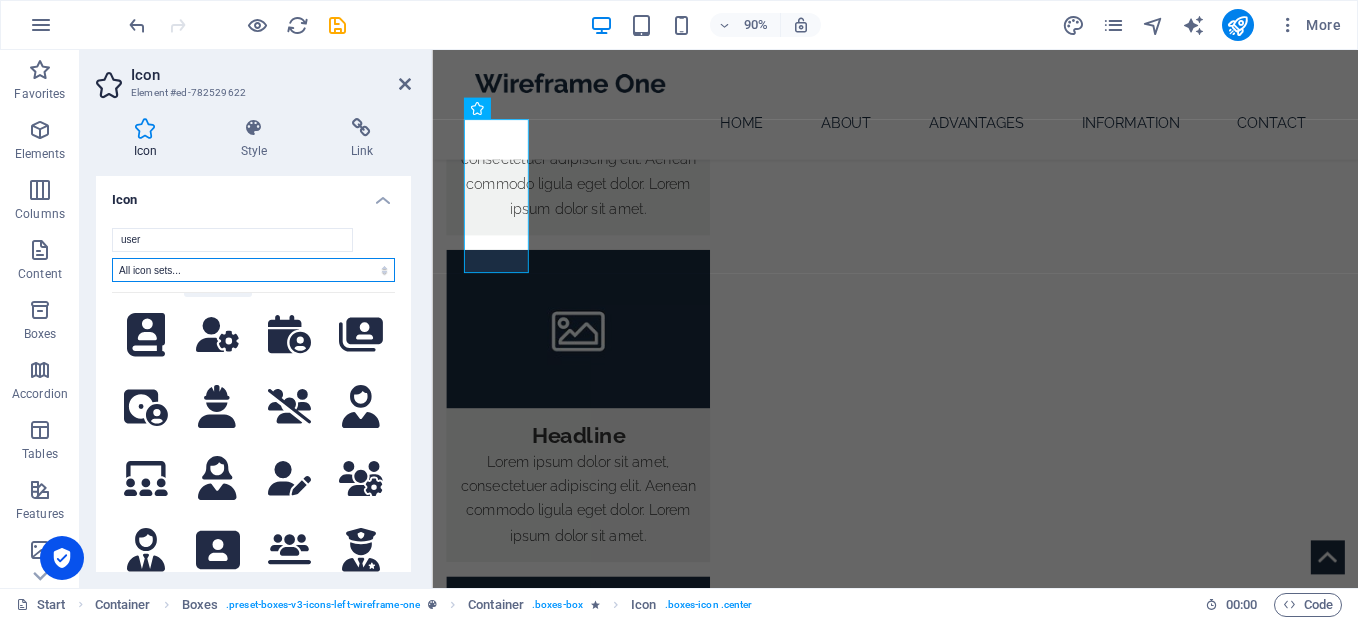 scroll, scrollTop: 2900, scrollLeft: 0, axis: vertical 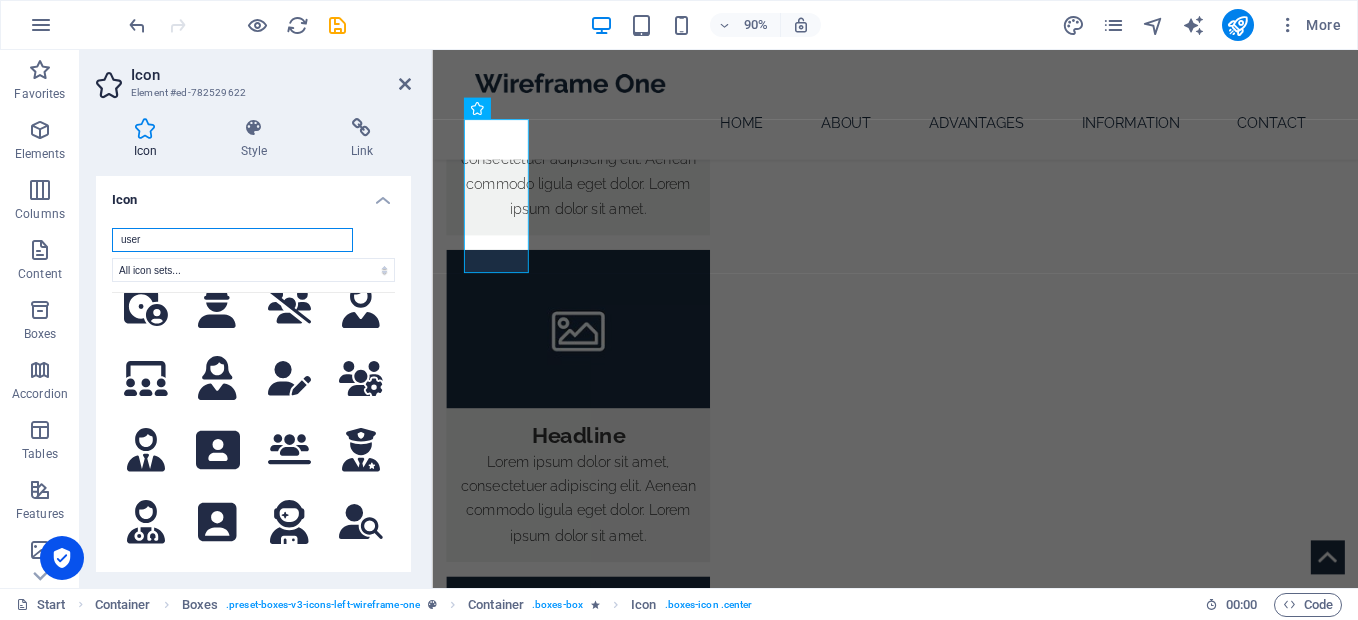click on "user" at bounding box center [232, 240] 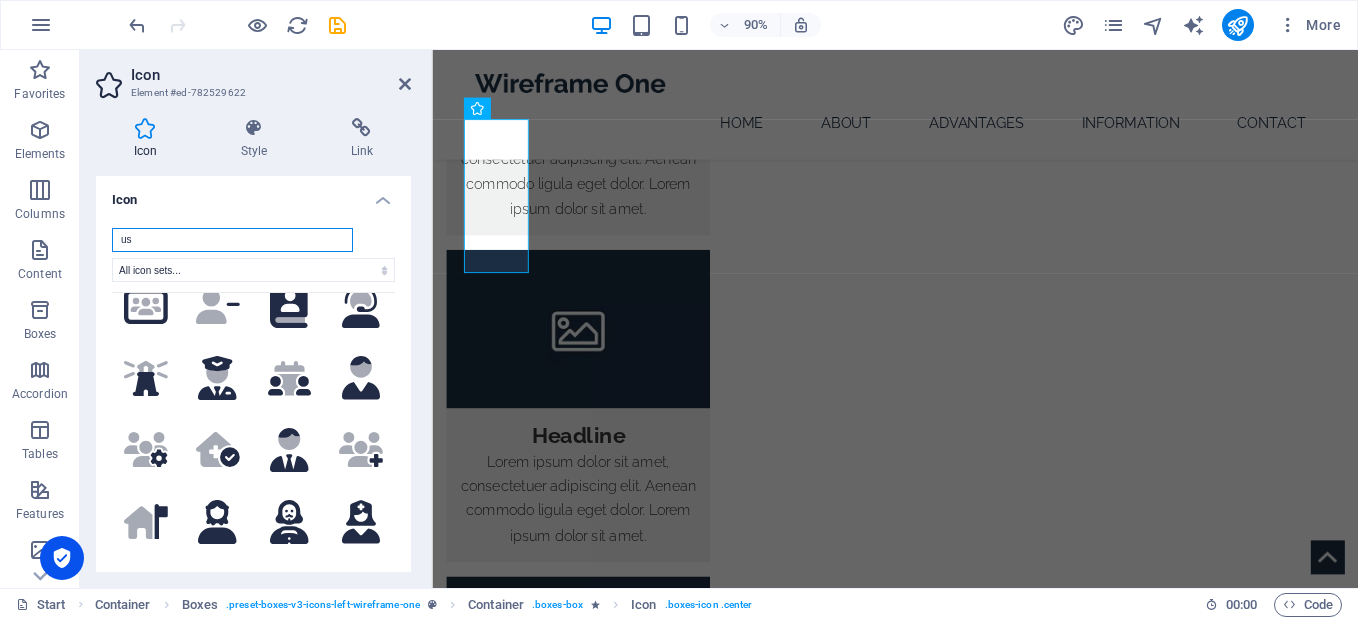 type on "u" 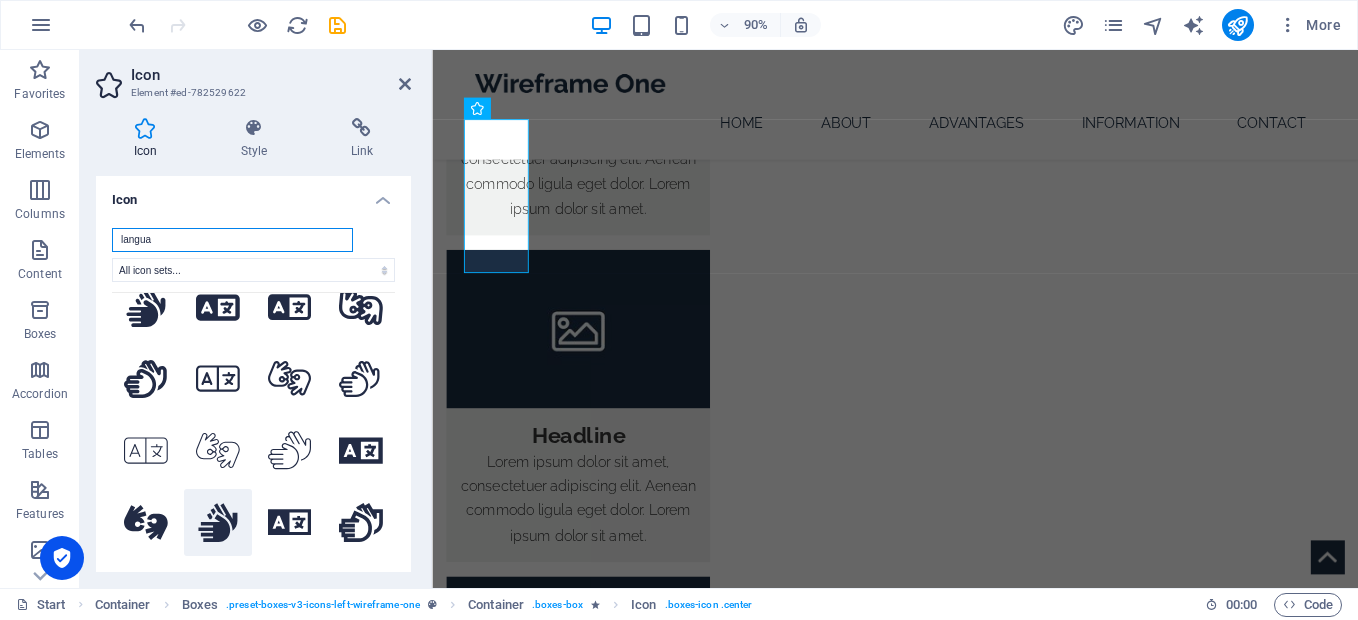 scroll, scrollTop: 0, scrollLeft: 0, axis: both 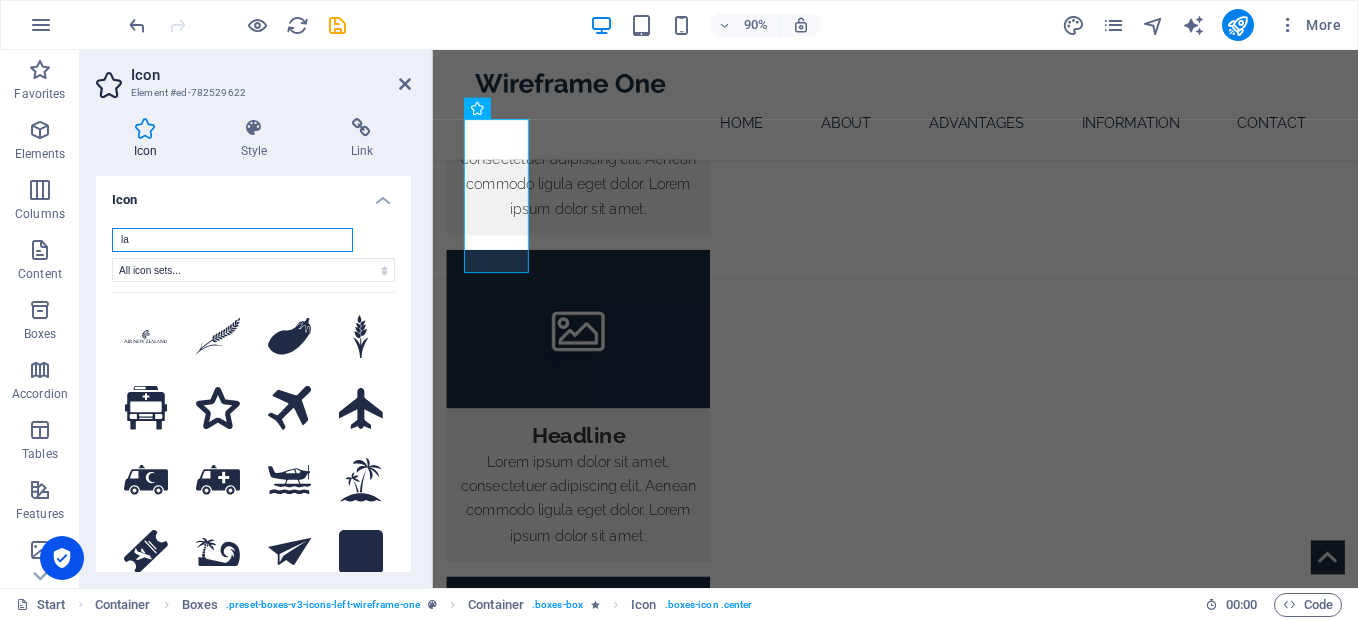 type on "l" 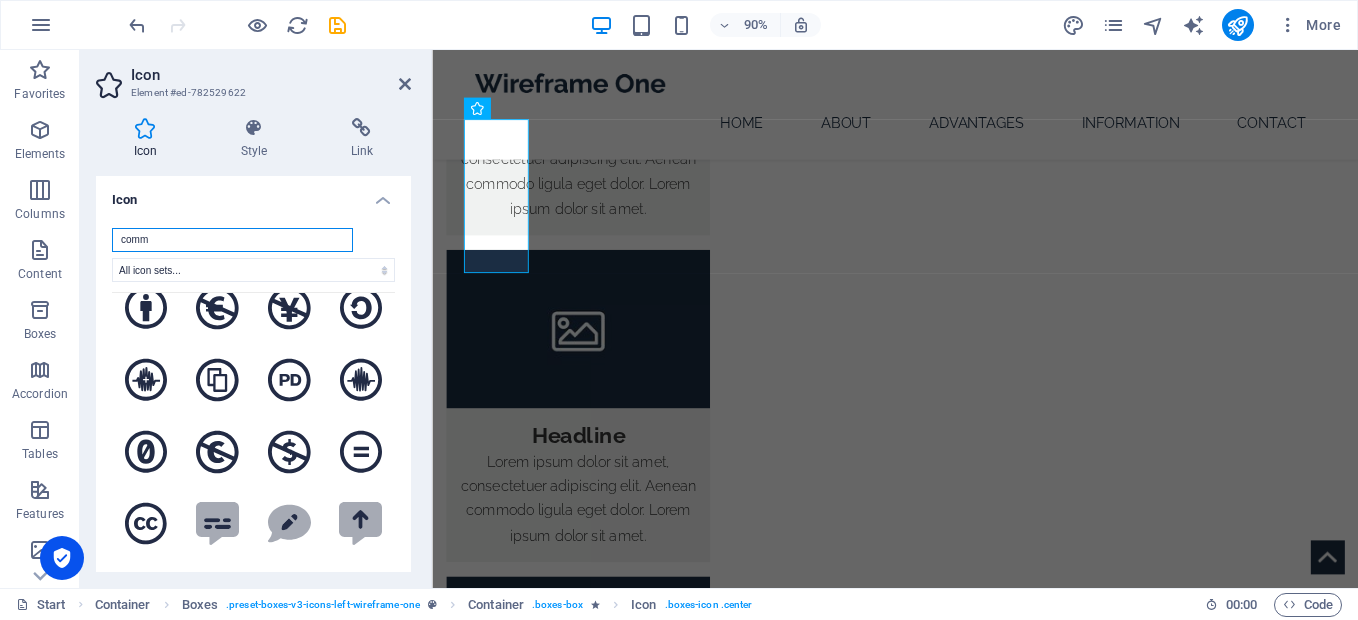 scroll, scrollTop: 0, scrollLeft: 0, axis: both 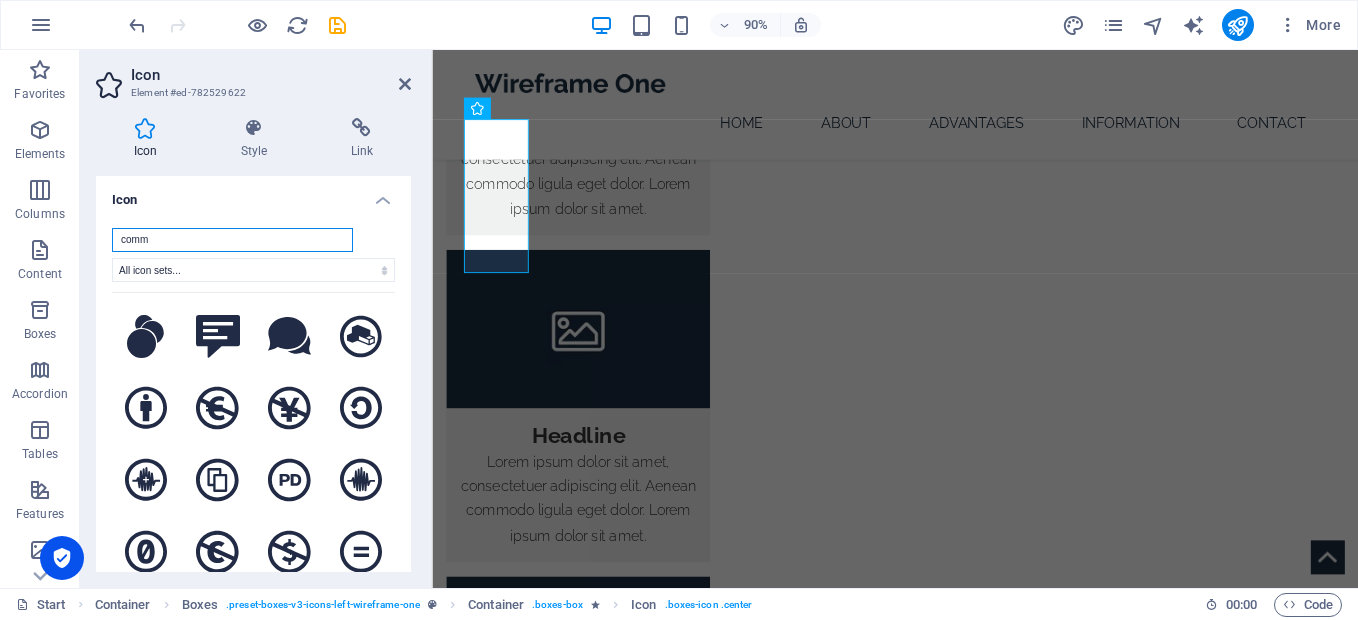 click on "comm" at bounding box center (232, 240) 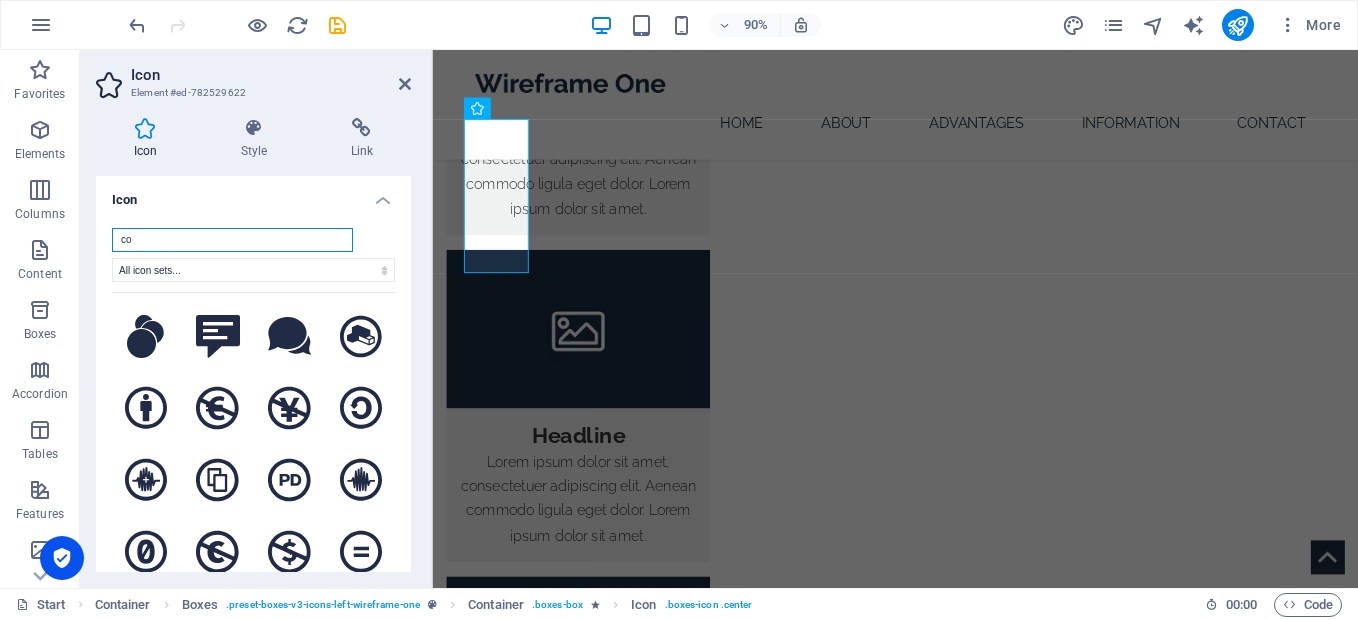 type on "c" 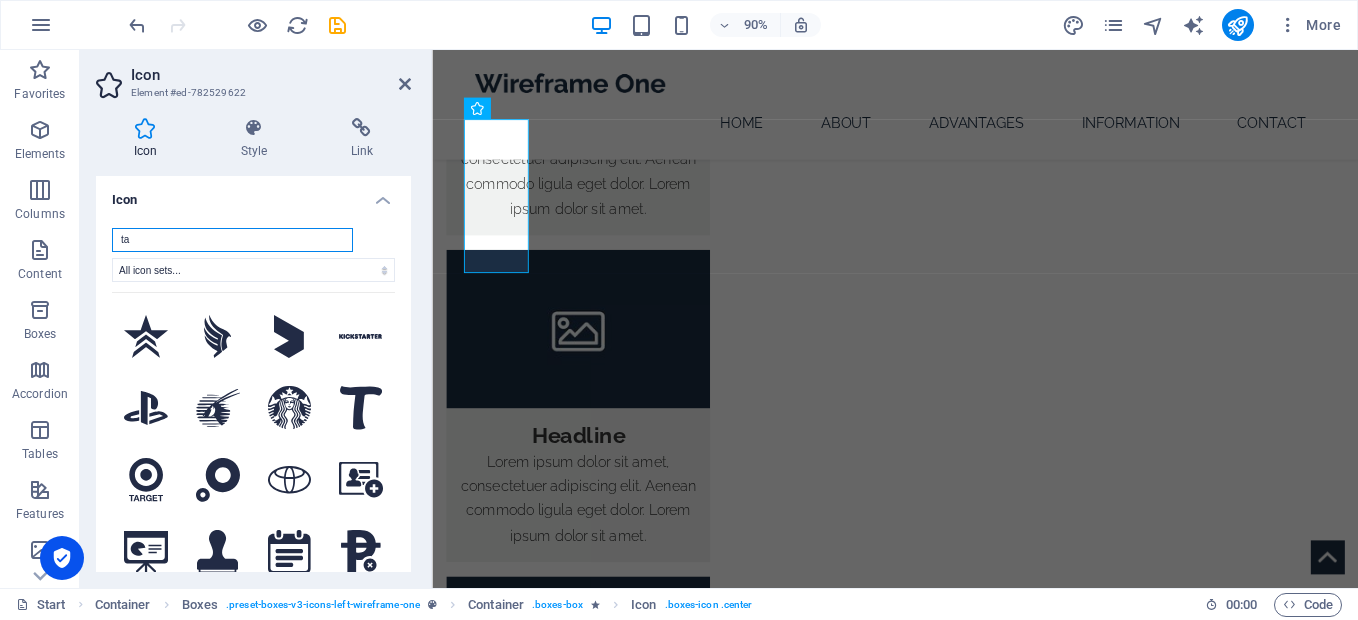 type on "t" 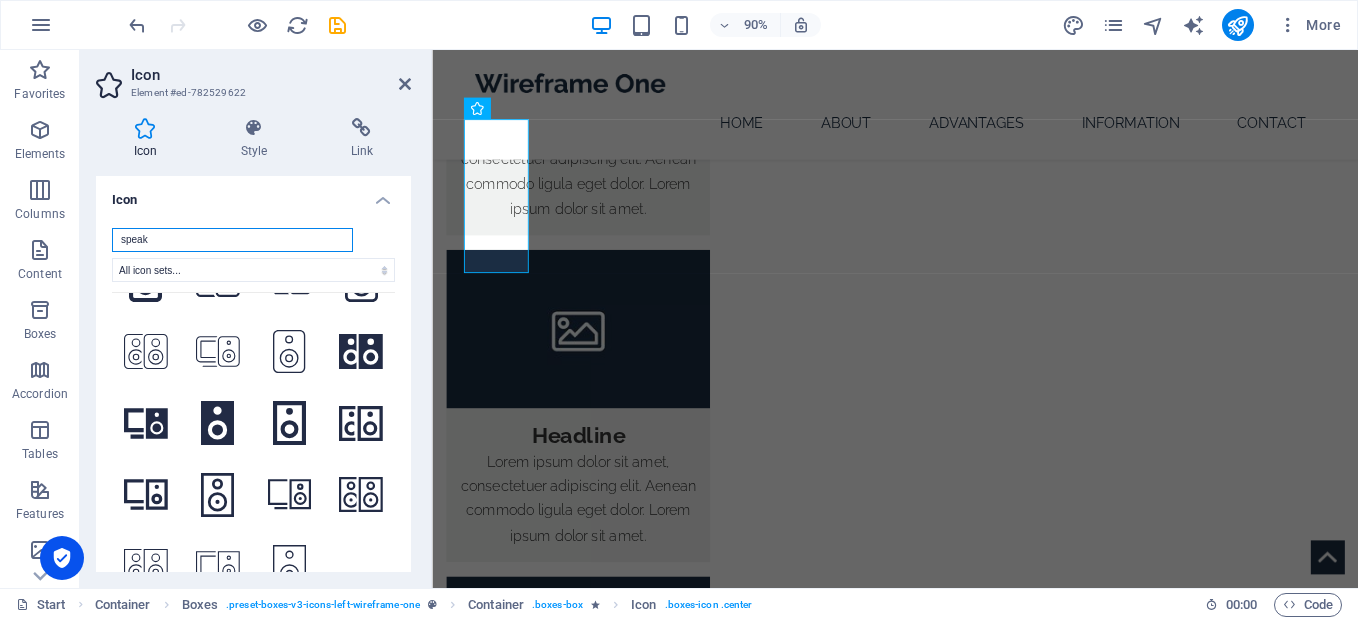 scroll, scrollTop: 275, scrollLeft: 0, axis: vertical 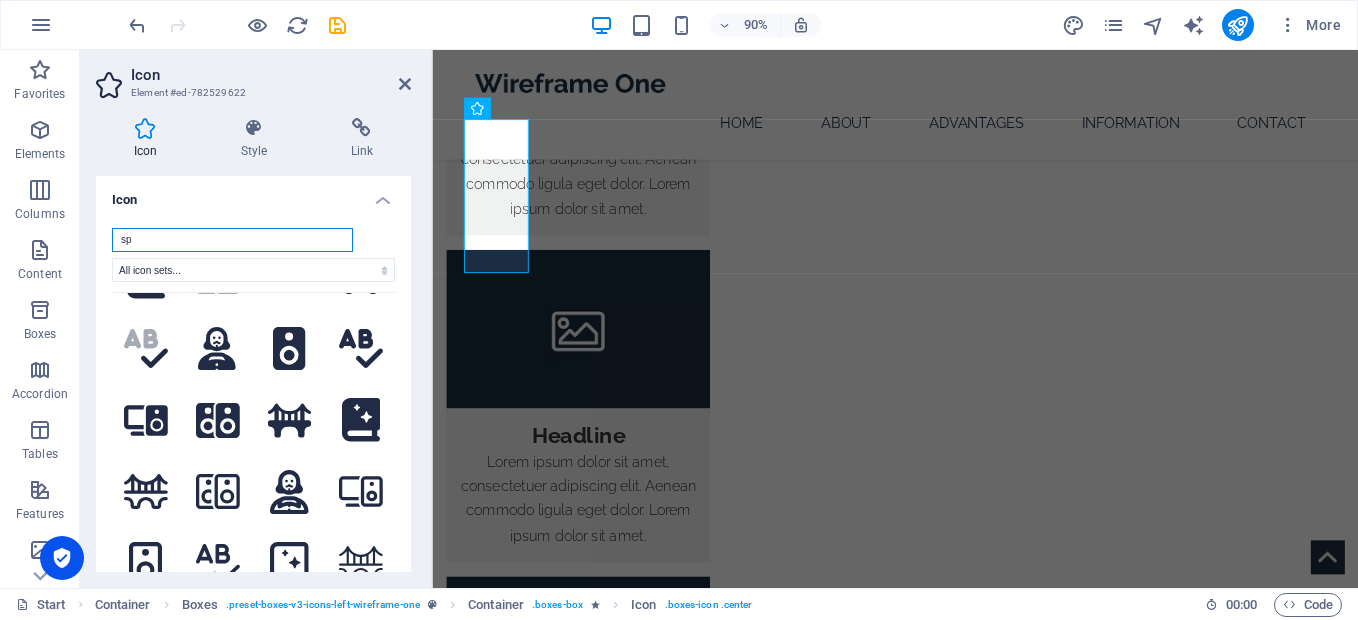 type on "s" 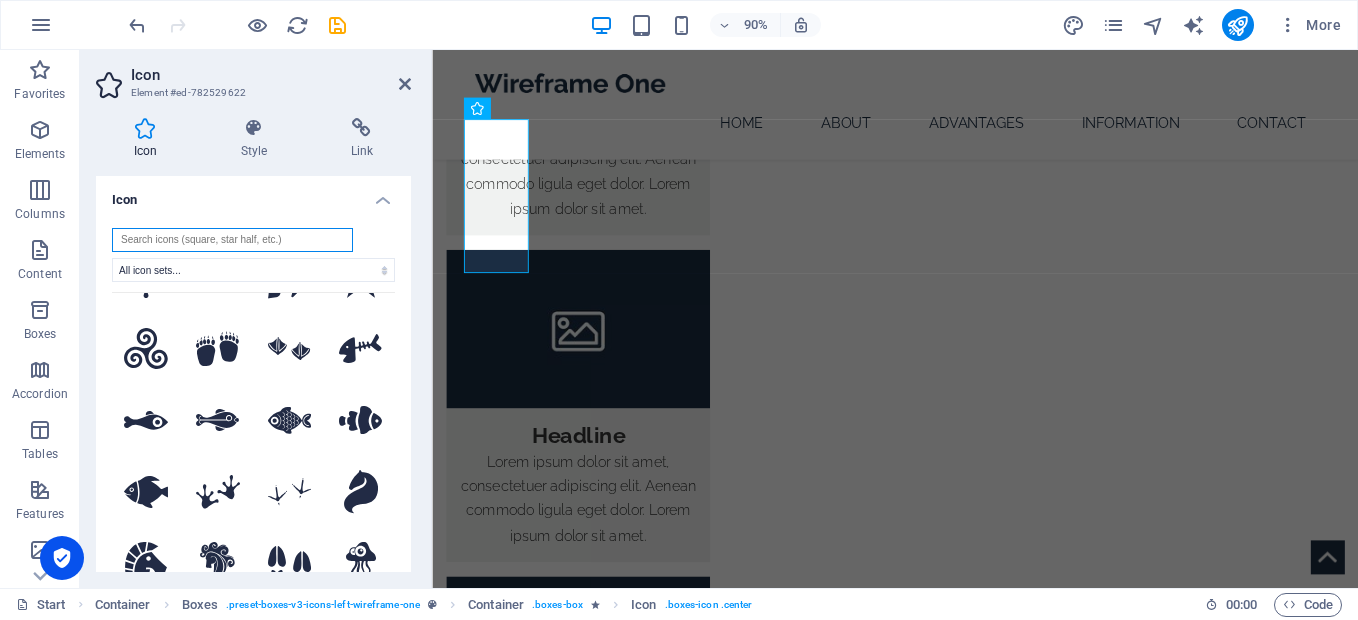 scroll, scrollTop: 0, scrollLeft: 0, axis: both 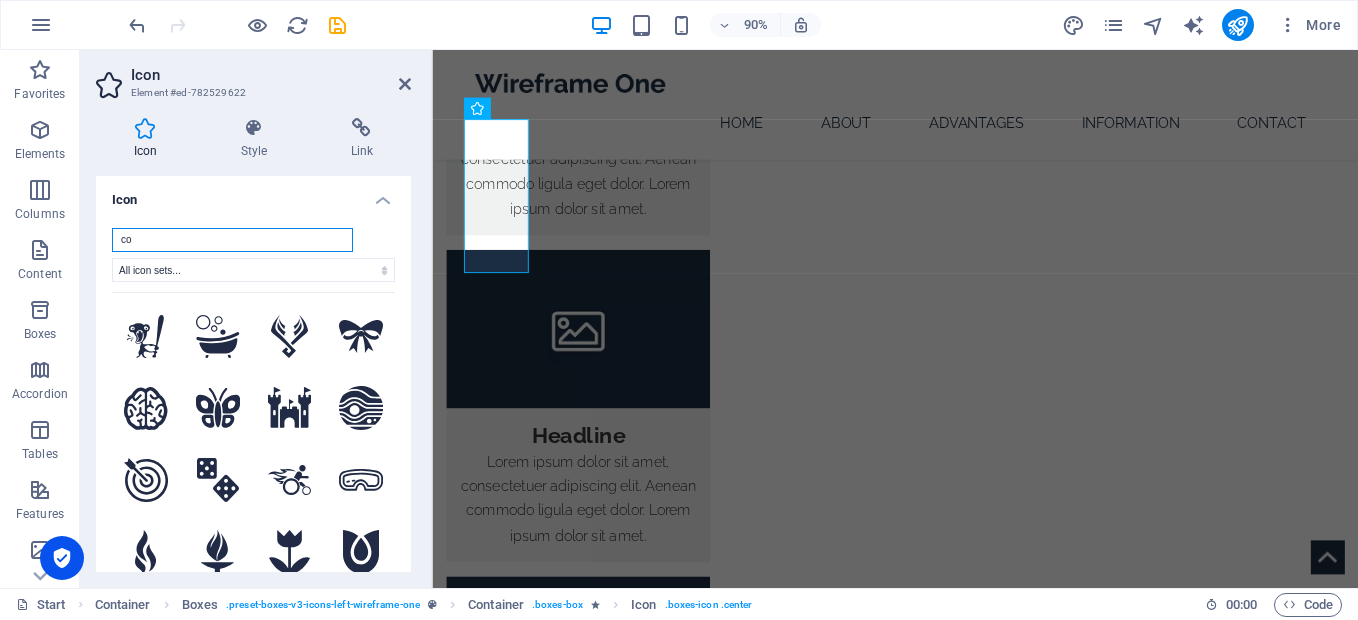 type on "c" 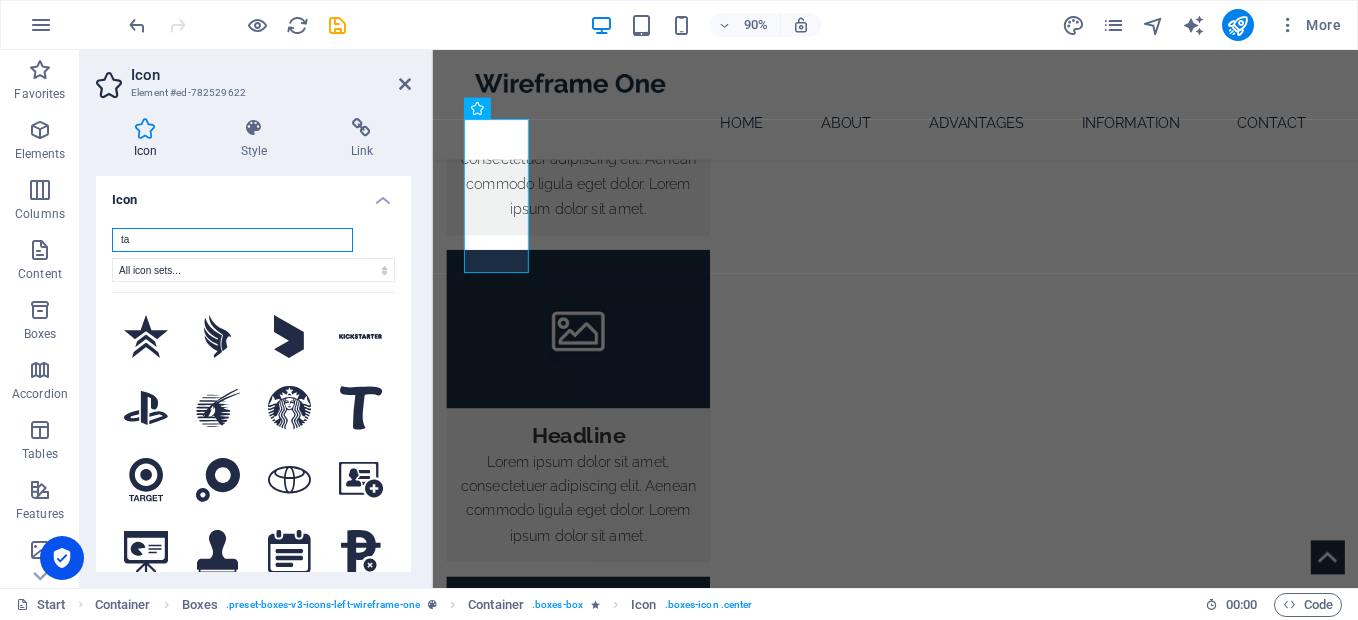 type on "t" 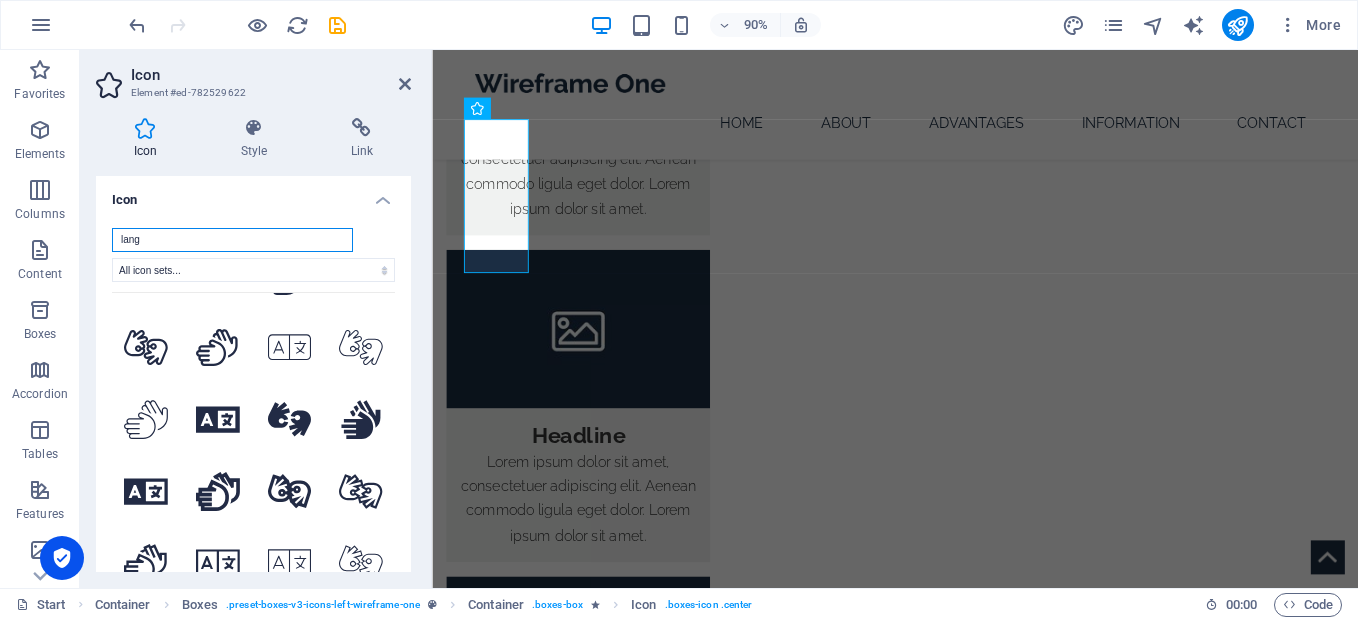scroll, scrollTop: 175, scrollLeft: 0, axis: vertical 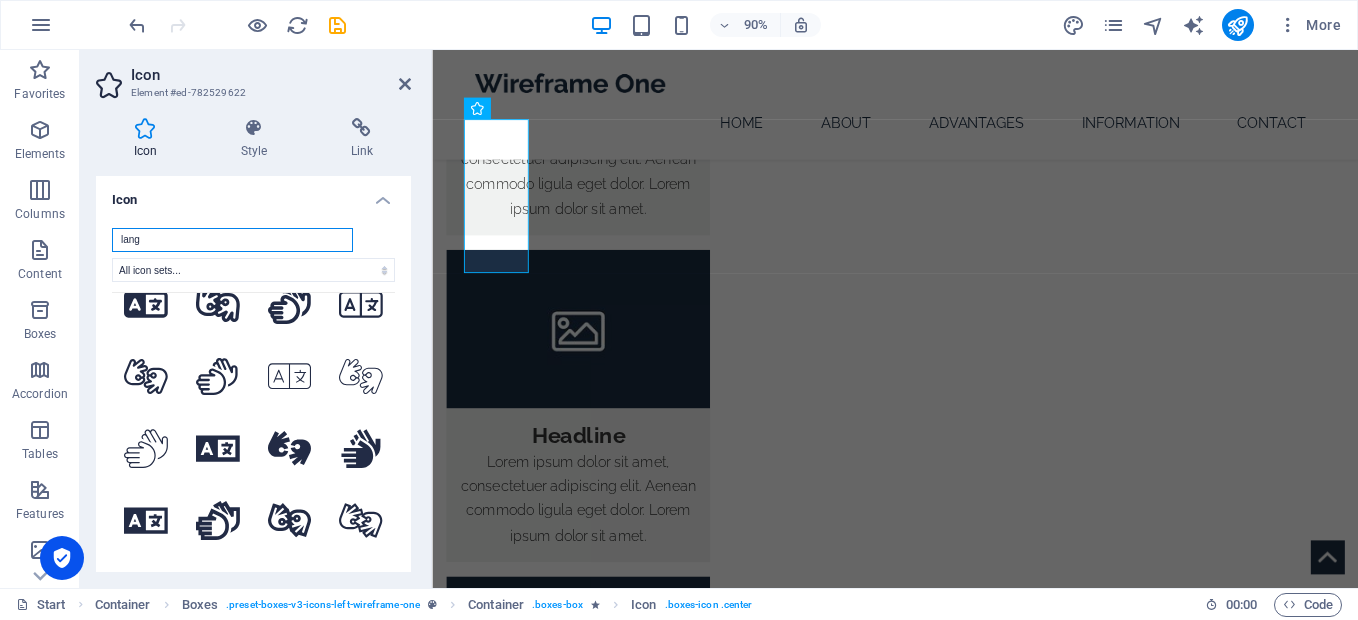 type on "lang" 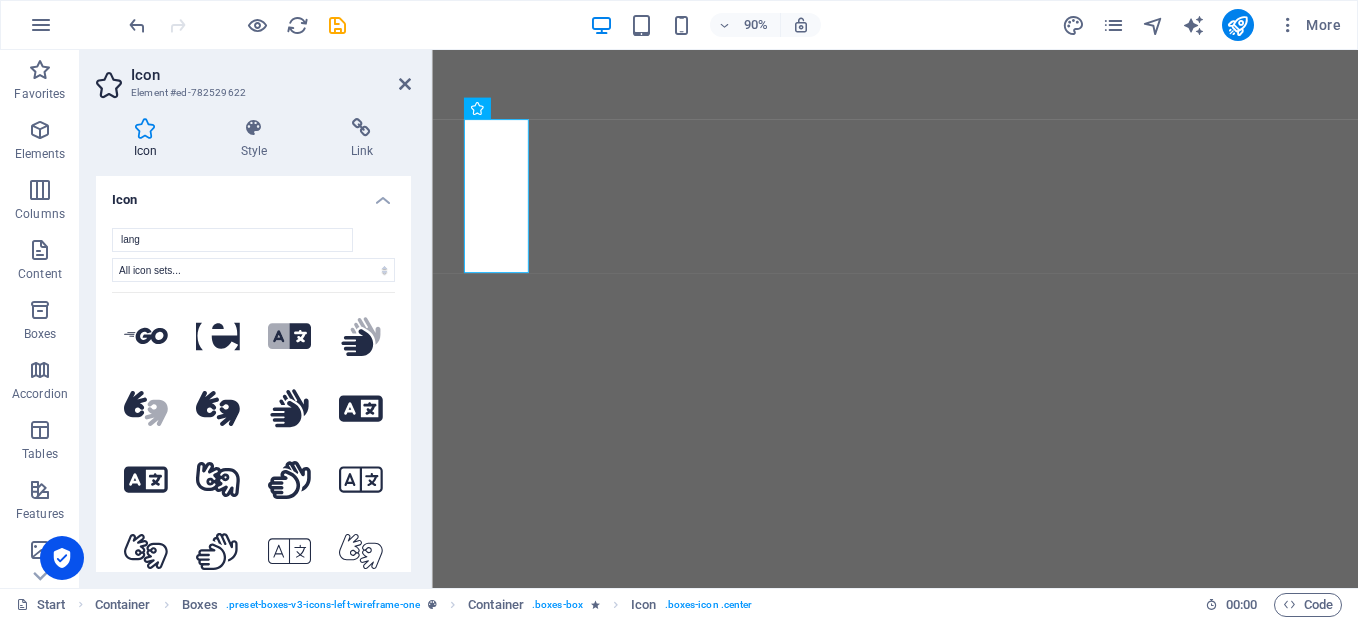 select on "xMidYMid" 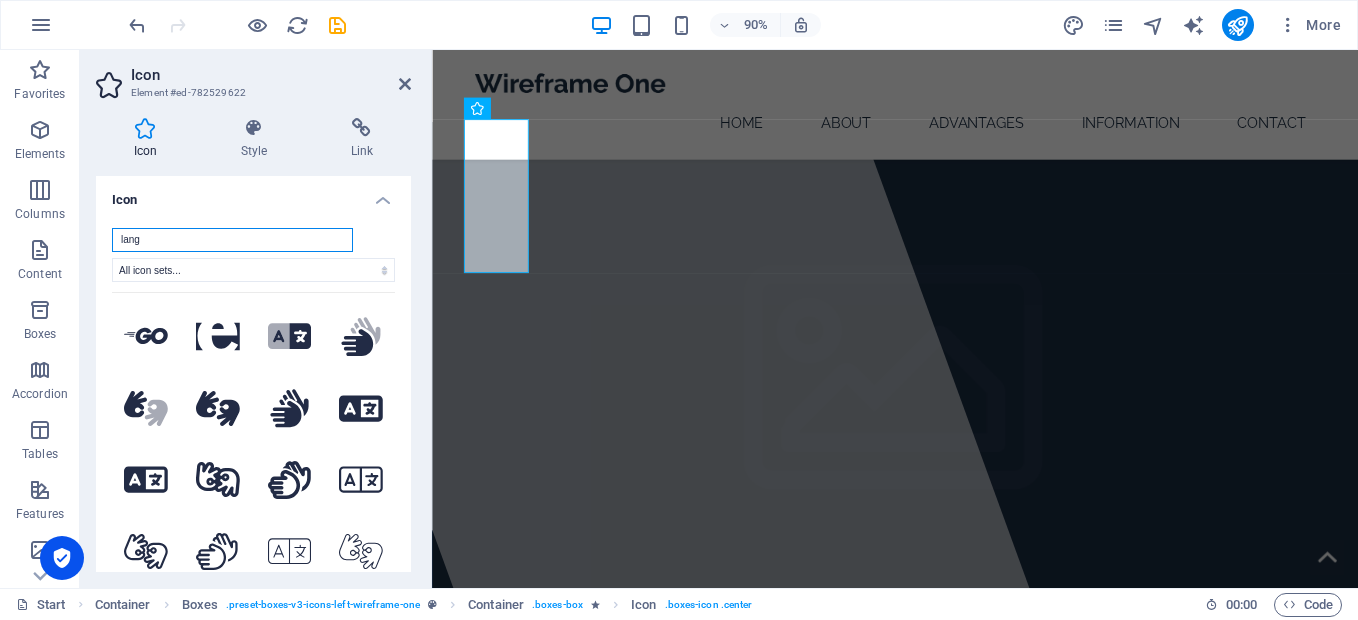scroll, scrollTop: 0, scrollLeft: 0, axis: both 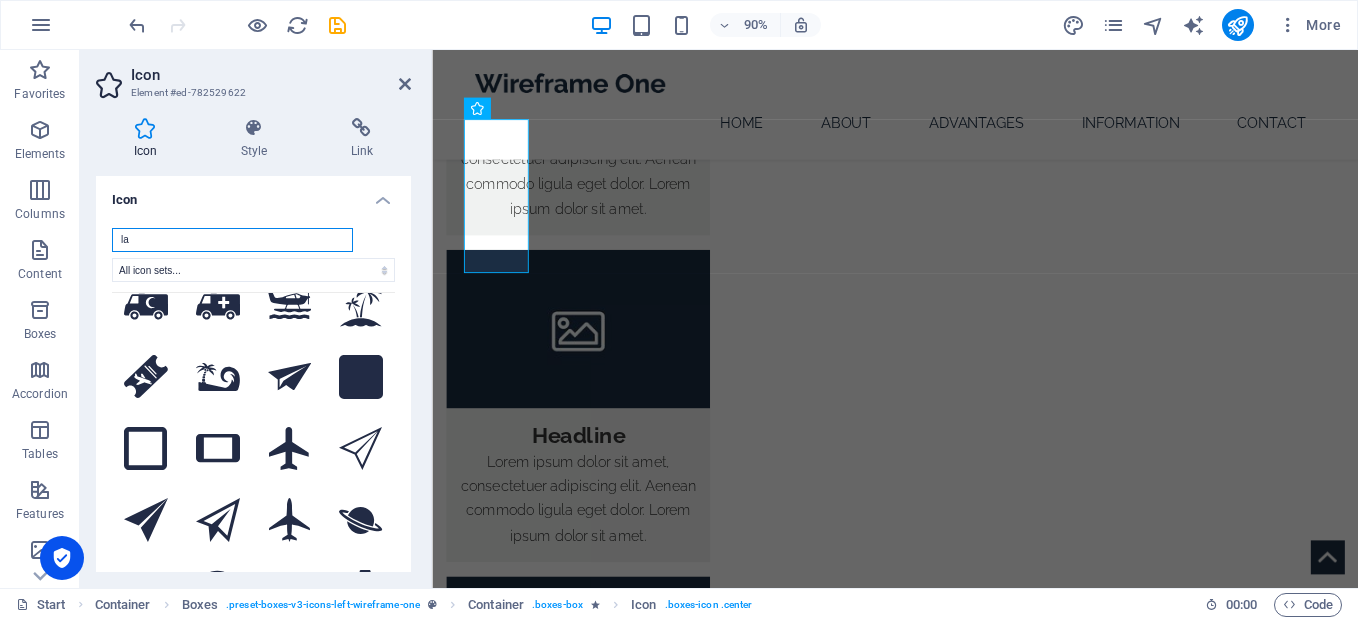 type on "l" 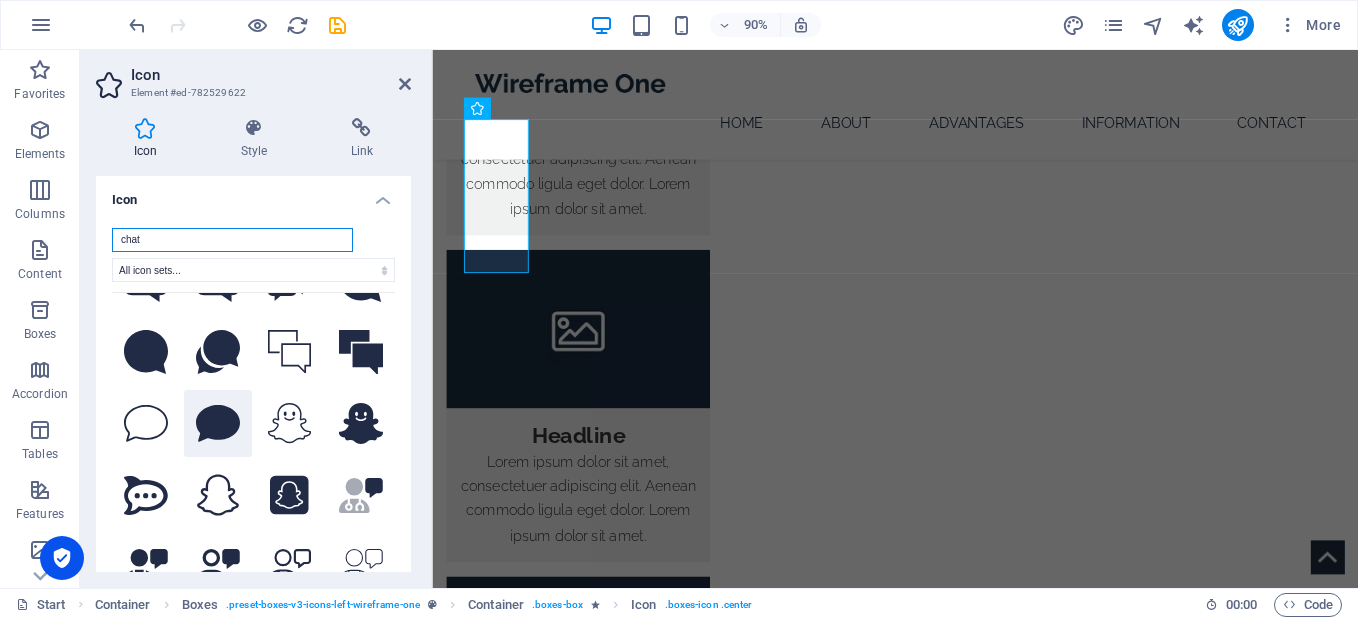 scroll, scrollTop: 275, scrollLeft: 0, axis: vertical 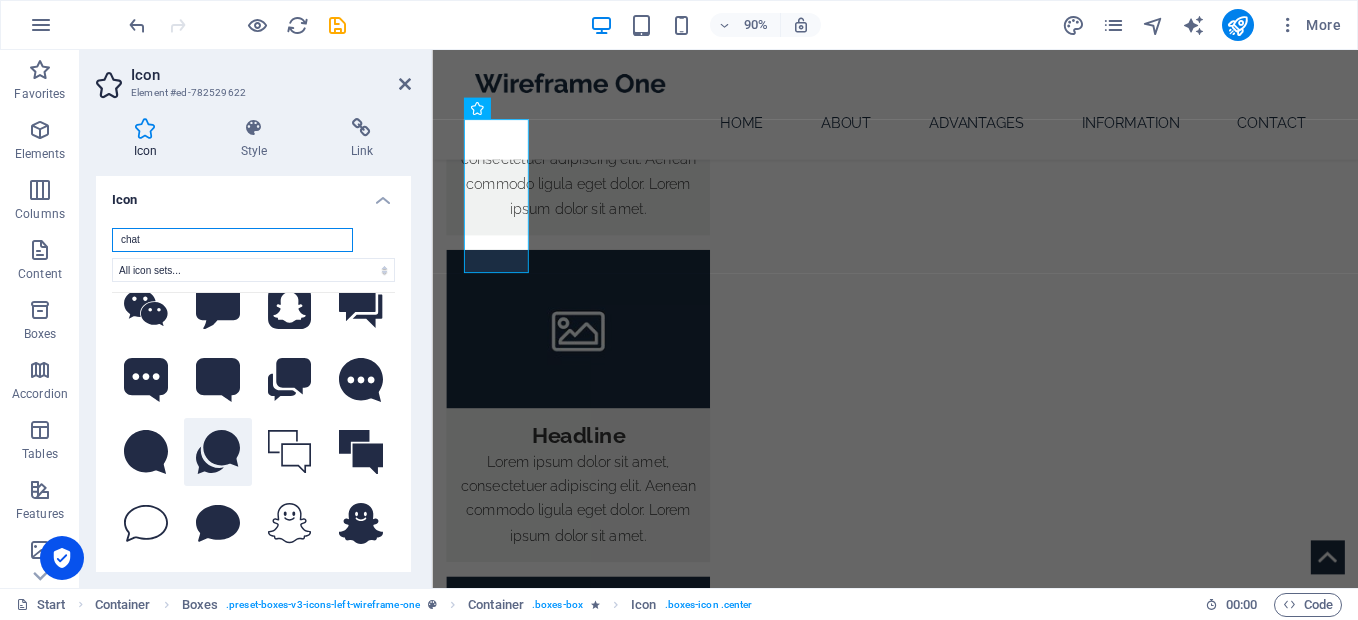 type on "chat" 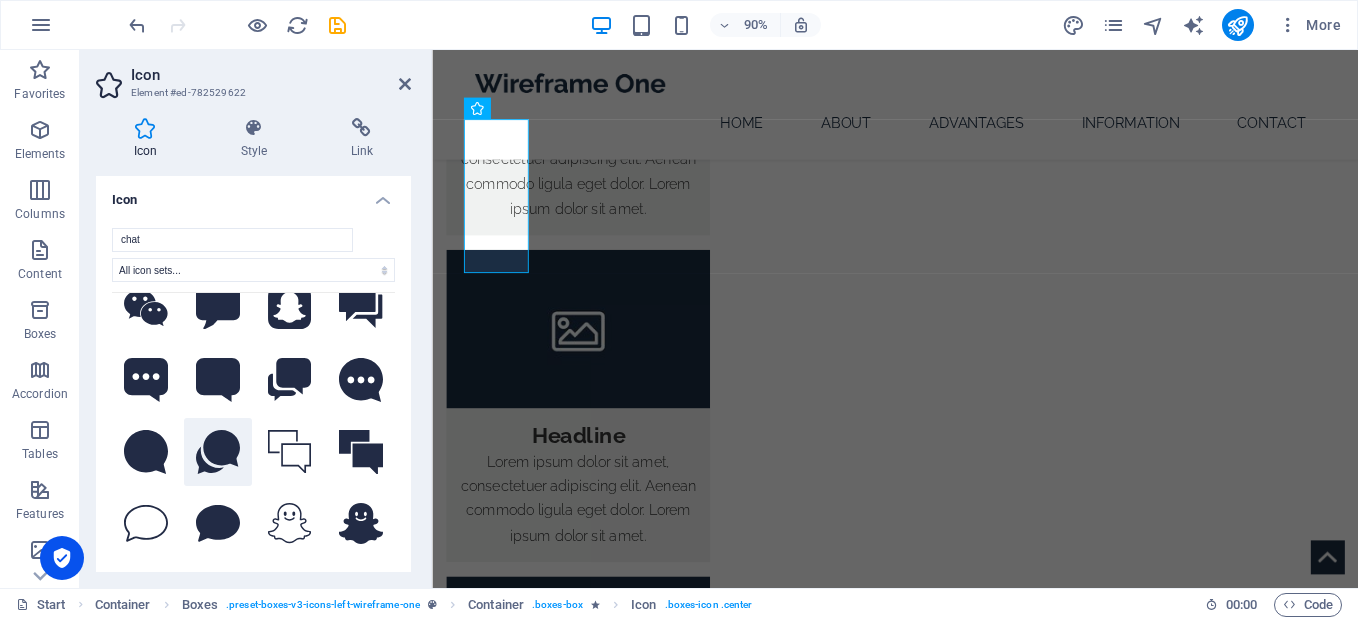 click 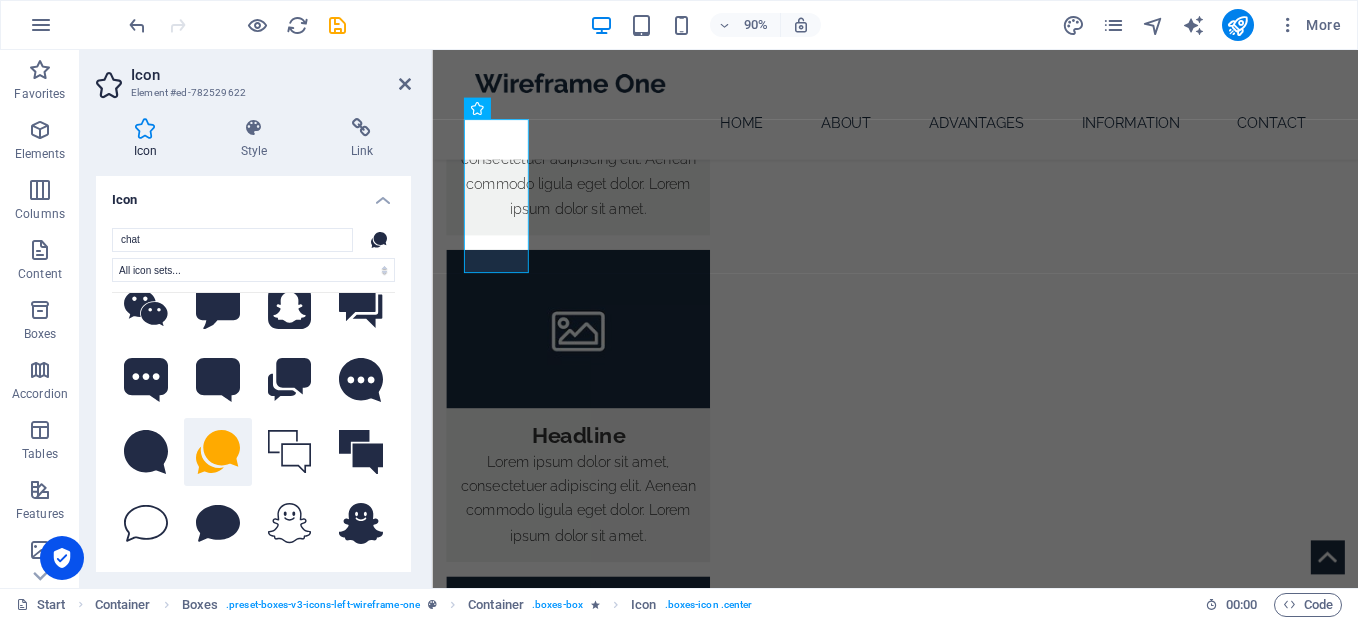 click on "chat All icon sets... IcoFont Ionicons FontAwesome Brands FontAwesome Duotone FontAwesome Solid FontAwesome Regular FontAwesome Light FontAwesome Thin FontAwesome Sharp Solid FontAwesome Sharp Regular FontAwesome Sharp Light FontAwesome Sharp Thin .fa-secondary{opacity:.4} Your search returned more icons than we are able to display. Please narrow your search." at bounding box center [253, 410] 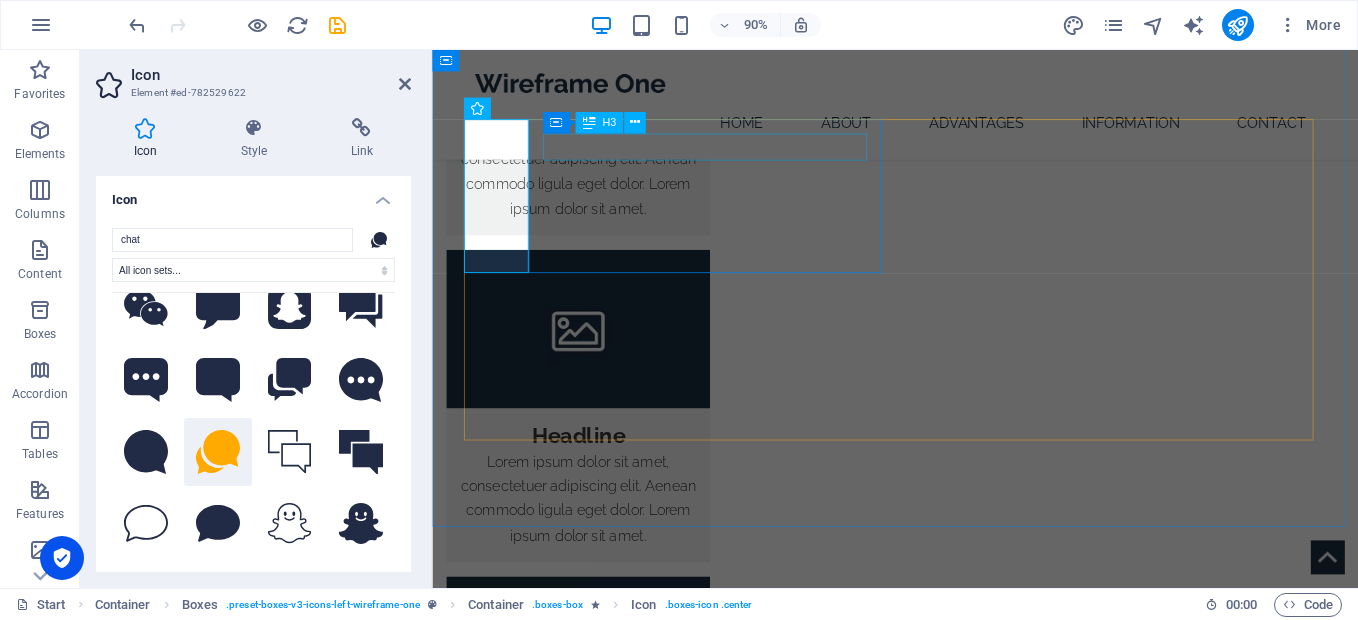click on "Headline" at bounding box center [707, 3086] 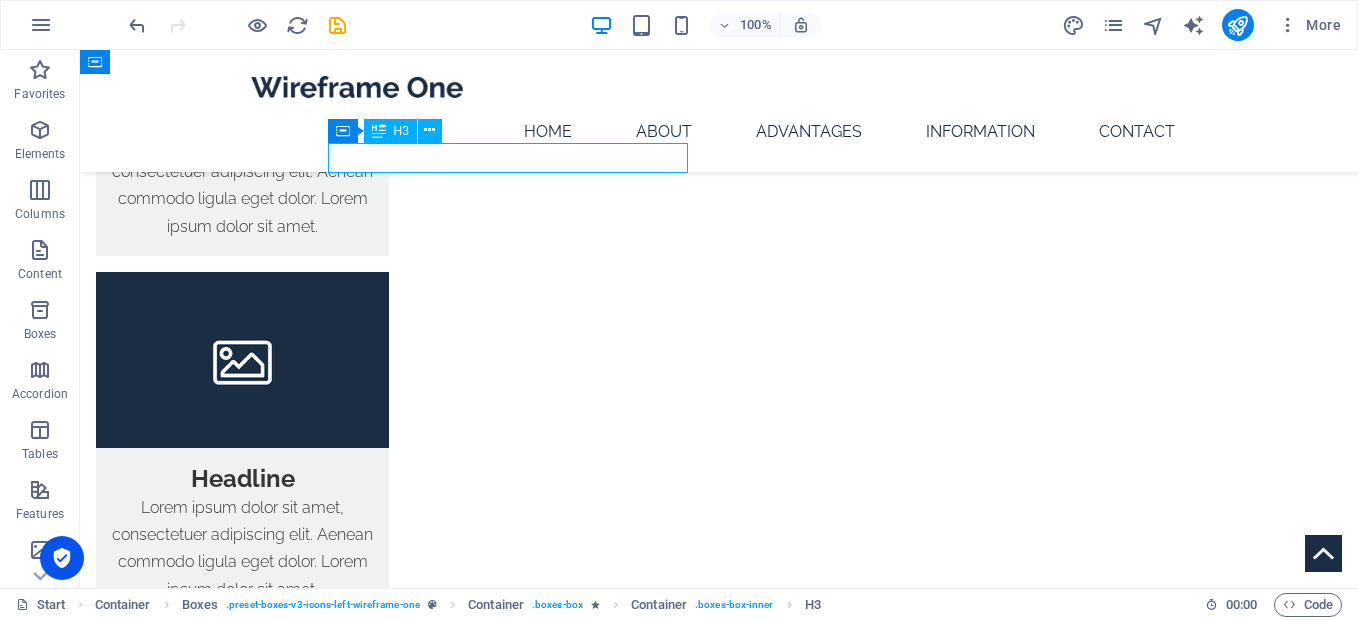 click on "Headline" at bounding box center [479, 3086] 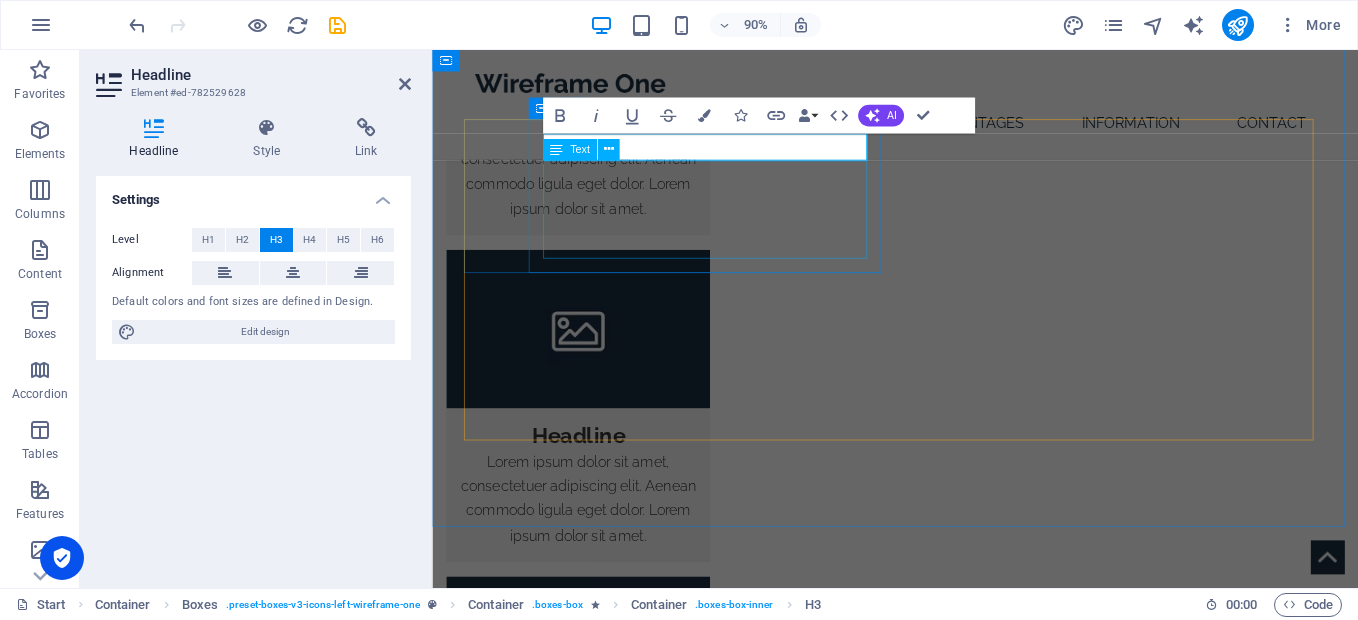type 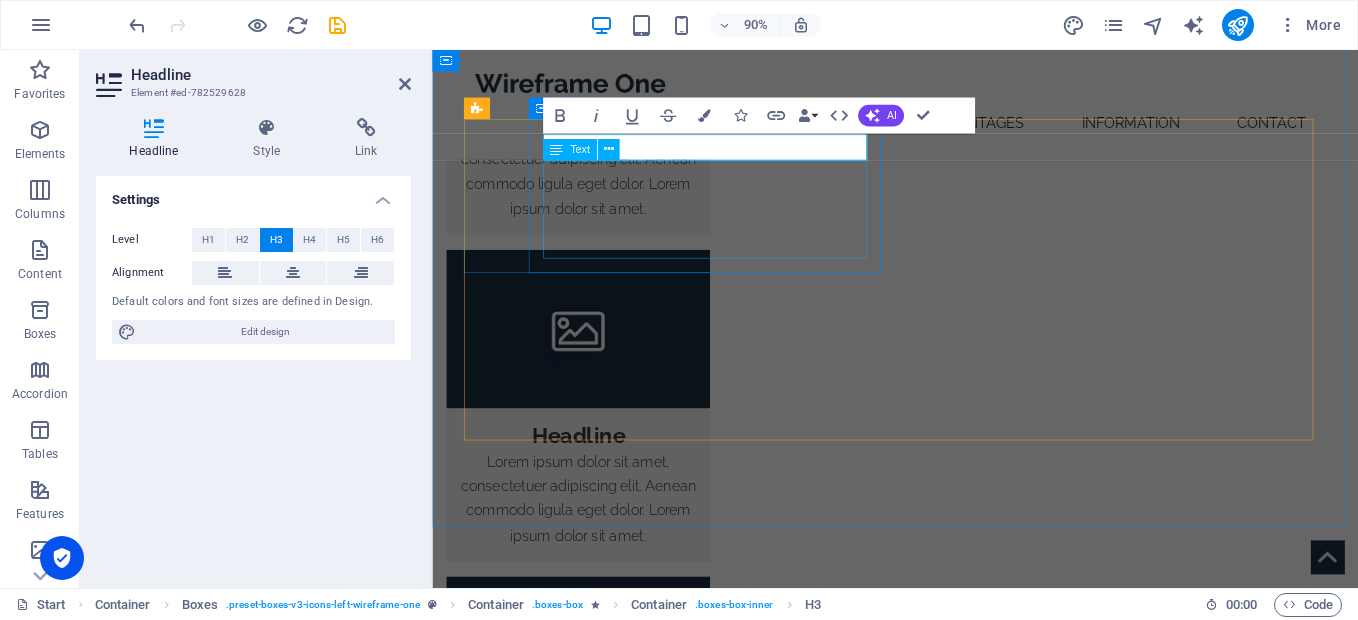 click on "Lorem ipsum dolor sit amet, consectetuer adipiscing elit. Aenean commodo ligula eget dolor. Lorem ipsum dolor sit amet, consectetuer adipiscing elit leget dolor." at bounding box center [707, 3142] 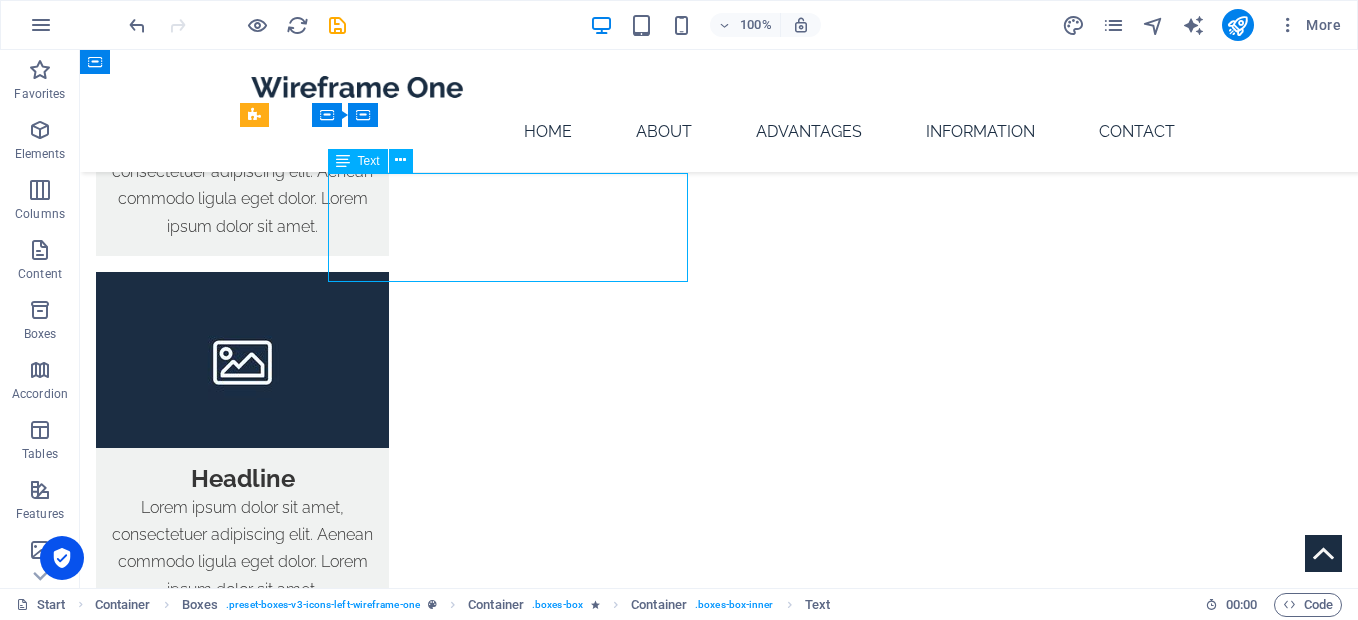 click on "Lorem ipsum dolor sit amet, consectetuer adipiscing elit. Aenean commodo ligula eget dolor. Lorem ipsum dolor sit amet, consectetuer adipiscing elit leget dolor." at bounding box center [479, 3118] 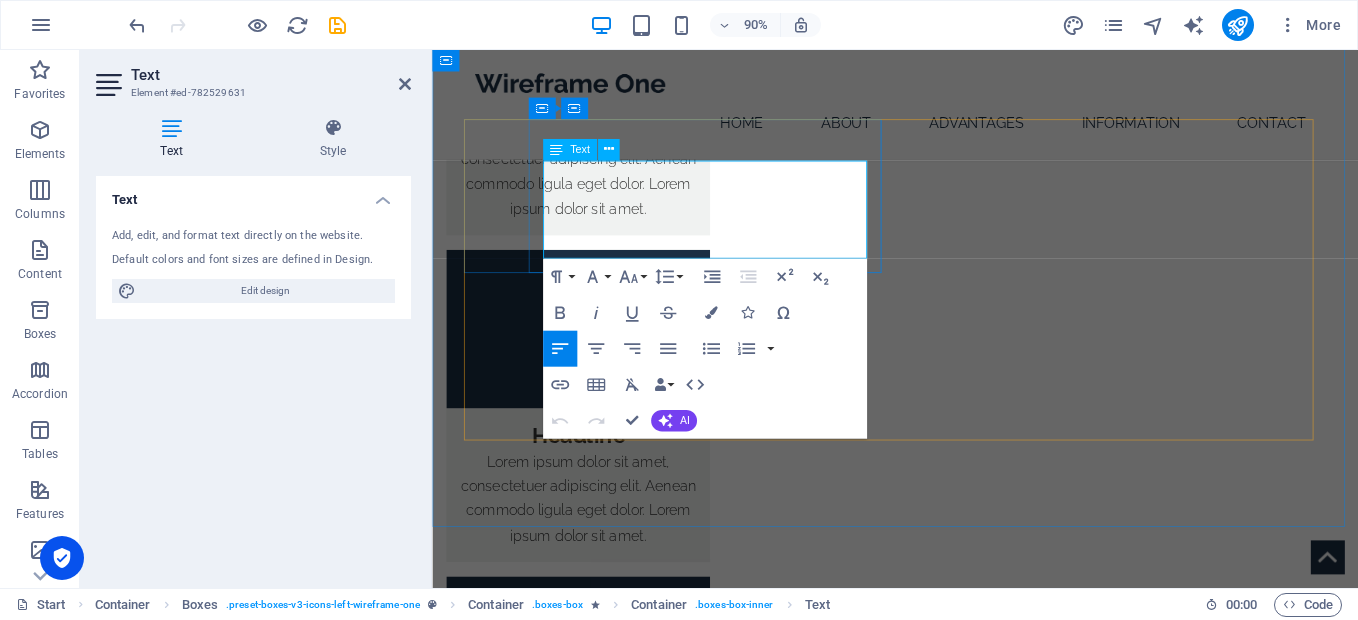 click on "Lorem ipsum dolor sit amet, consectetuer adipiscing elit. Aenean commodo ligula eget dolor. Lorem ipsum dolor sit amet, consectetuer adipiscing elit leget dolor." at bounding box center (707, 3118) 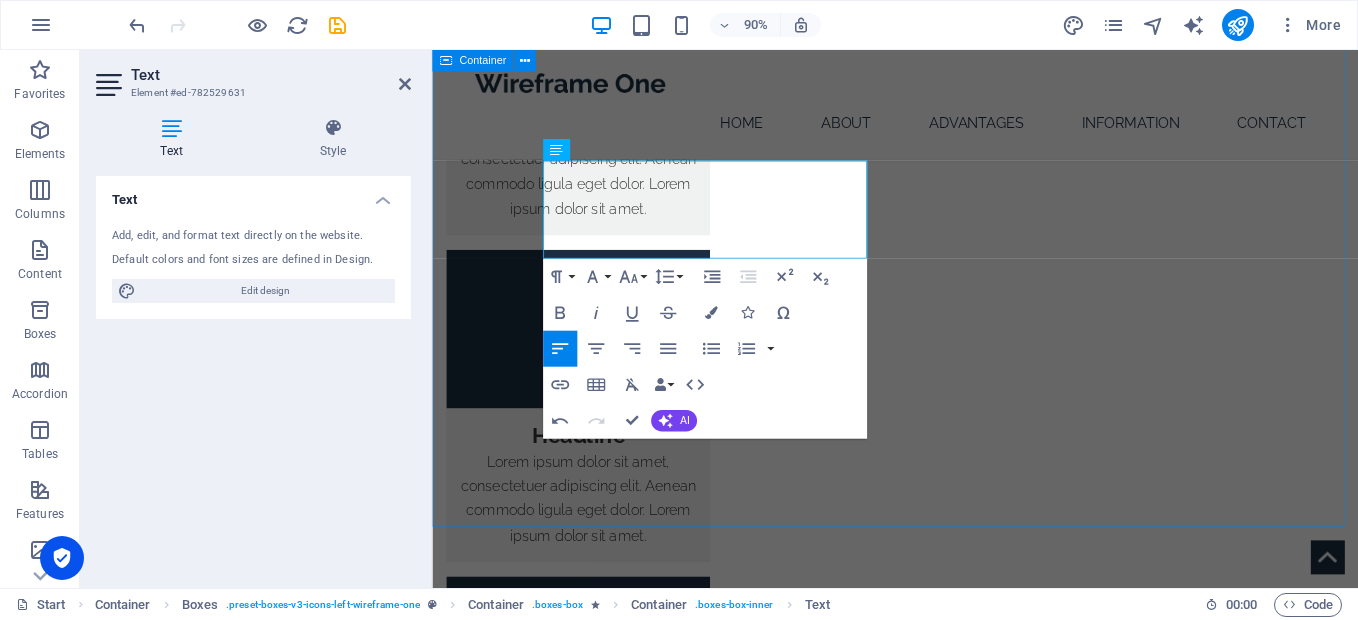 click on "Advantages Communication We communicate with clarity and cultural sensitivity, understanding the unique perspectives of every nation, ethnicity, and region worldwide. Headline Lorem ipsum dolor sit amet, consectetuer adipiscing elit. Aenean commodo ligula eget dolor. Lorem ipsum dolor sit amet, consectetuer adipiscing elit leget dolor. Headline Lorem ipsum dolor sit amet, consectetuer adipiscing elit. Aenean commodo ligula eget dolor. Lorem ipsum dolor sit amet, consectetuer adipiscing elit leget dolor. Headline Lorem ipsum dolor sit amet, consectetuer adipiscing elit. Aenean commodo ligula eget dolor. Lorem ipsum dolor sit amet, consectetuer adipiscing elit leget dolor." at bounding box center [946, 3388] 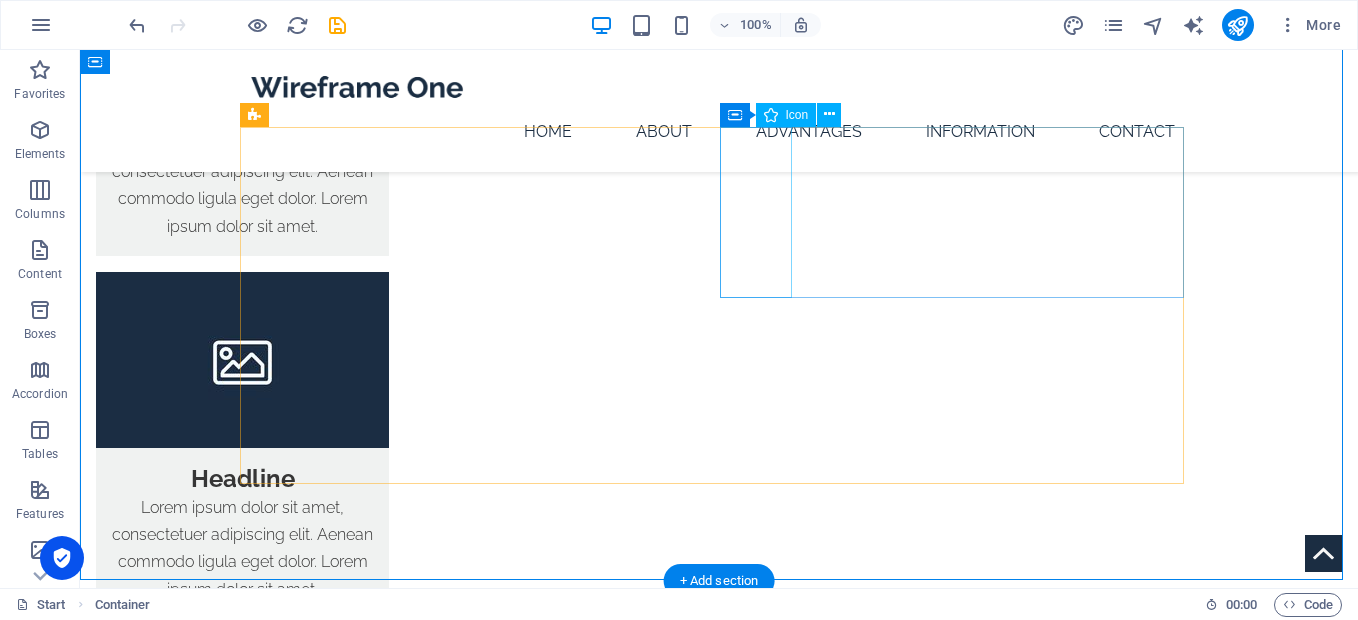 click at bounding box center [479, 3218] 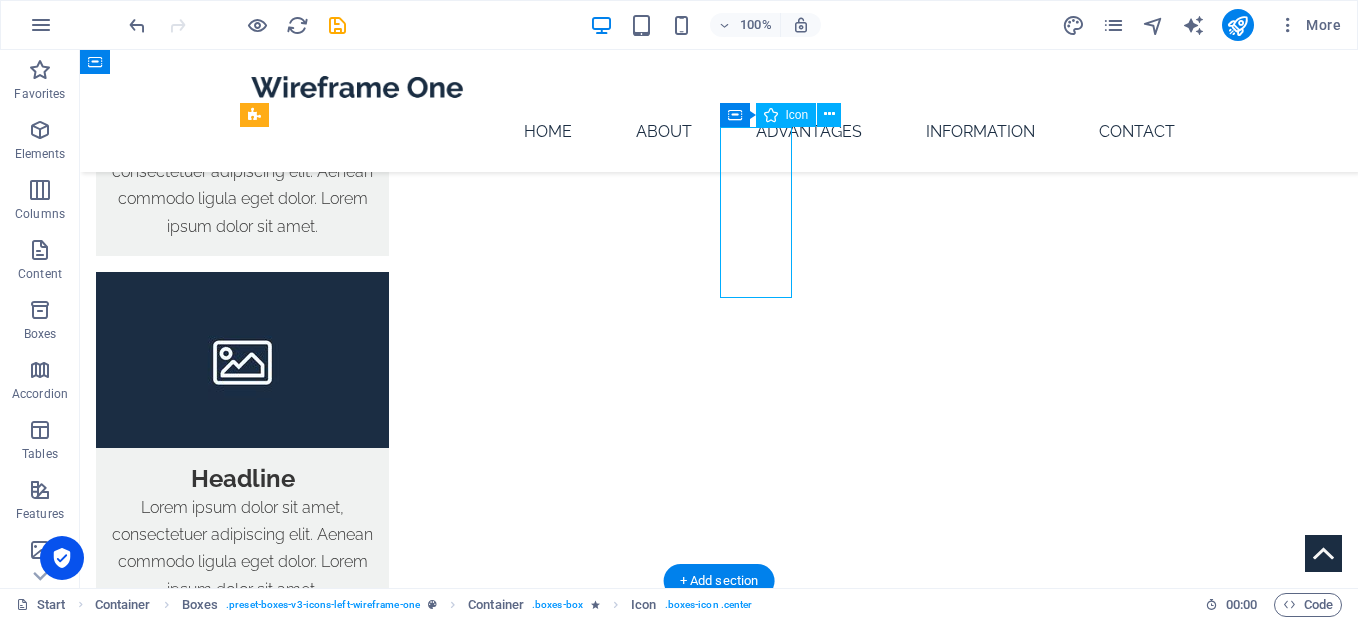 click at bounding box center [479, 3218] 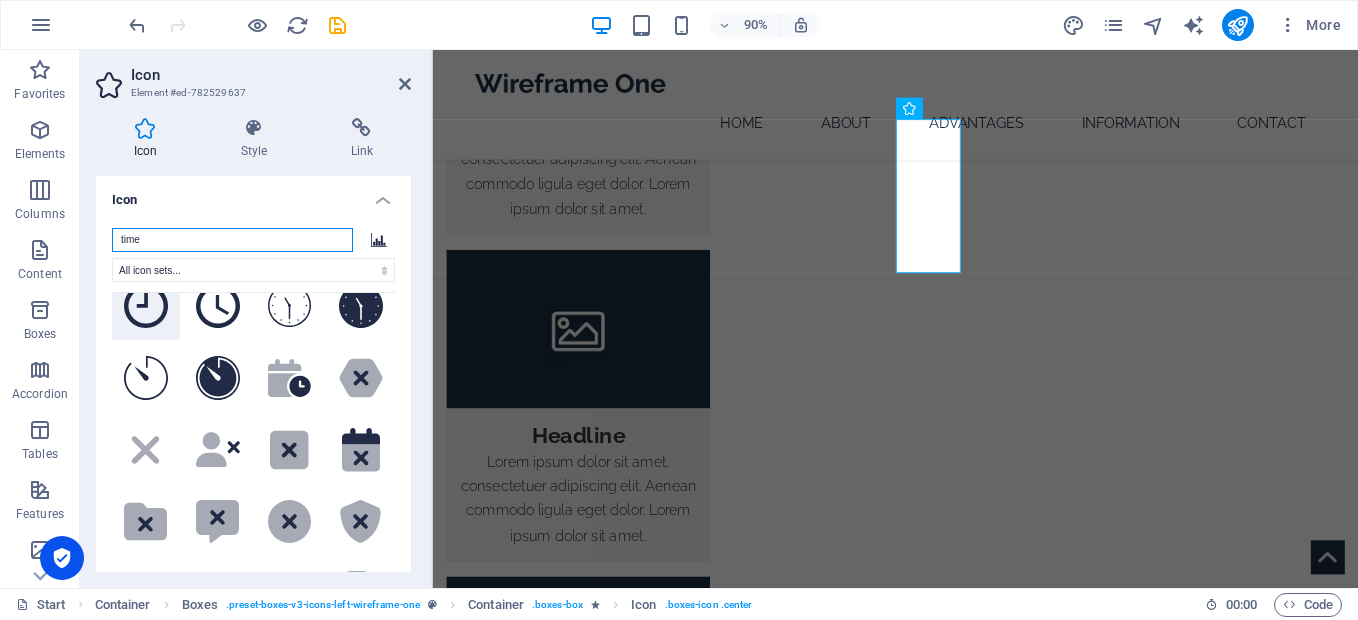 scroll, scrollTop: 0, scrollLeft: 0, axis: both 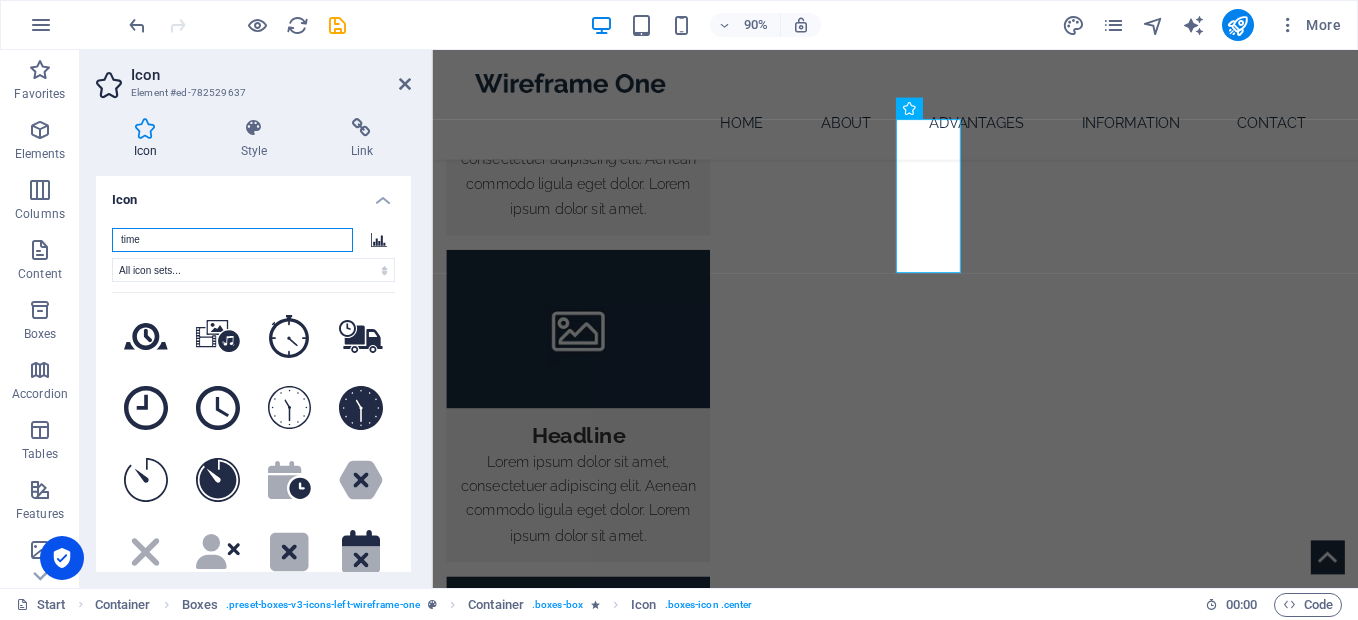 drag, startPoint x: 143, startPoint y: 239, endPoint x: 118, endPoint y: 234, distance: 25.495098 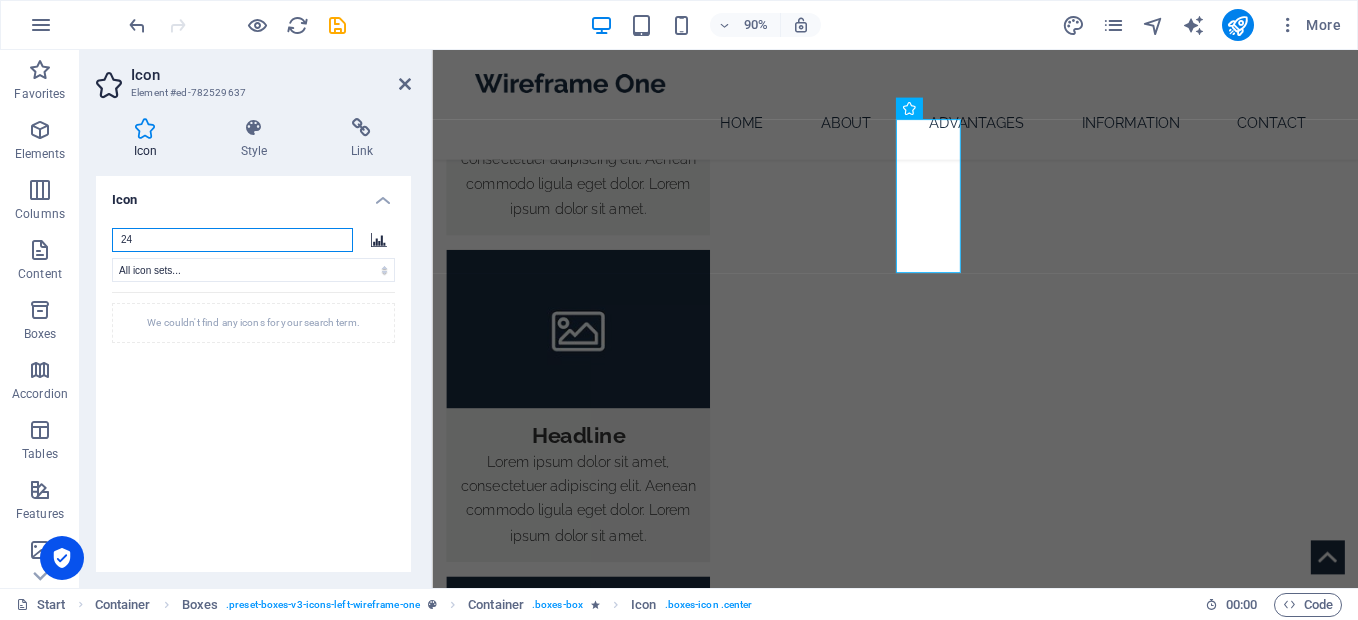 type on "2" 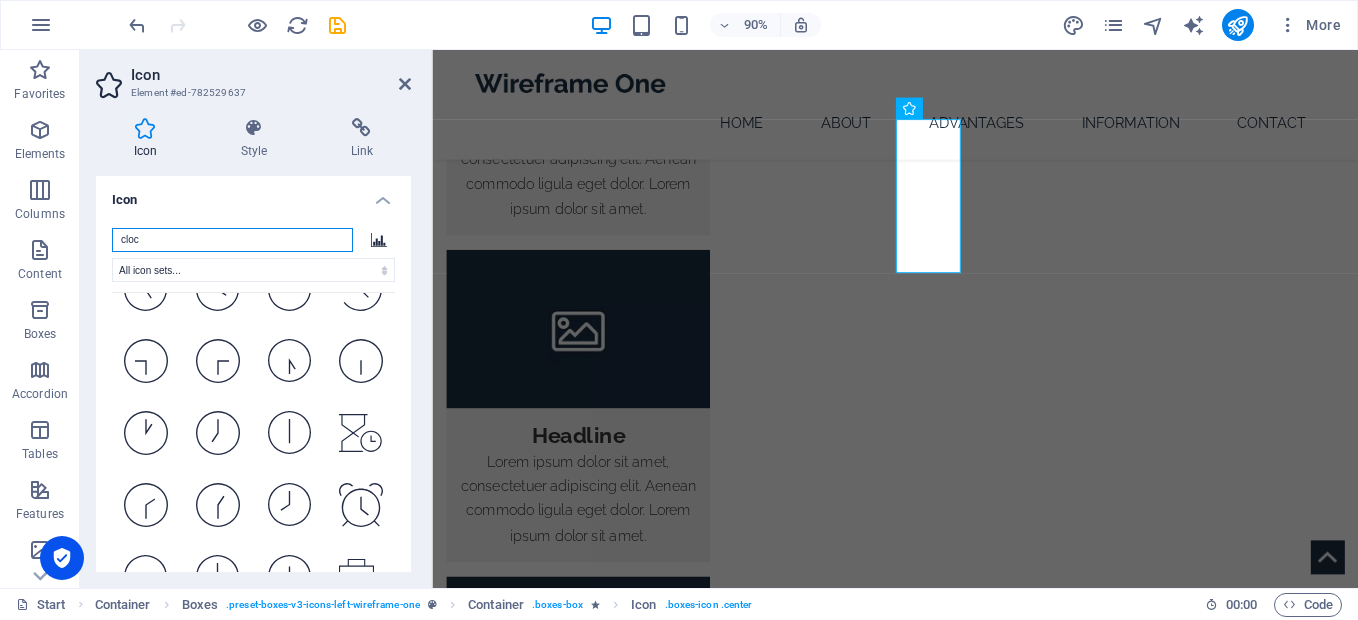 scroll, scrollTop: 5715, scrollLeft: 0, axis: vertical 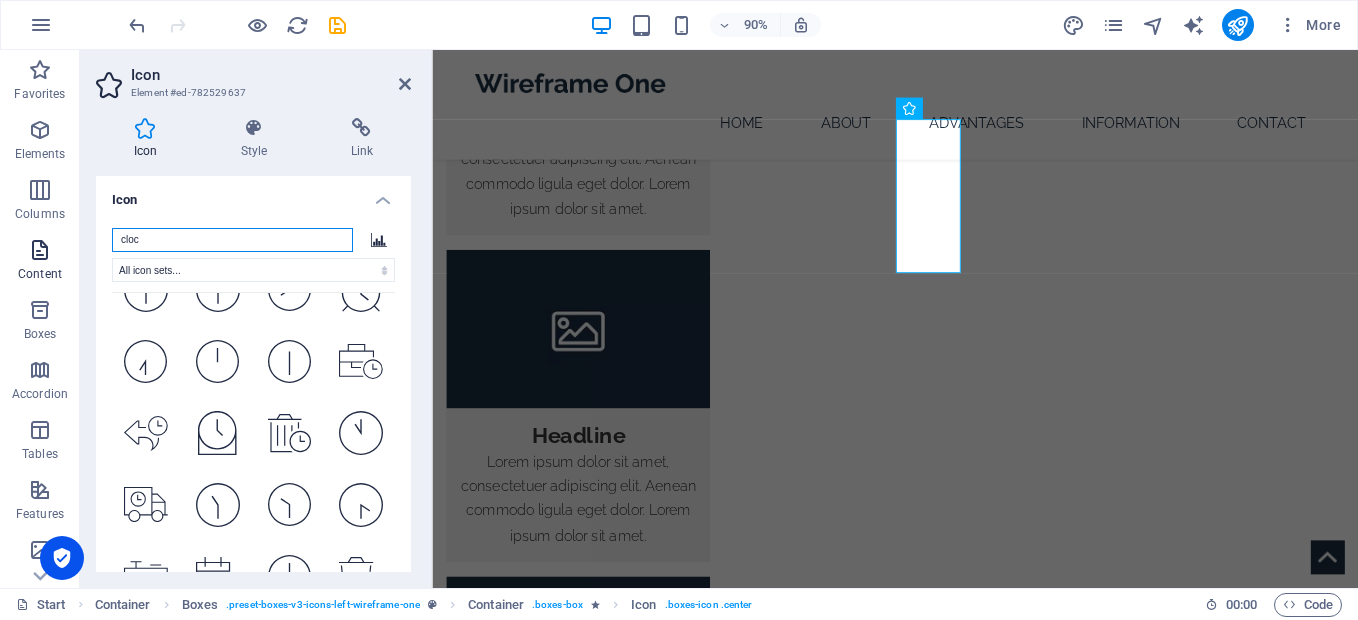 type on "cloc" 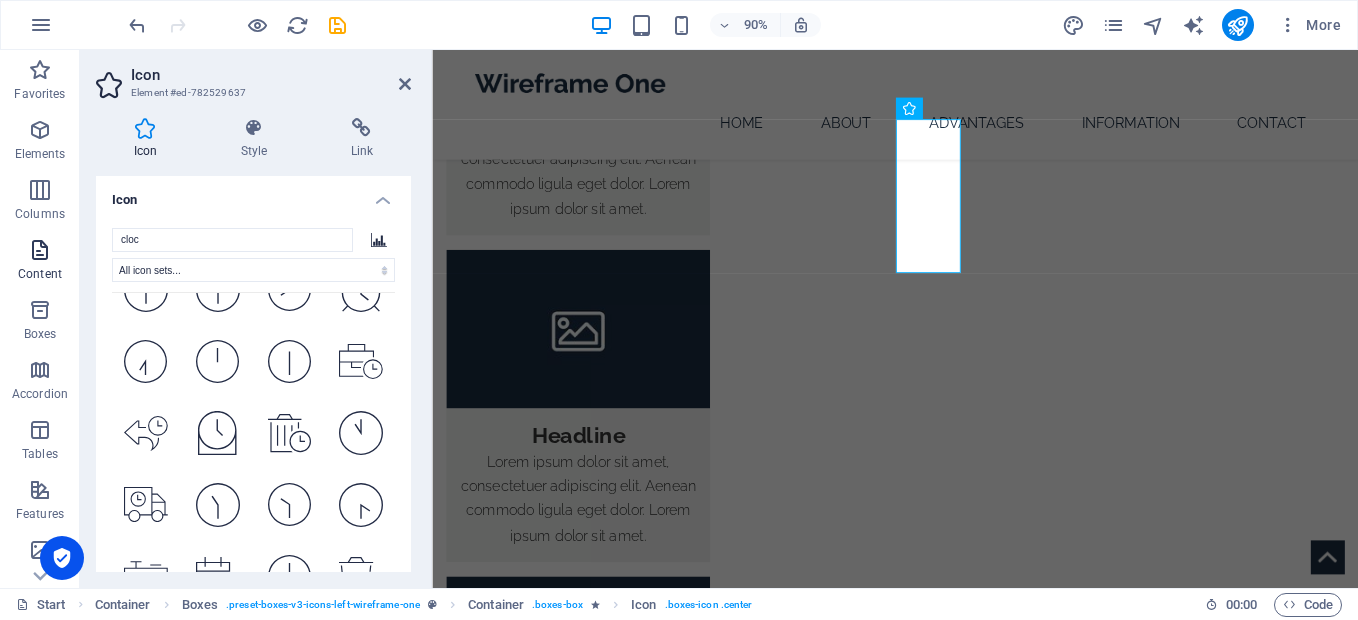 click on "Content" at bounding box center [40, 260] 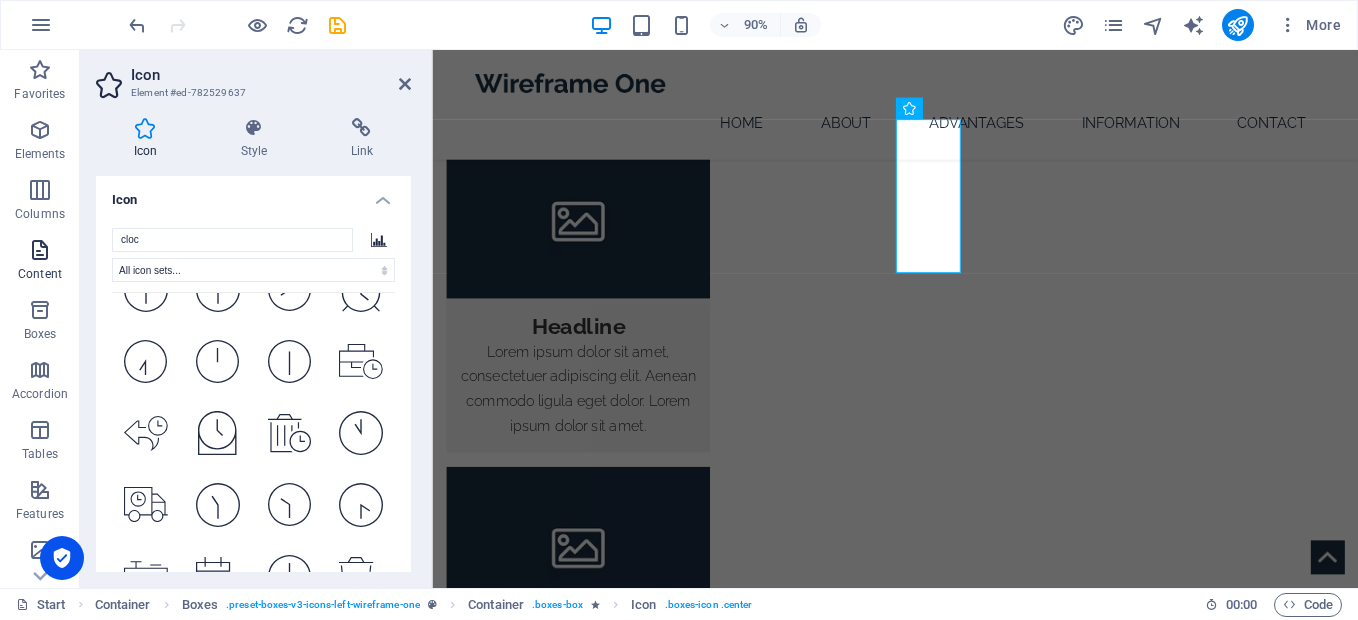 click on "Icon Element #ed-782529637 Icon Style Link Icon cloc All icon sets... IcoFont Ionicons FontAwesome Brands FontAwesome Duotone FontAwesome Solid FontAwesome Regular FontAwesome Light FontAwesome Thin FontAwesome Sharp Solid FontAwesome Sharp Regular FontAwesome Sharp Light FontAwesome Sharp Thin .fa-secondary{opacity:.4} .fa-secondary{opacity:.4} .fa-secondary{opacity:.4} .fa-secondary{opacity:.4} .fa-secondary{opacity:.4} .fa-secondary{opacity:.4} .fa-secondary{opacity:.4} .fa-secondary{opacity:.4} .fa-secondary{opacity:.4} .fa-secondary{opacity:.4} .fa-secondary{opacity:.4} .fa-secondary{opacity:.4} .fa-secondary{opacity:.4} .fa-secondary{opacity:.4} .fa-secondary{opacity:.4} .fa-secondary{opacity:.4} .fa-secondary{opacity:.4} .fa-secondary{opacity:.4} .fa-secondary{opacity:.4} .fa-secondary{opacity:.4} .fa-secondary{opacity:.4} .fa-secondary{opacity:.4} .fa-secondary{opacity:.4} .fa-secondary{opacity:.4} .fa-secondary{opacity:.4} .fa-secondary{opacity:.4} .fa-secondary{opacity:.4} .fa-secondary{opacity:.4}" at bounding box center (719, 319) 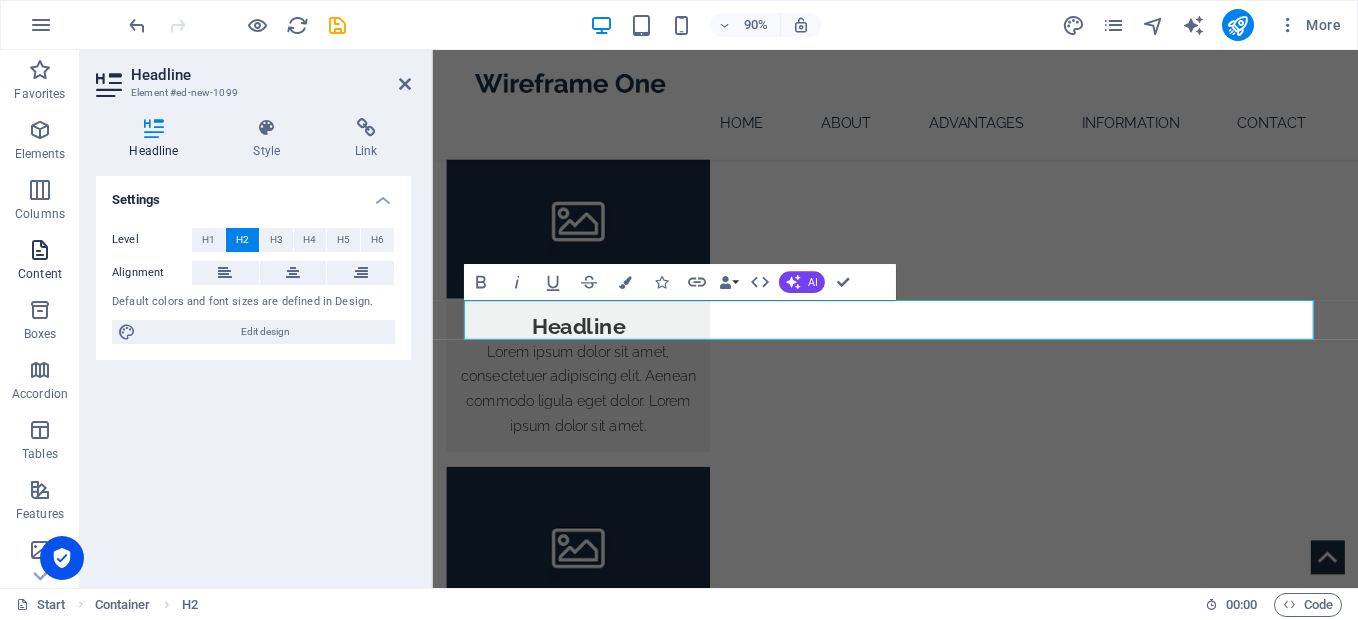 scroll, scrollTop: 2323, scrollLeft: 0, axis: vertical 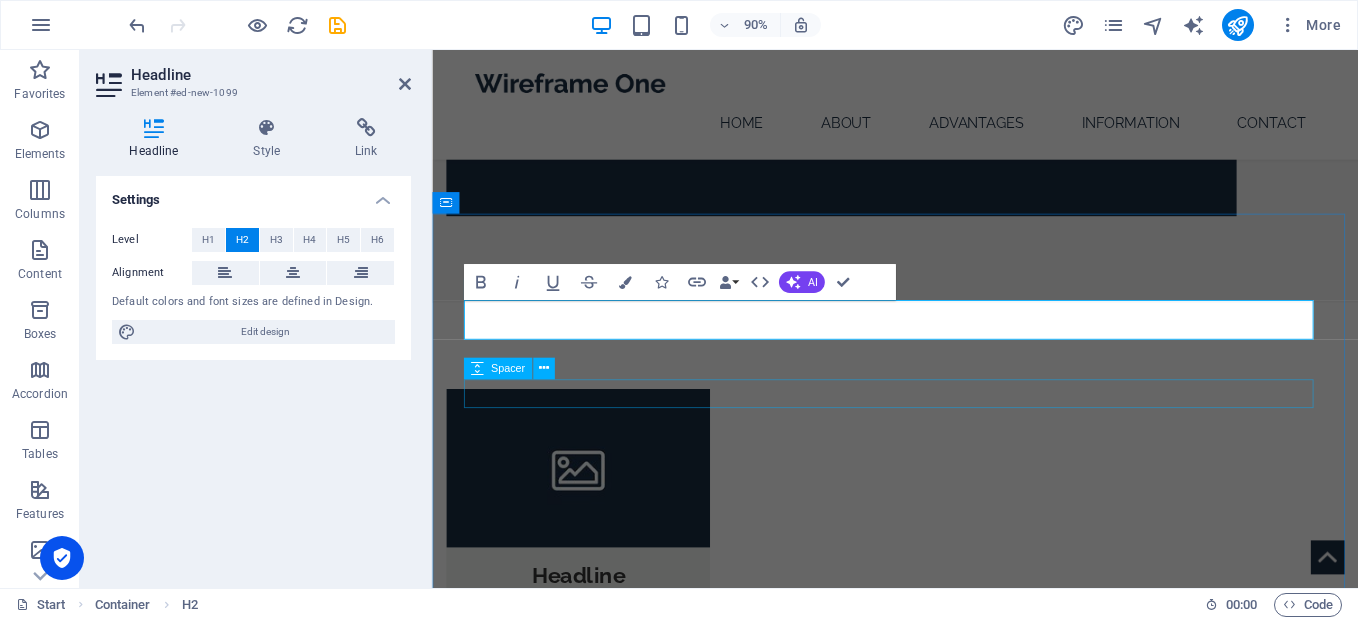 click at bounding box center (947, 3681) 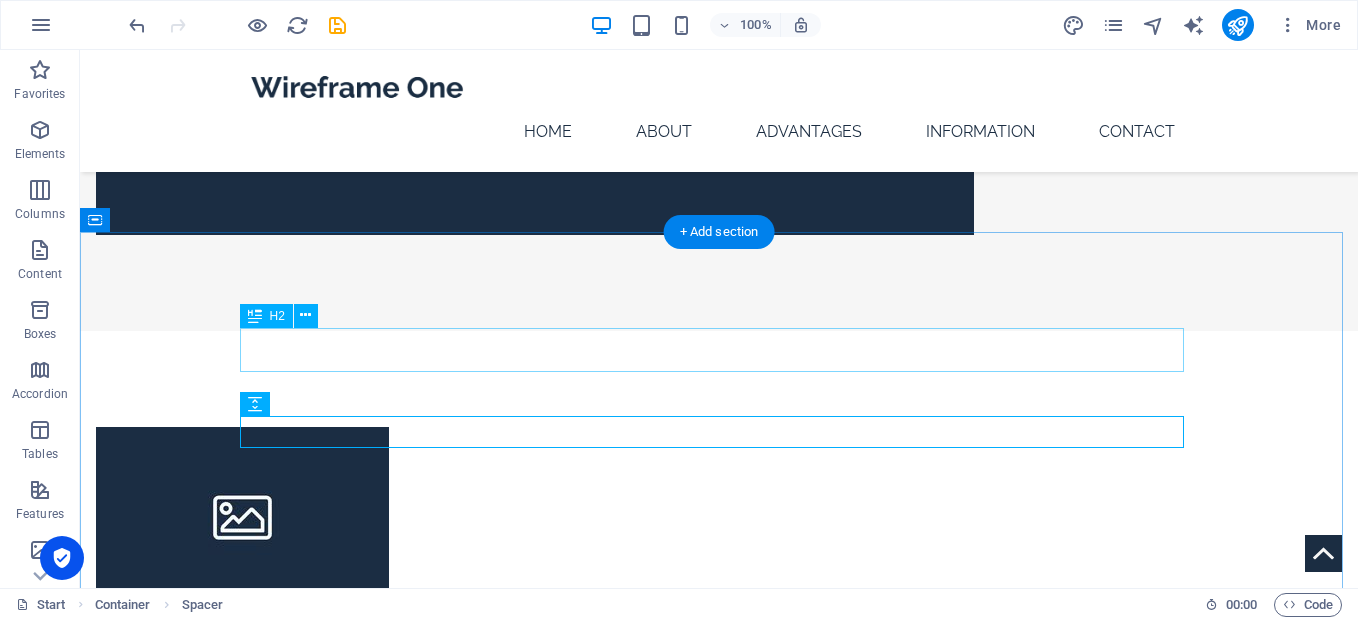 click on "New headline" at bounding box center (719, 3599) 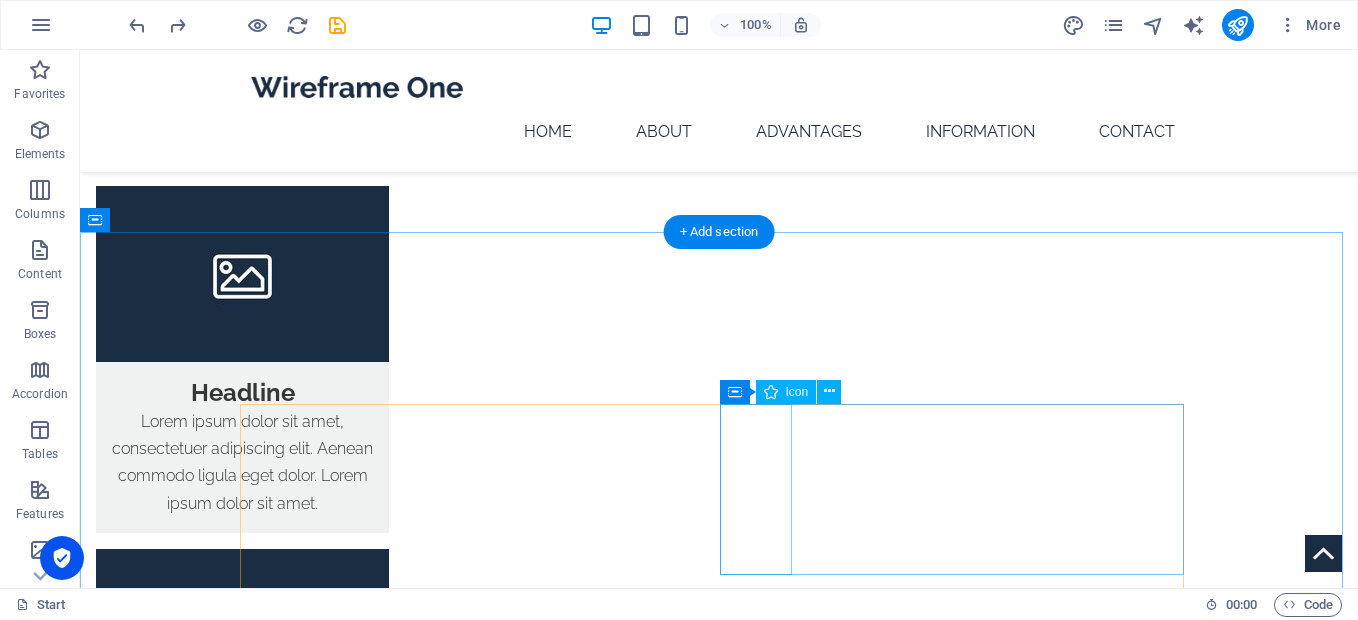 click at bounding box center (479, 3495) 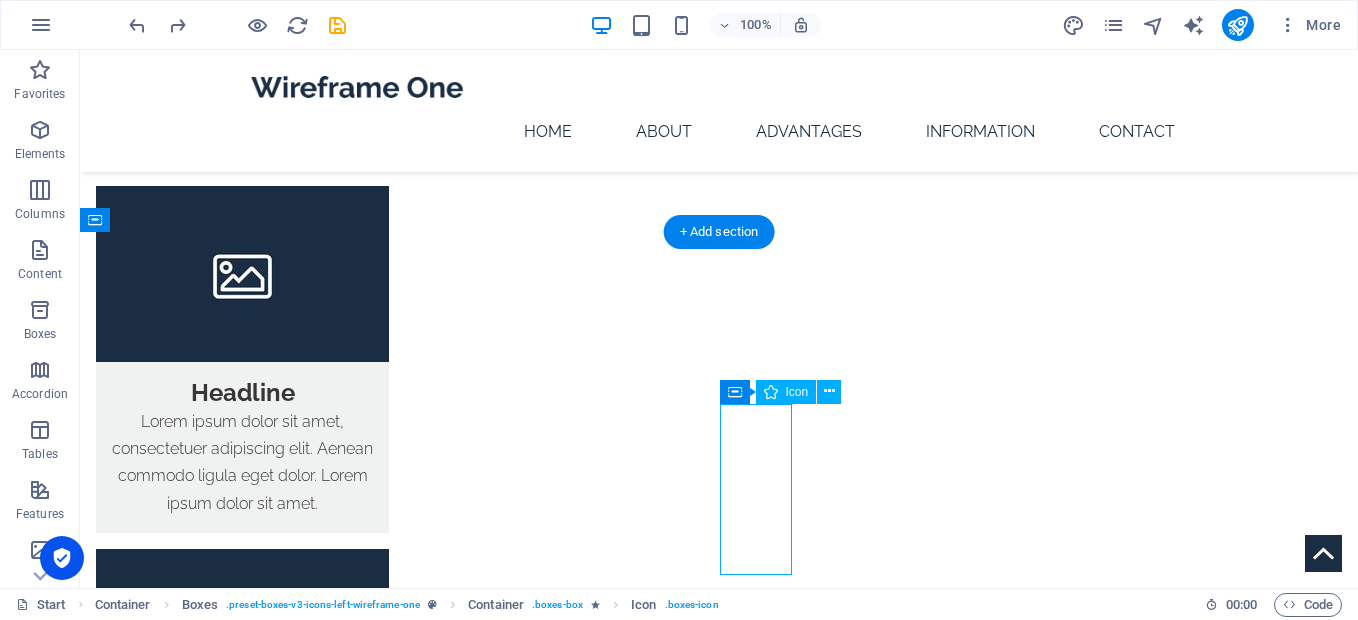 click at bounding box center (479, 3495) 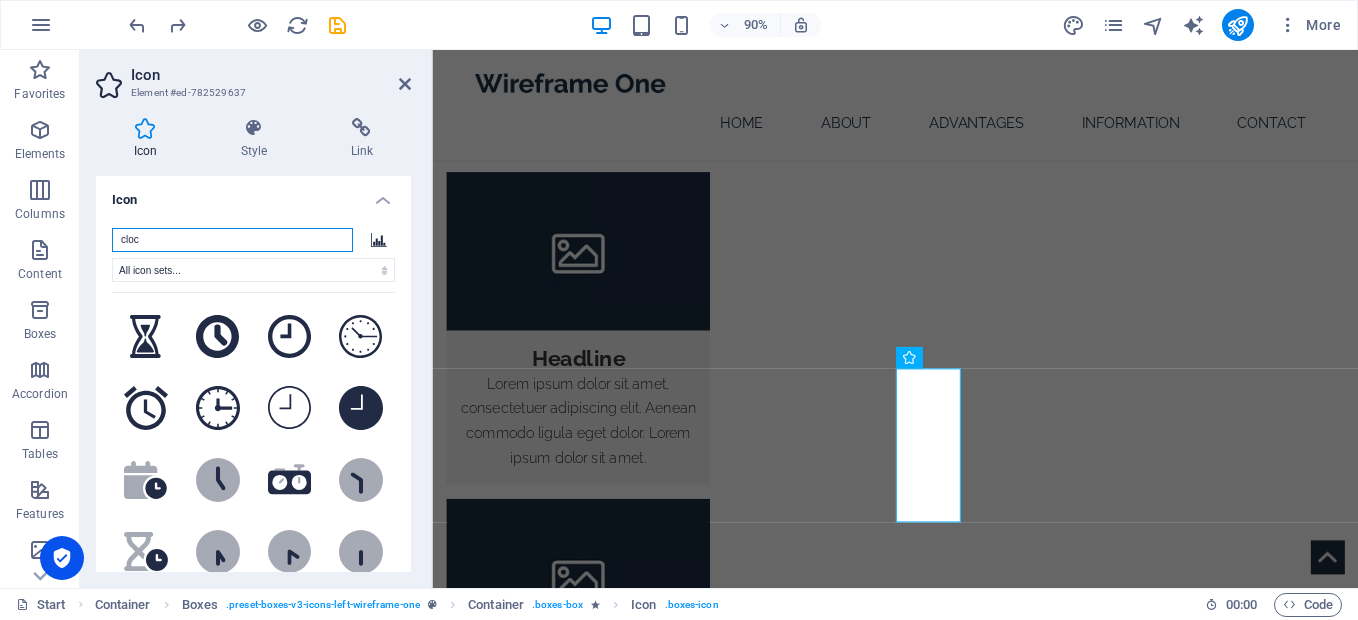 click on "cloc" at bounding box center (232, 240) 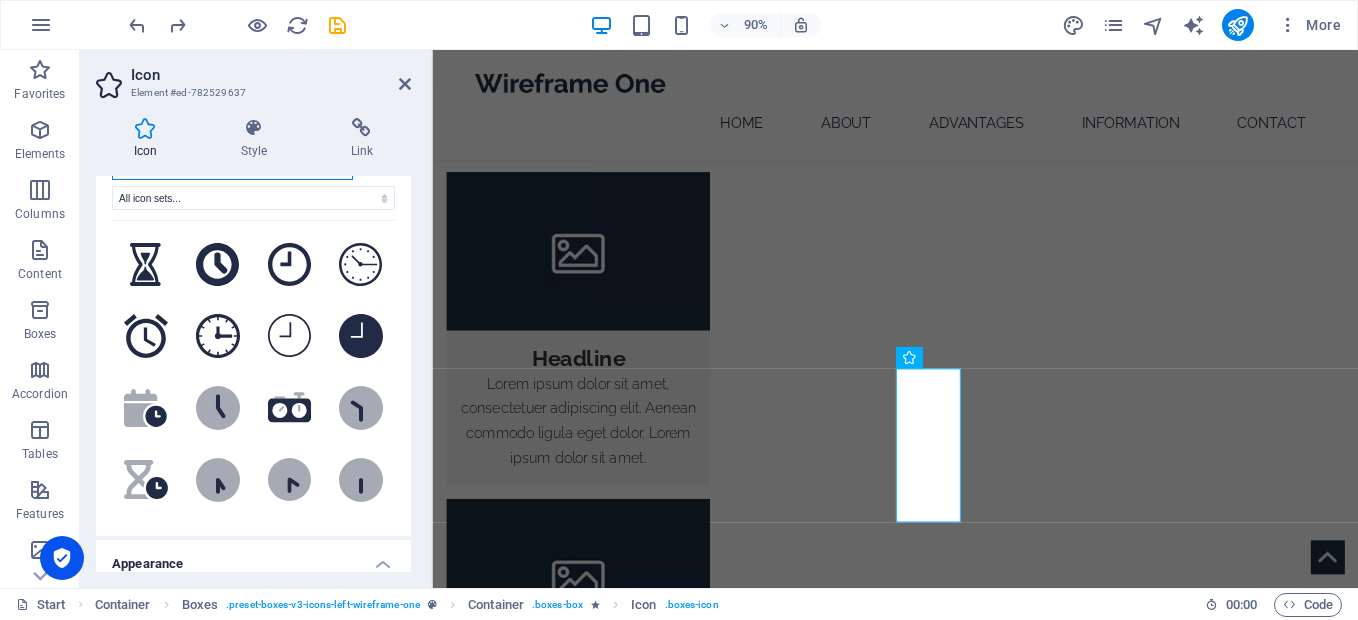 scroll, scrollTop: 0, scrollLeft: 0, axis: both 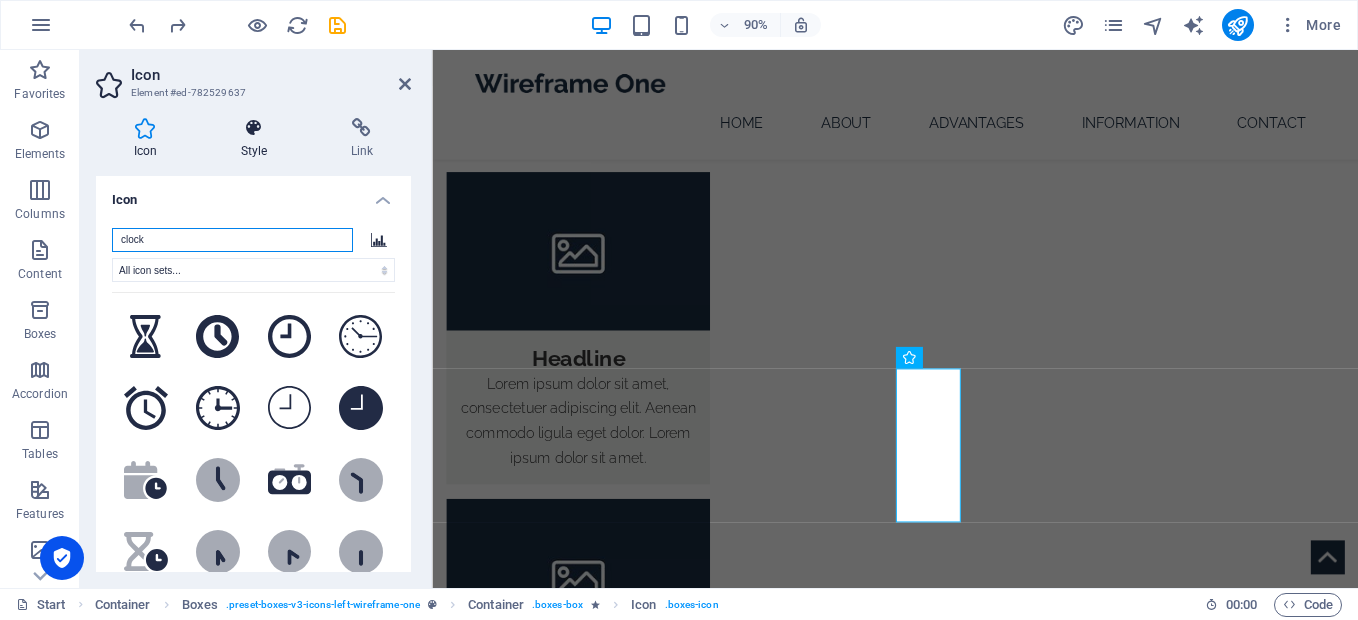 type on "clock" 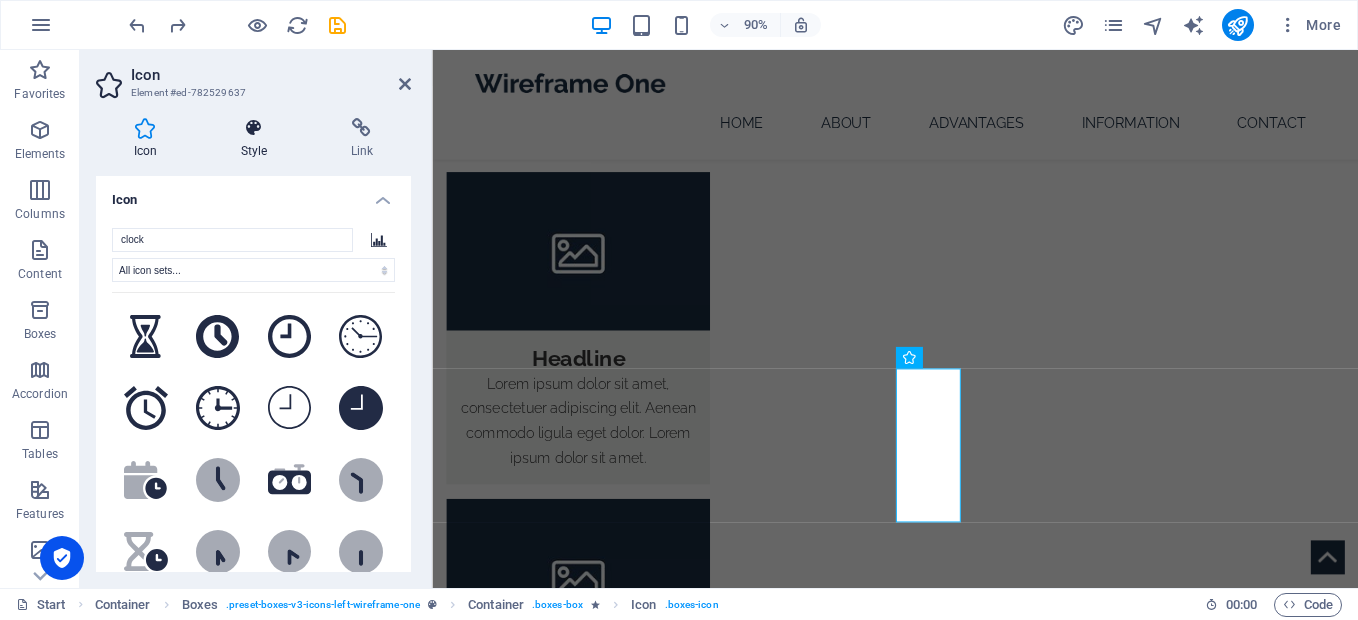 click on "Style" at bounding box center [258, 139] 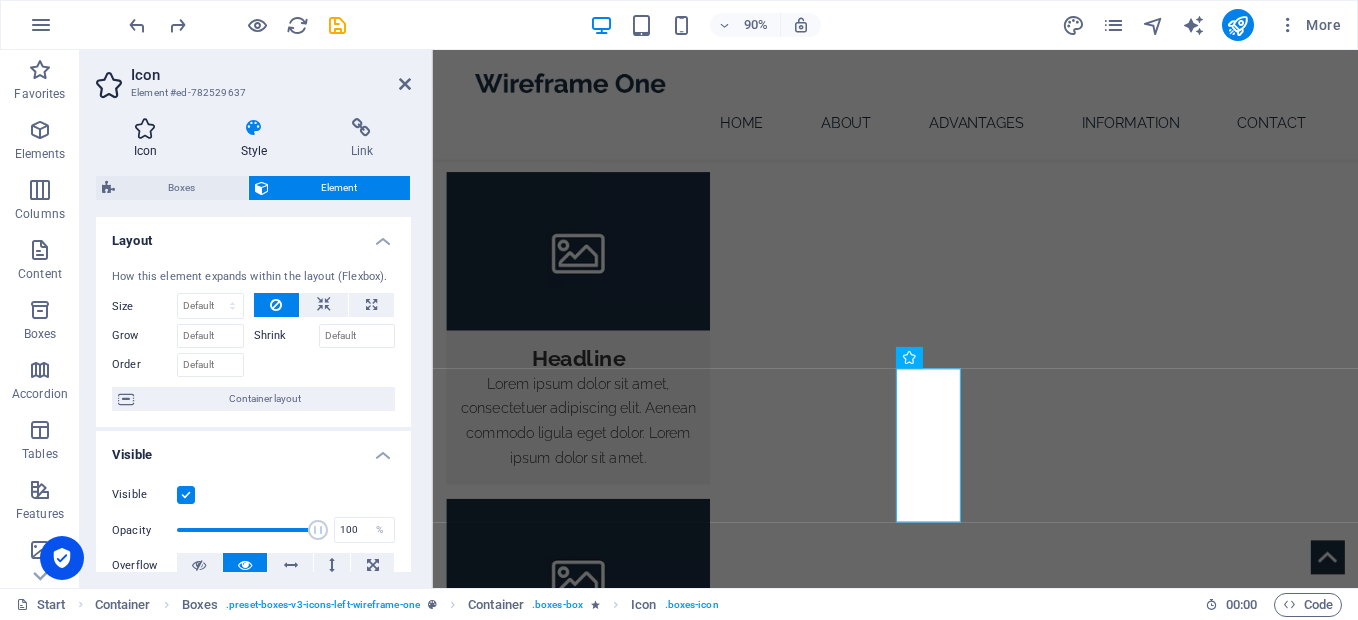 click at bounding box center (145, 128) 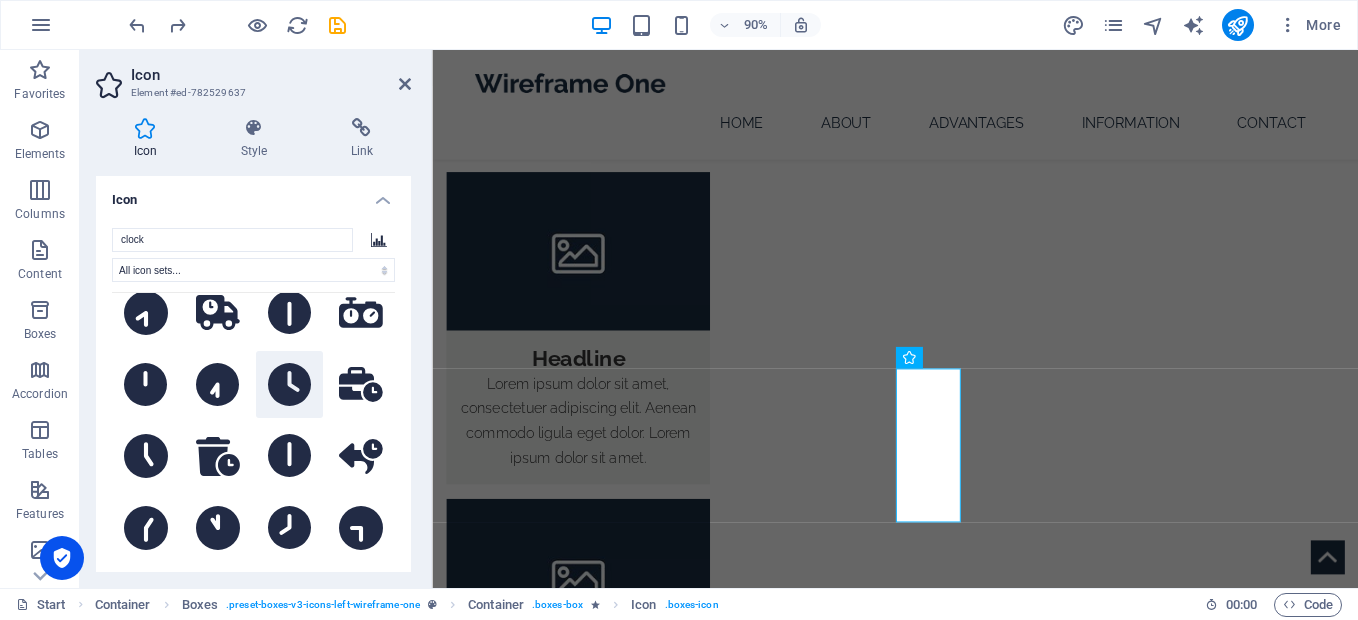 scroll, scrollTop: 1000, scrollLeft: 0, axis: vertical 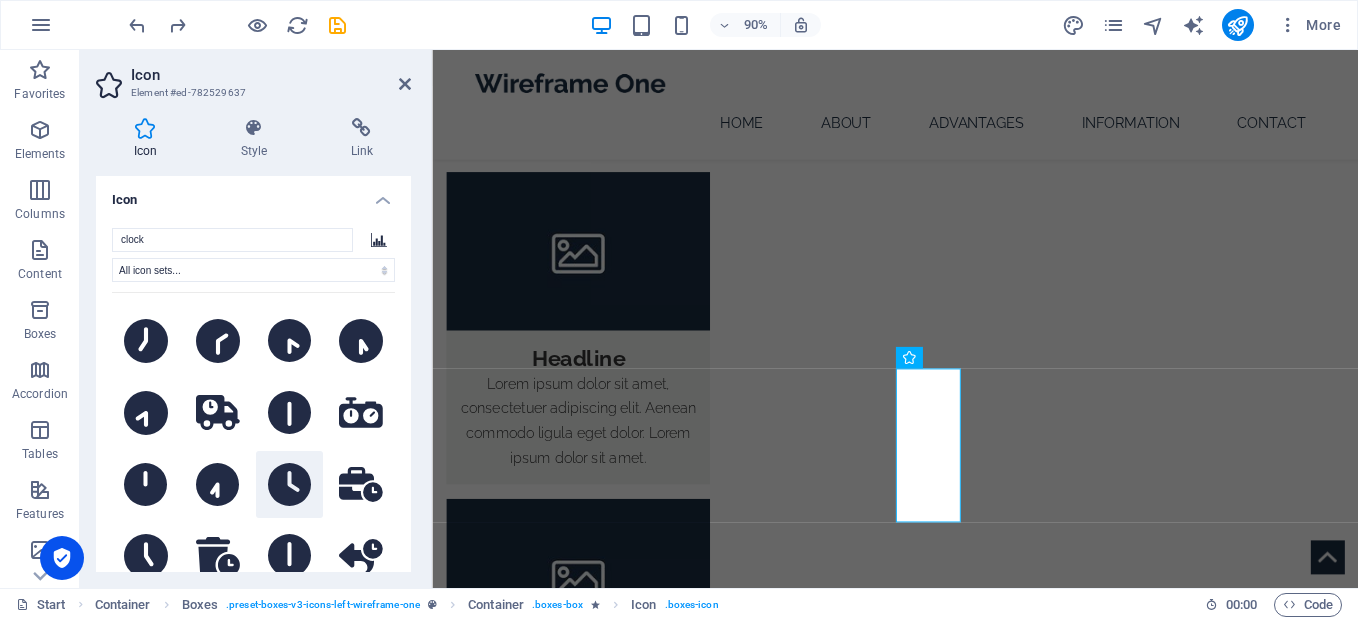click 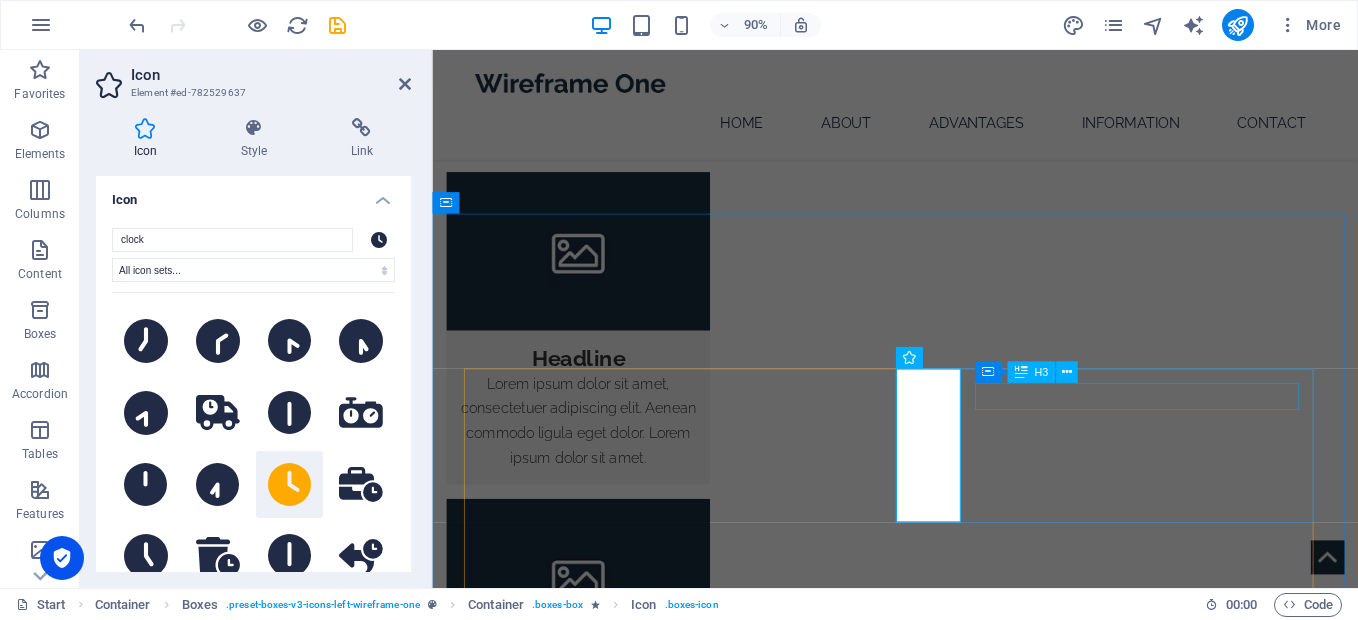 click on "Headline" at bounding box center [707, 3586] 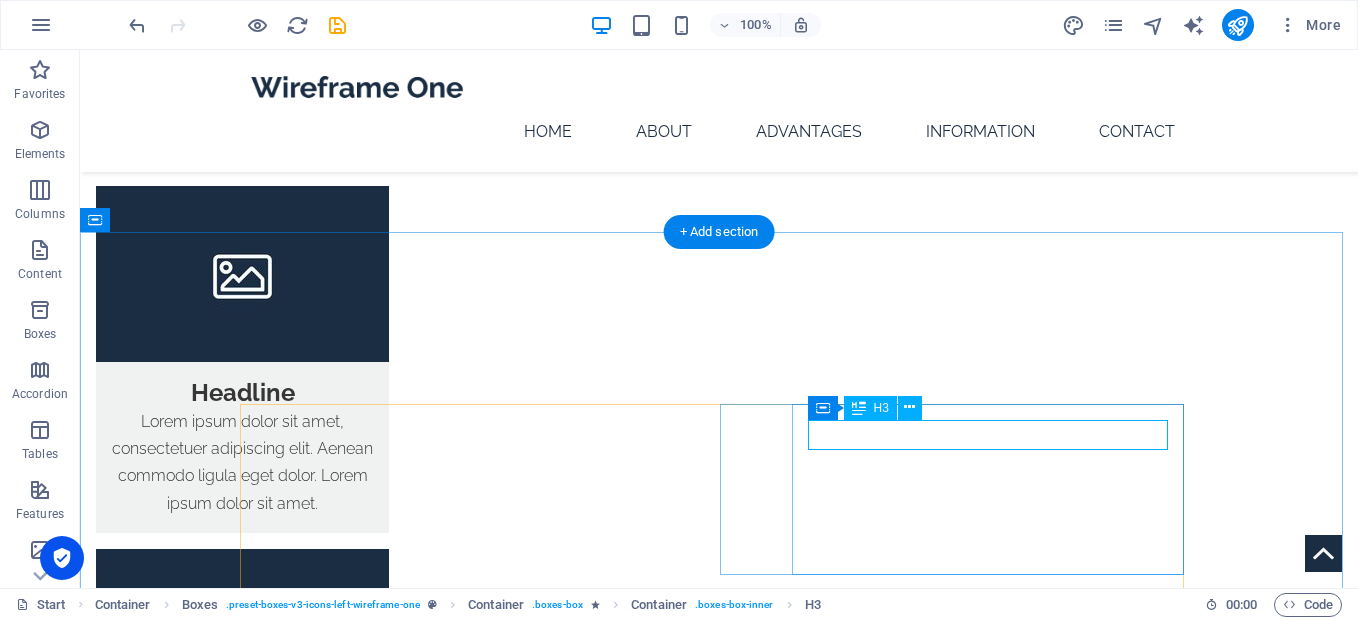 click on "Headline" at bounding box center [479, 3586] 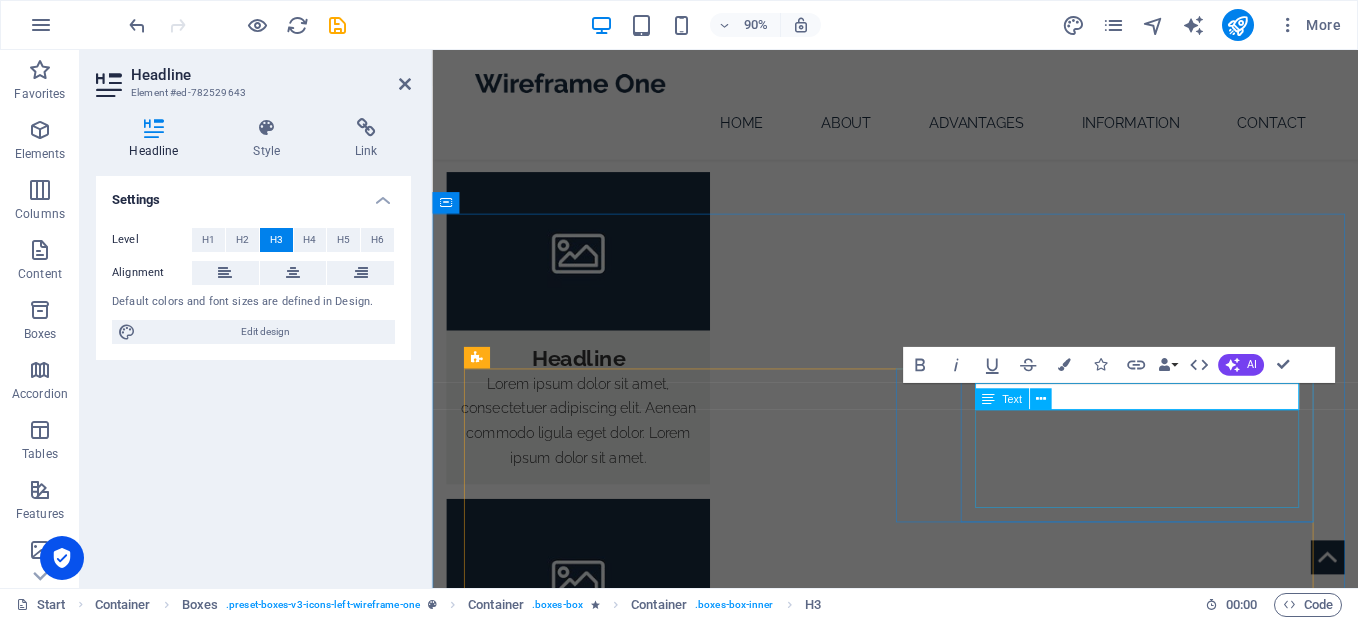 type 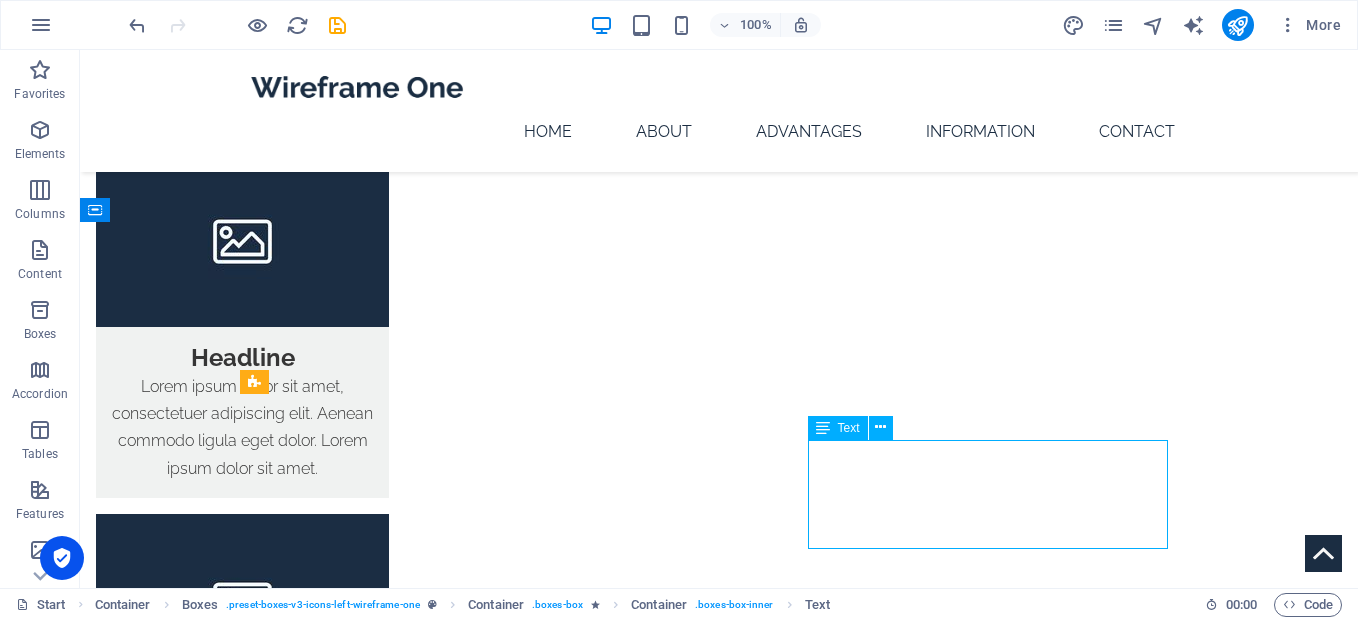 scroll, scrollTop: 2367, scrollLeft: 0, axis: vertical 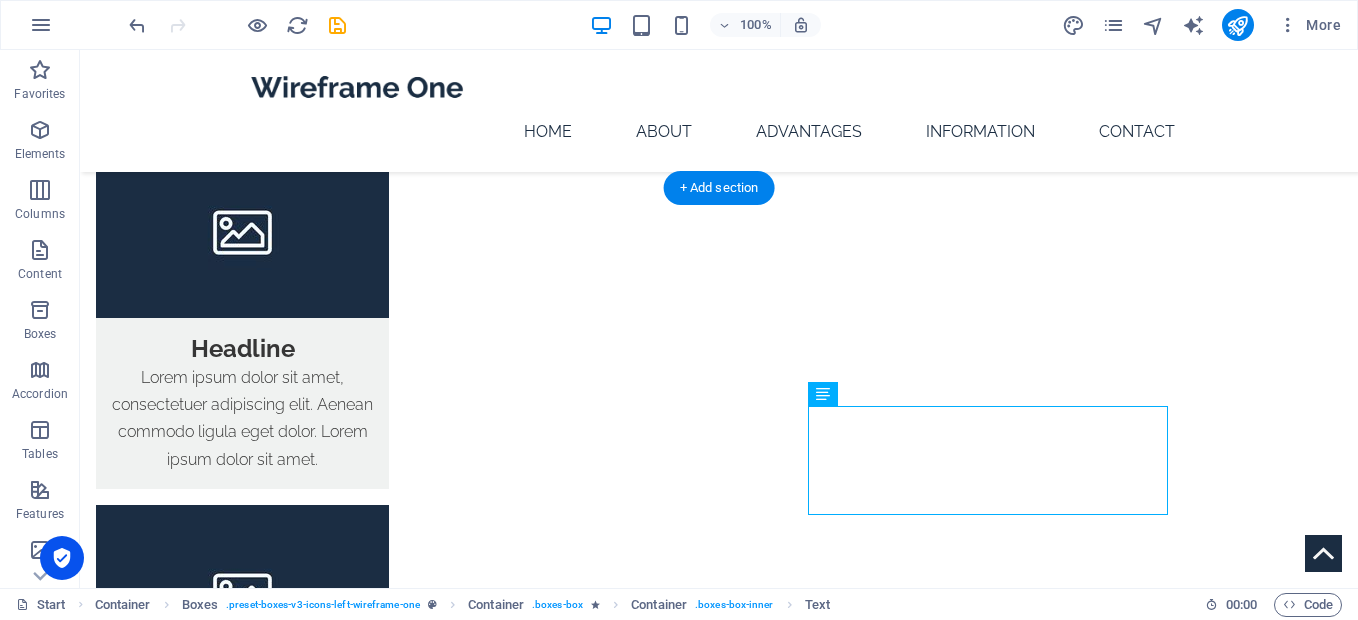 drag, startPoint x: 993, startPoint y: 545, endPoint x: 845, endPoint y: 508, distance: 152.5549 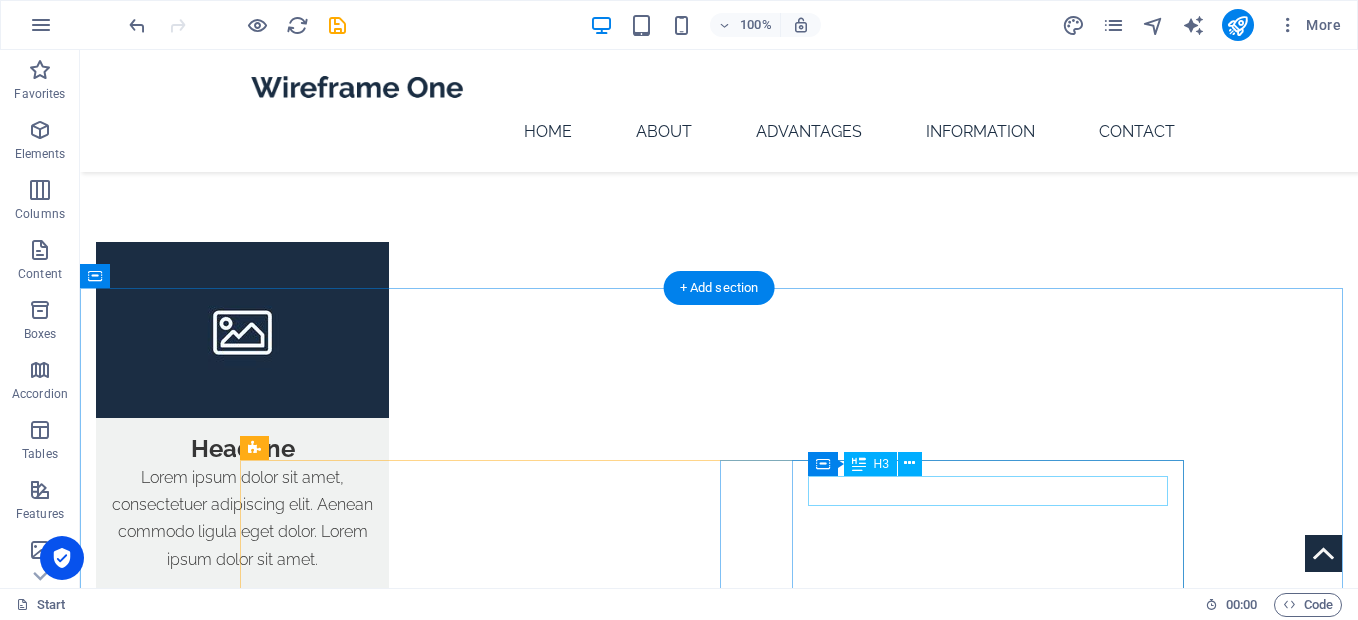 scroll, scrollTop: 2567, scrollLeft: 0, axis: vertical 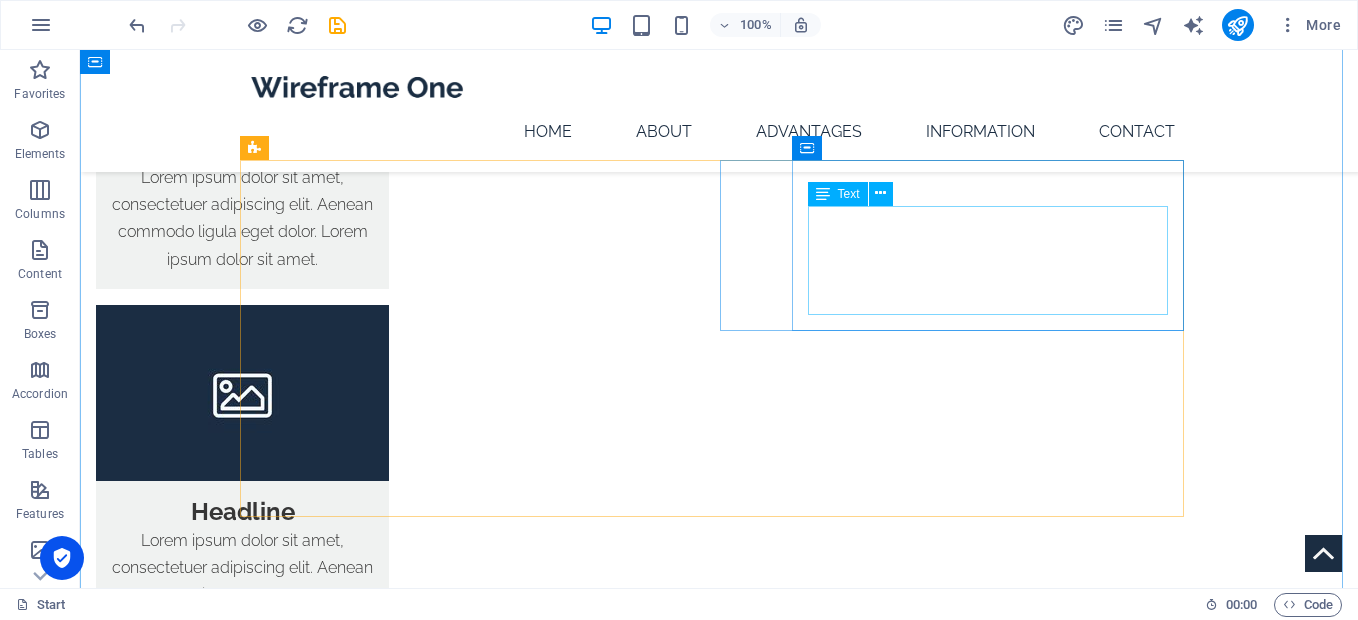 click on "Lorem ipsum dolor sit amet, consectetuer adipiscing elit. Aenean commodo ligula eget dolor. Lorem ipsum dolor sit amet, consectetuer adipiscing elit leget dolor." at bounding box center (479, 3374) 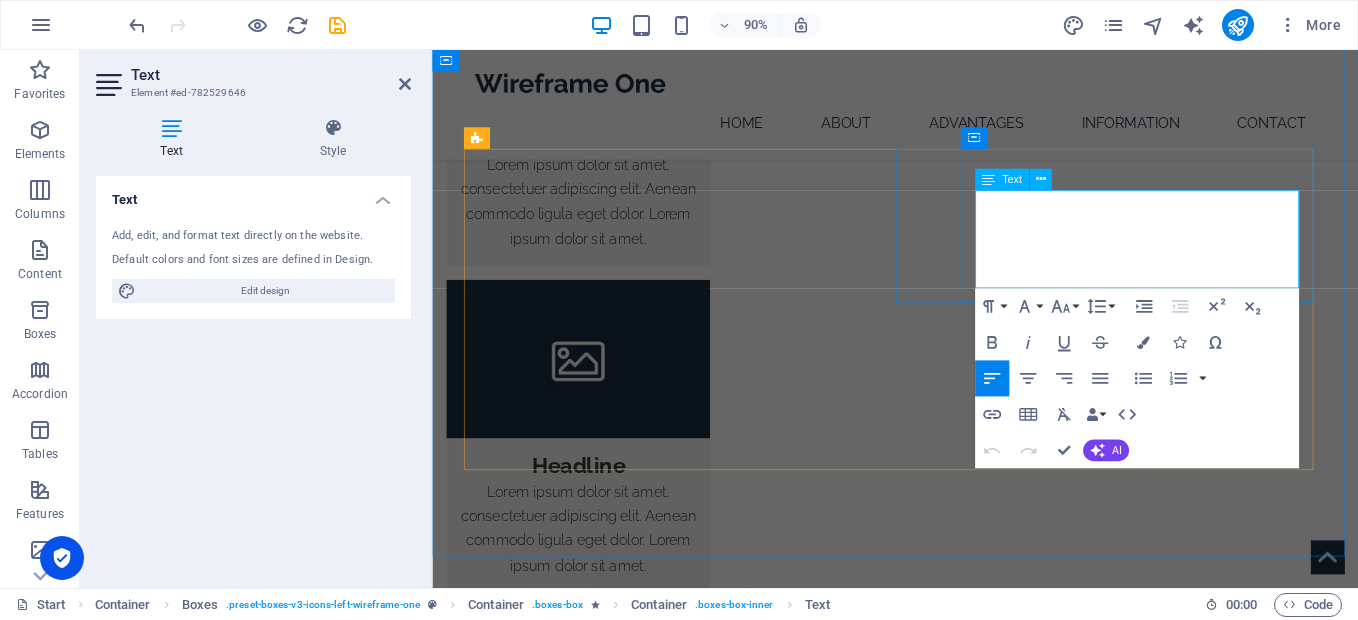 drag, startPoint x: 1231, startPoint y: 302, endPoint x: 1036, endPoint y: 217, distance: 212.72047 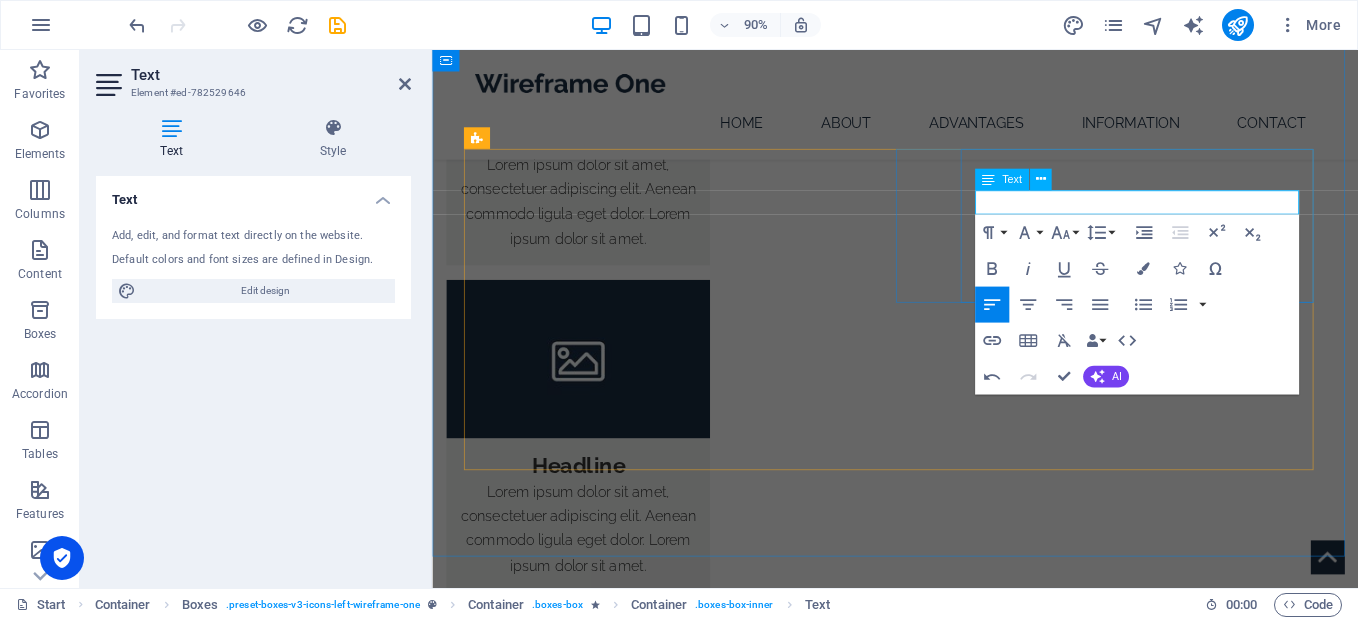 click on "Time zone doesn't matter. We keep under control" at bounding box center (707, 3370) 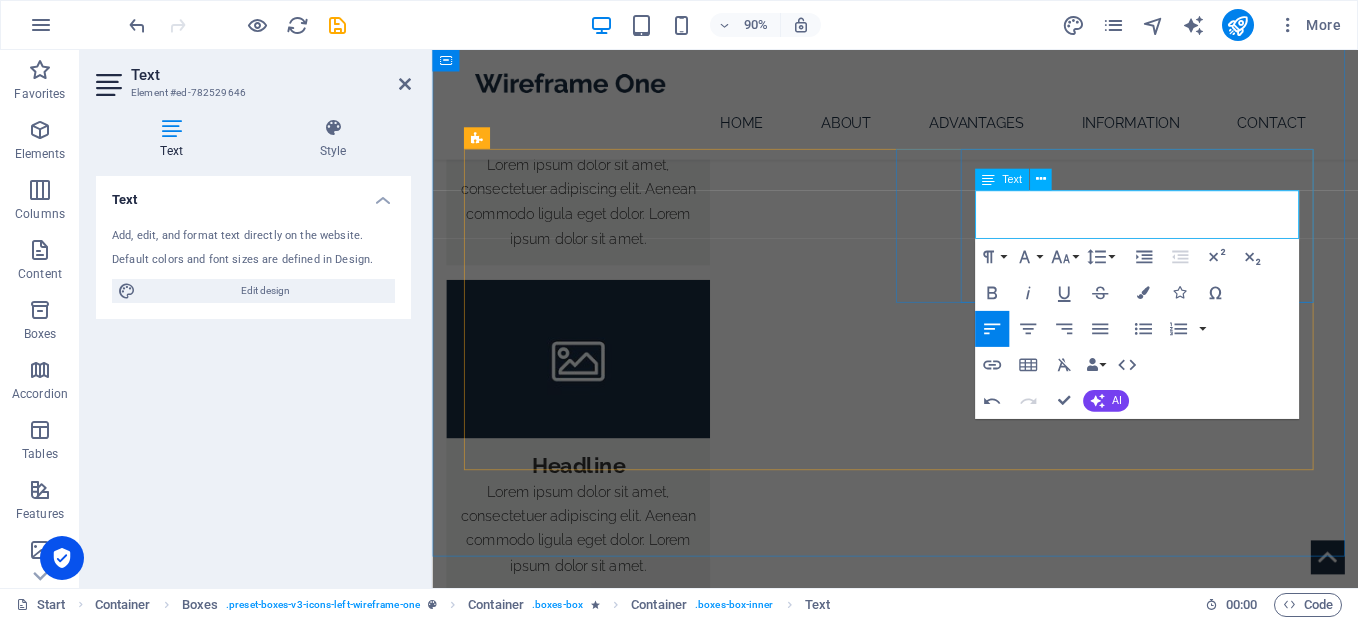 click on "Time zone doesn't matter. We the process  keep under control" at bounding box center [707, 3384] 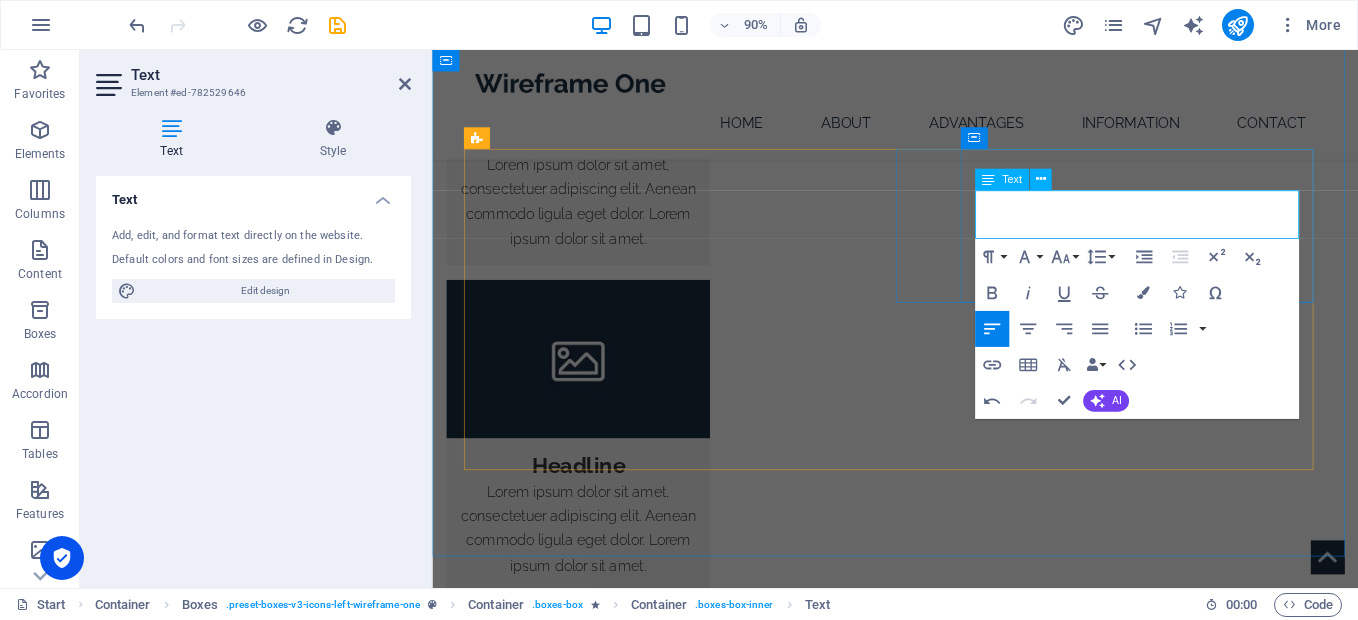 drag, startPoint x: 1149, startPoint y: 247, endPoint x: 1035, endPoint y: 209, distance: 120.16655 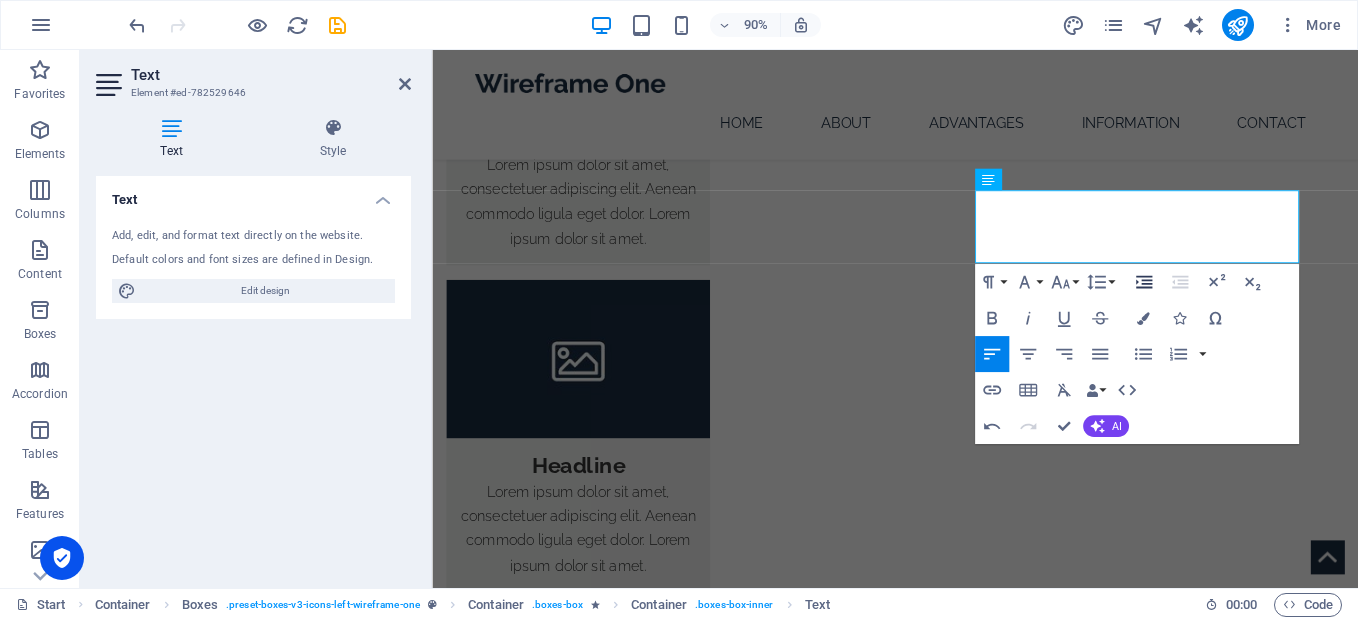 scroll, scrollTop: 1260, scrollLeft: 3, axis: both 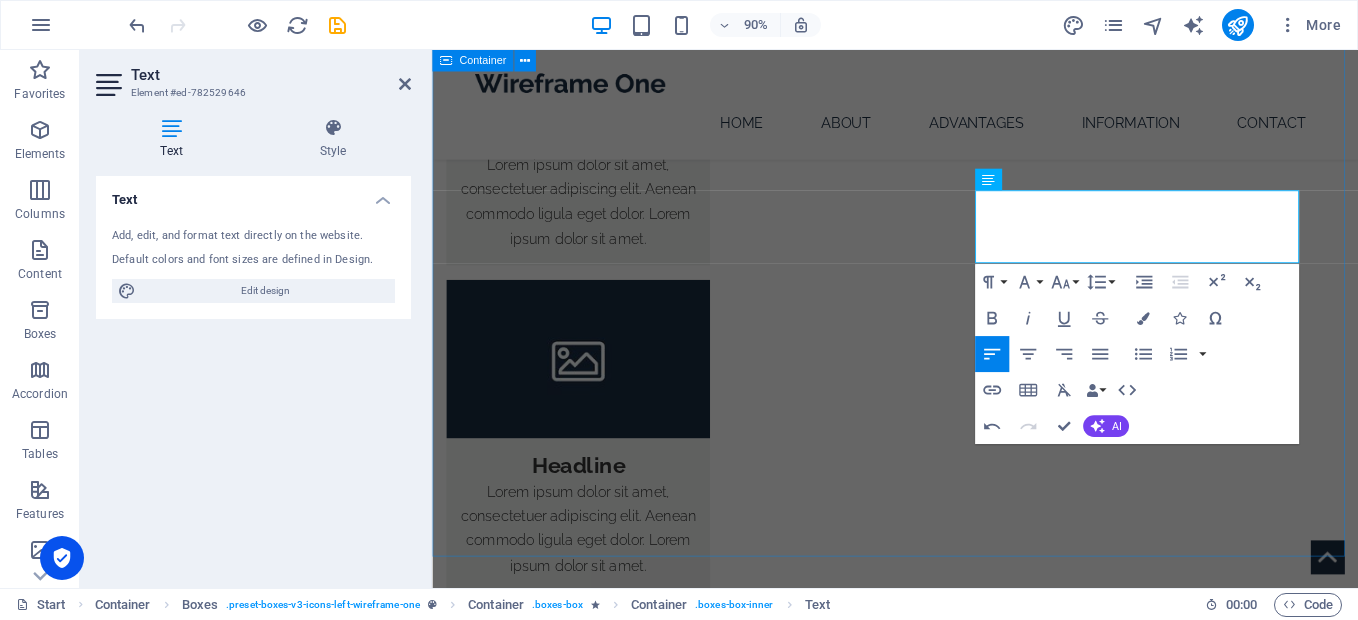 click on "Advantages Communication We communicate with clarity and cultural sensitivity, understanding the unique perspectives of every nation, ethnicity, and region worldwide. Always in touch Time zone doesn't matter. We keep the process under control whether which time a stakeholder has.  Time zone doesn't matter. We keep the process under control whether which time a stakeholder has.  Headline Lorem ipsum dolor sit amet, consectetuer adipiscing elit. Aenean commodo ligula eget dolor. Lorem ipsum dolor sit amet, consectetuer adipiscing elit leget dolor. Headline Lorem ipsum dolor sit amet, consectetuer adipiscing elit. Aenean commodo ligula eget dolor. Lorem ipsum dolor sit amet, consectetuer adipiscing elit leget dolor." at bounding box center [946, 3407] 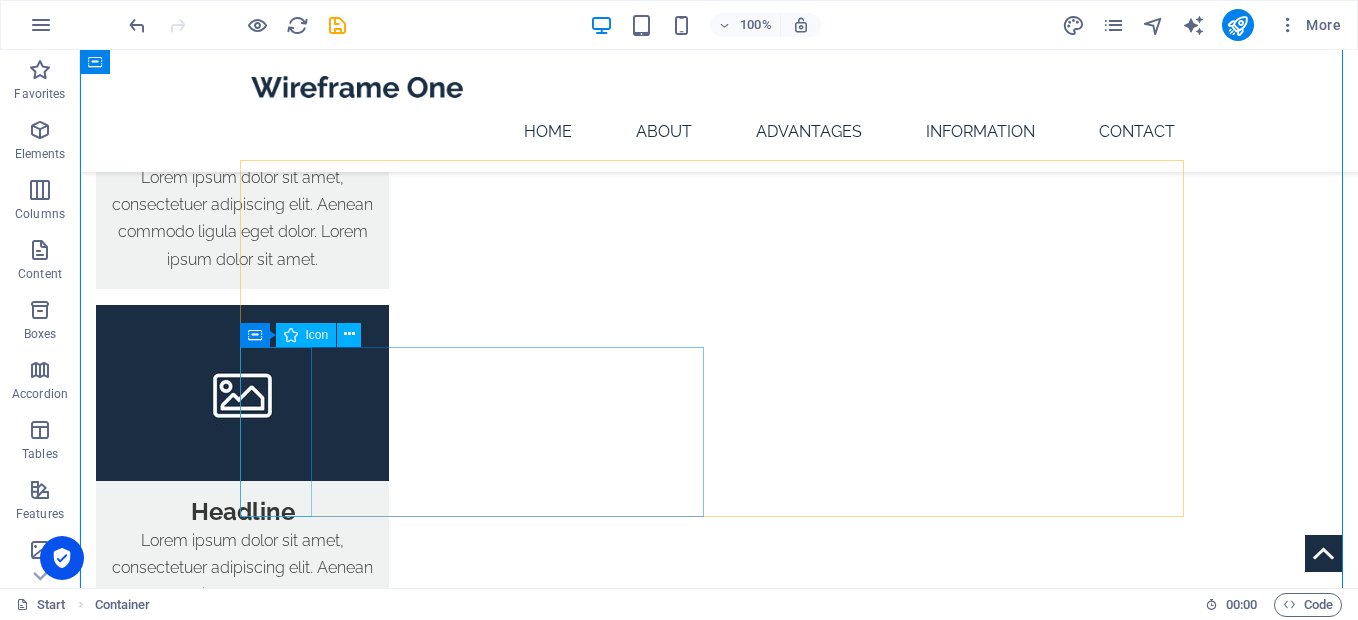 click at bounding box center (479, 3448) 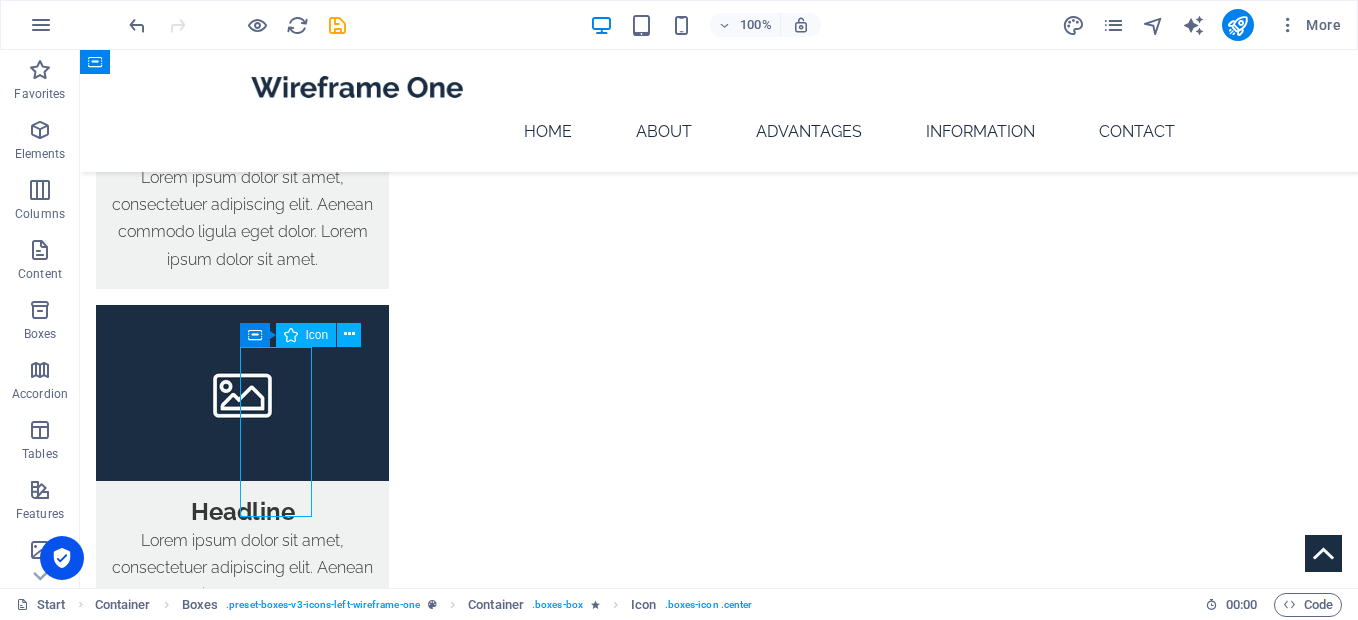 click at bounding box center [479, 3448] 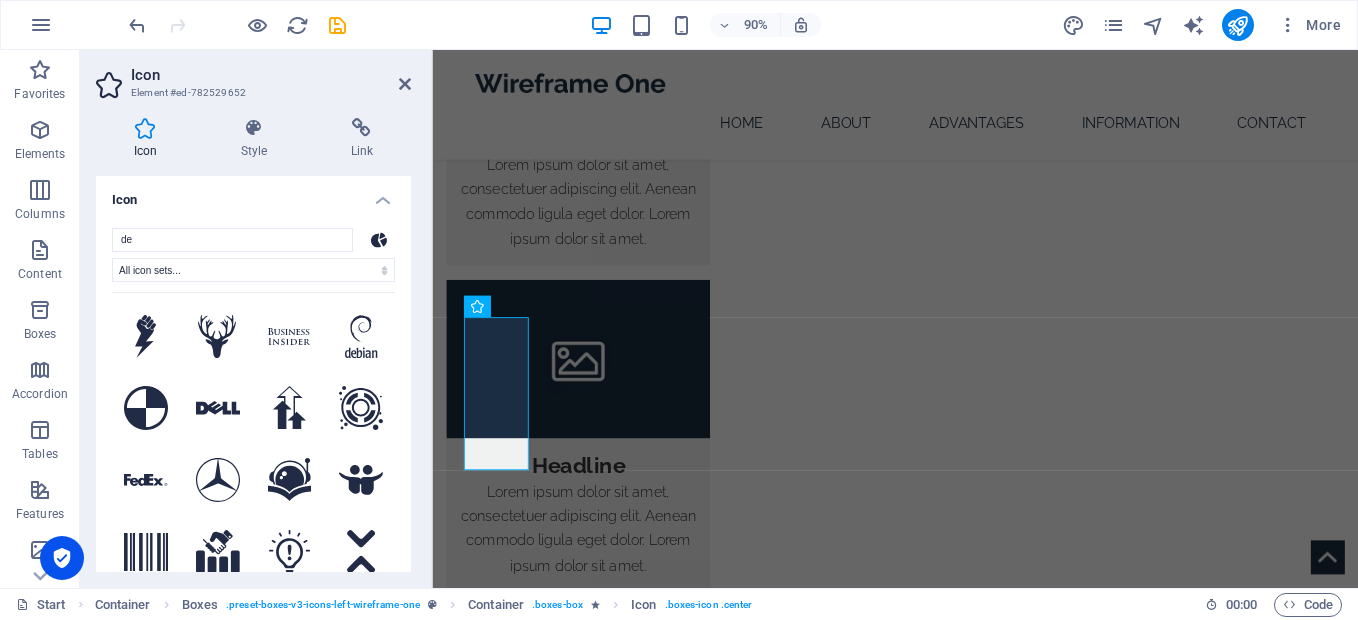 type on "d" 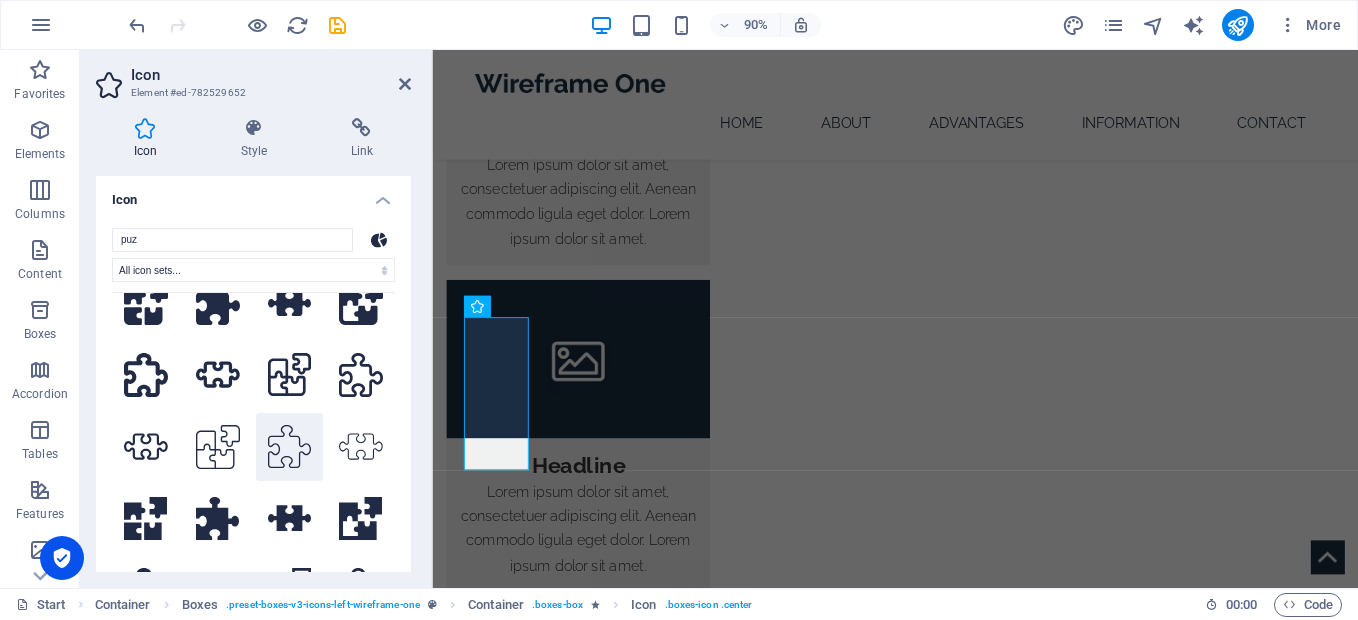 scroll, scrollTop: 5, scrollLeft: 0, axis: vertical 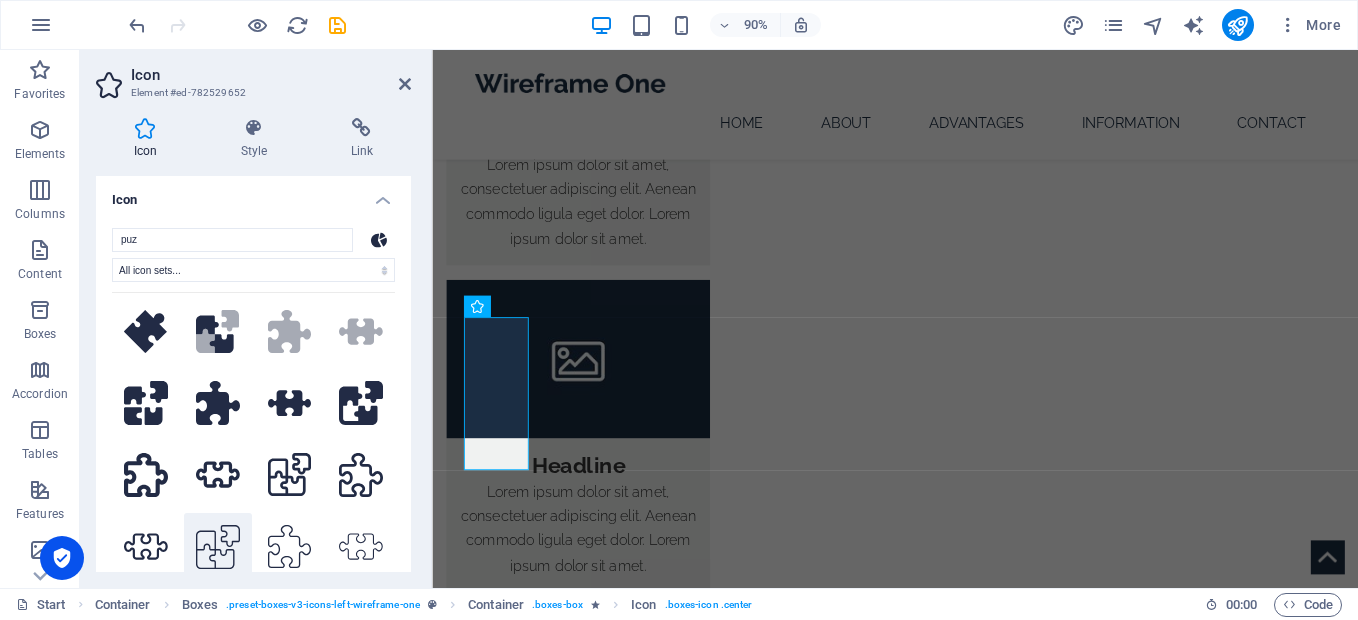 type on "puz" 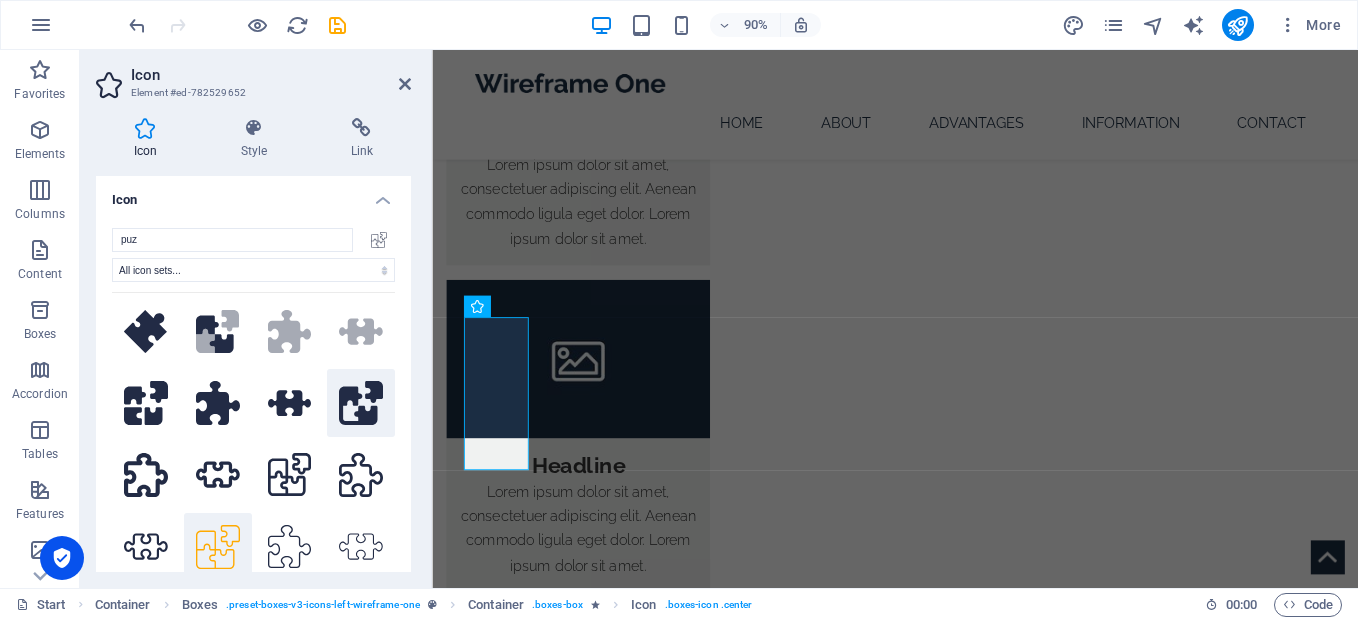 click 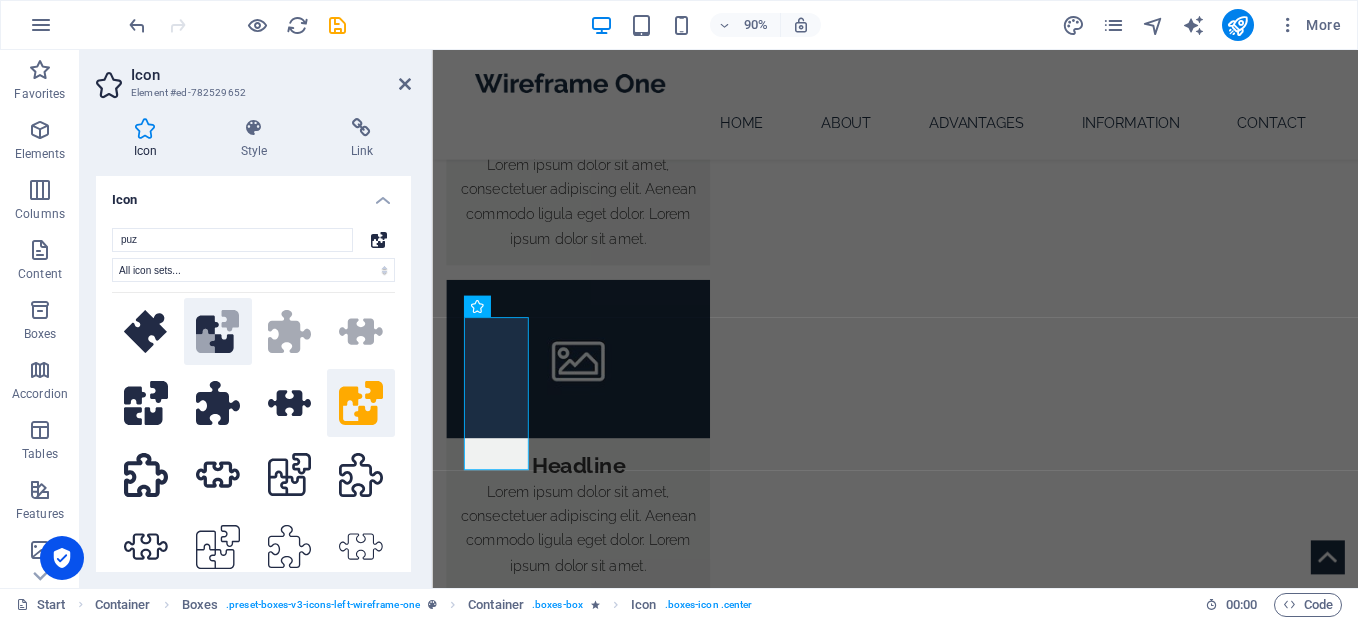click 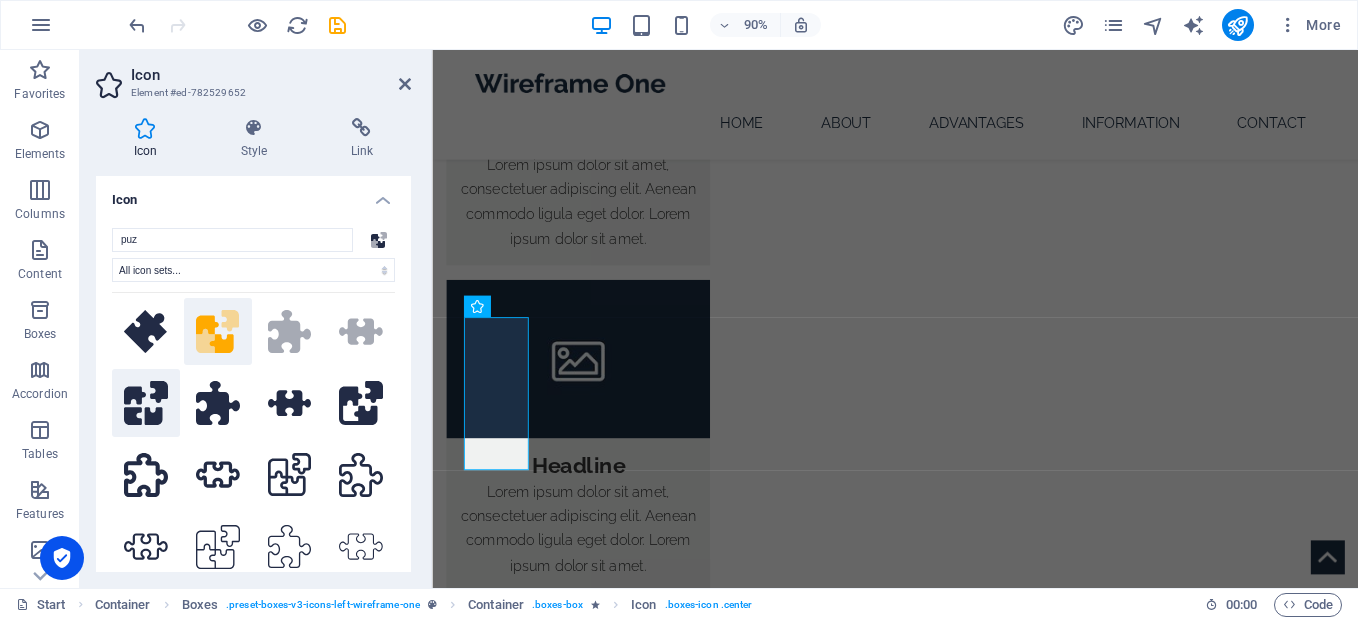 click 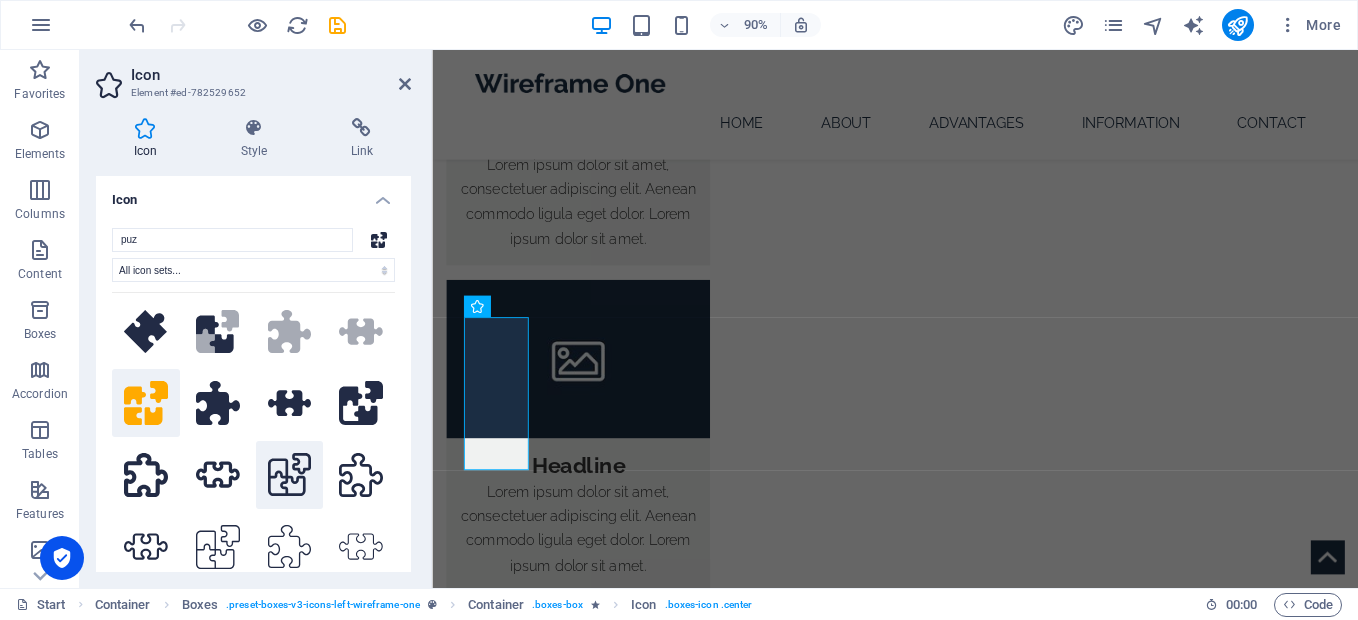 click 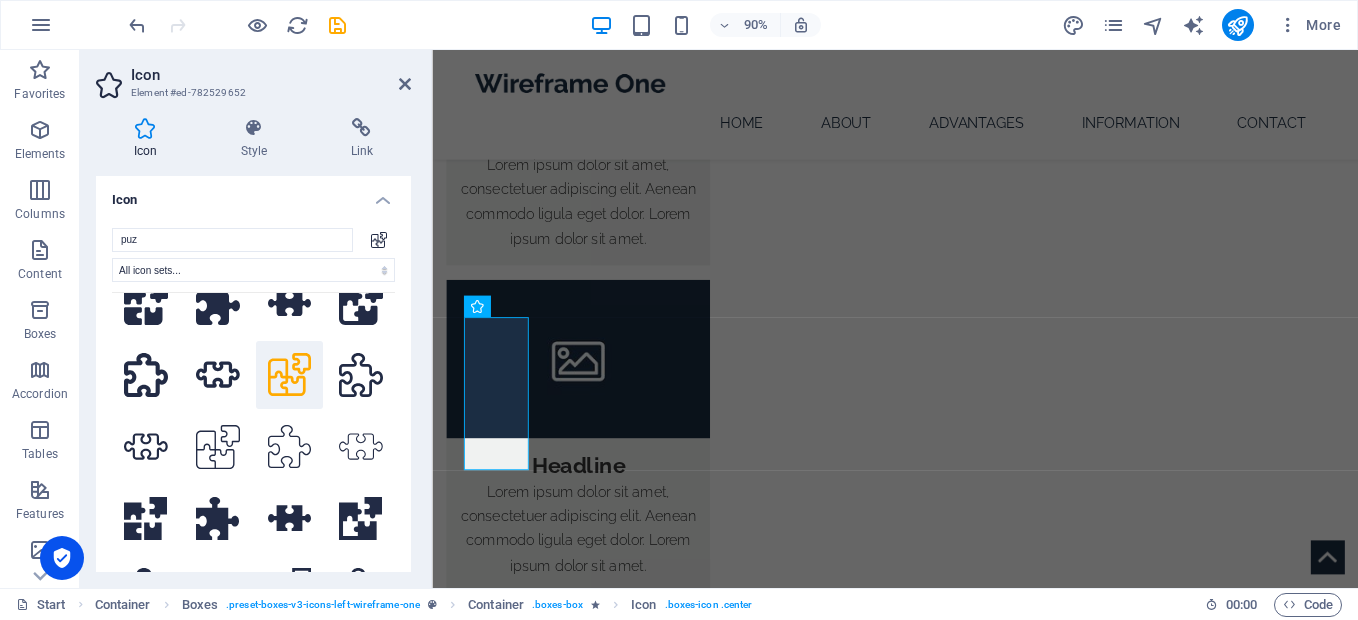 scroll, scrollTop: 205, scrollLeft: 0, axis: vertical 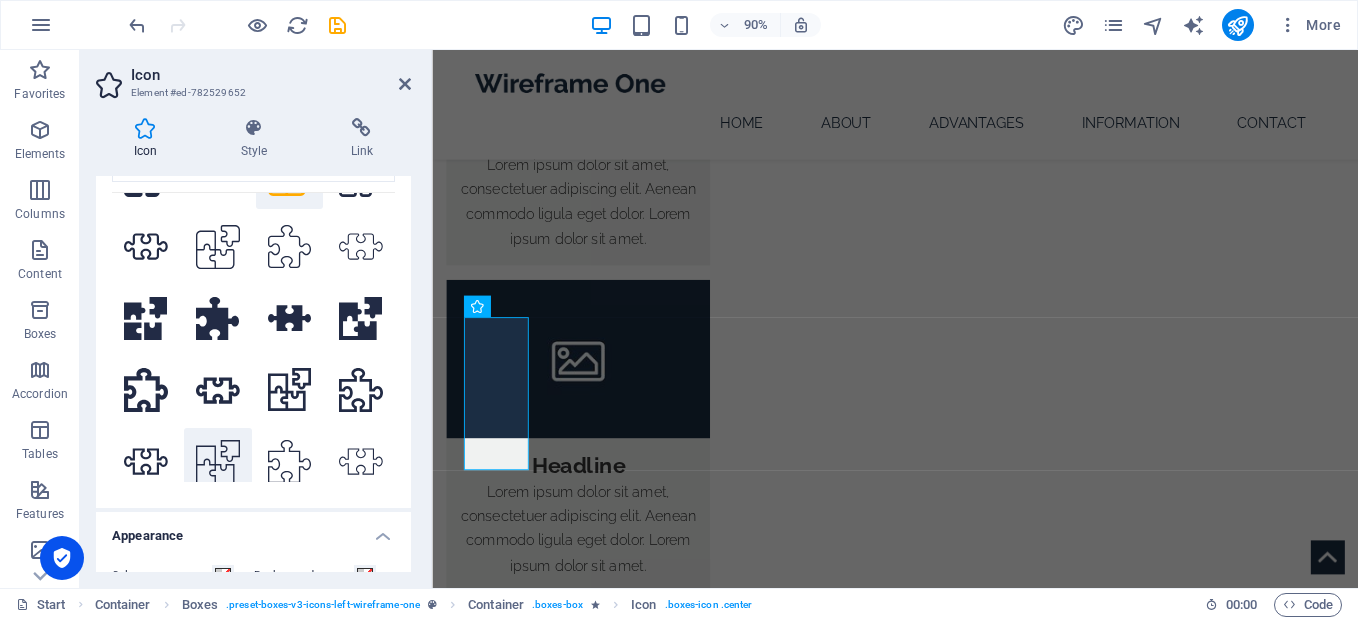 click 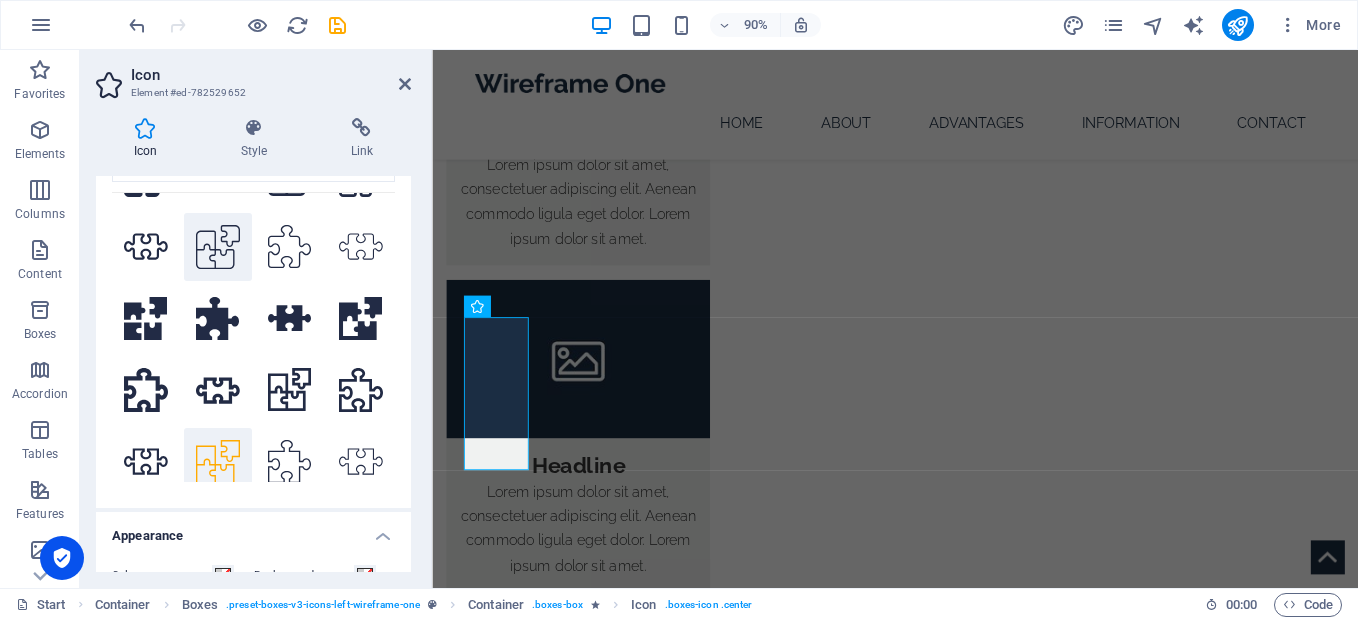 click 